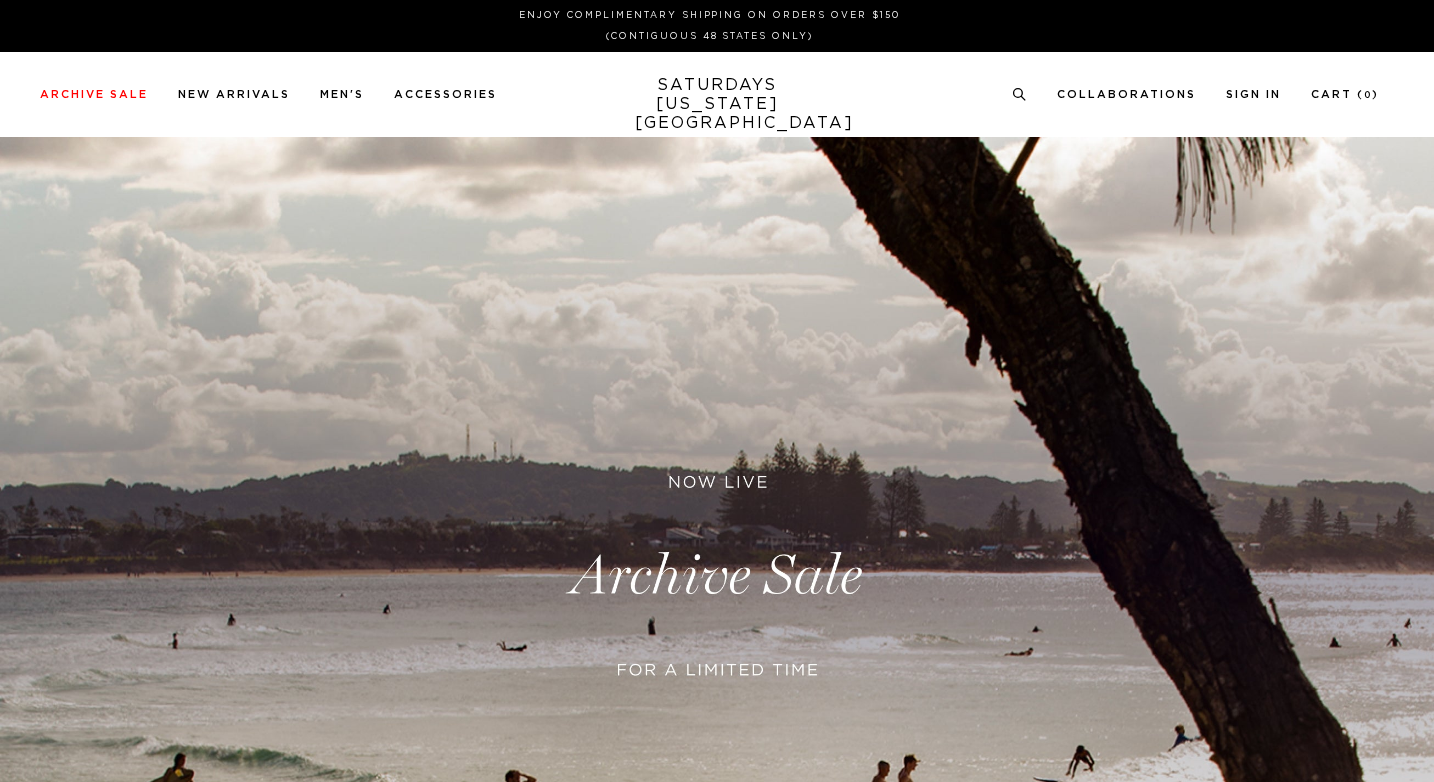 scroll, scrollTop: 0, scrollLeft: 0, axis: both 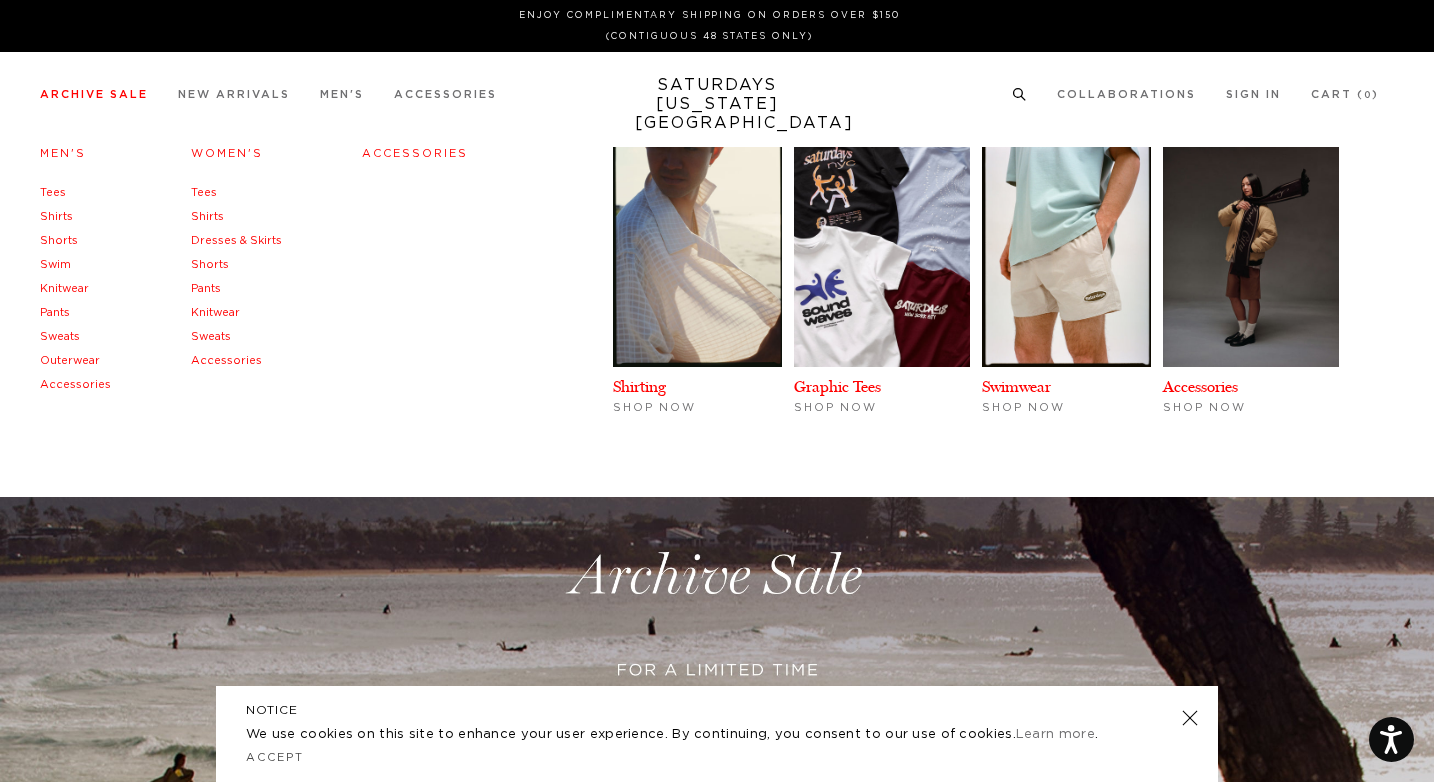 click on "Archive Sale" at bounding box center [94, 94] 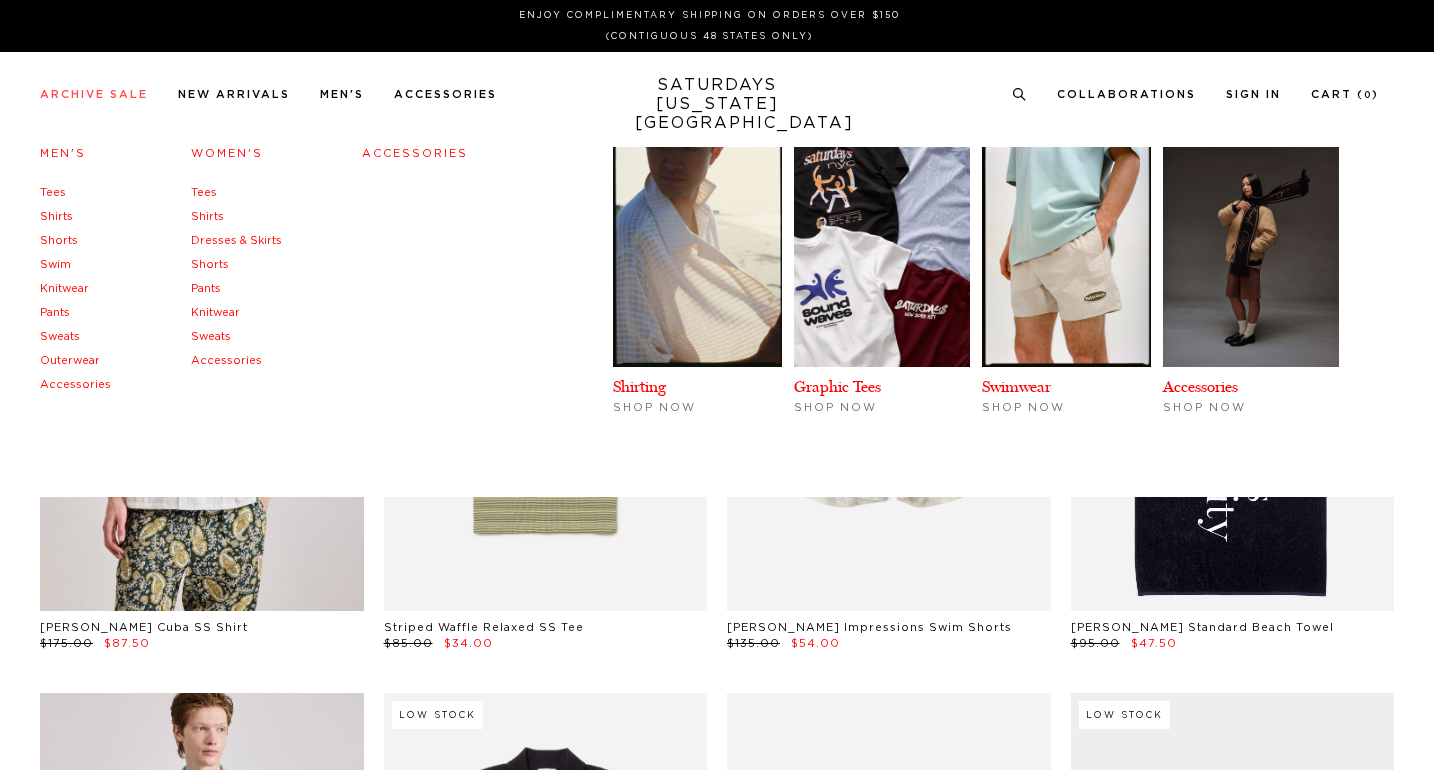scroll, scrollTop: 0, scrollLeft: 0, axis: both 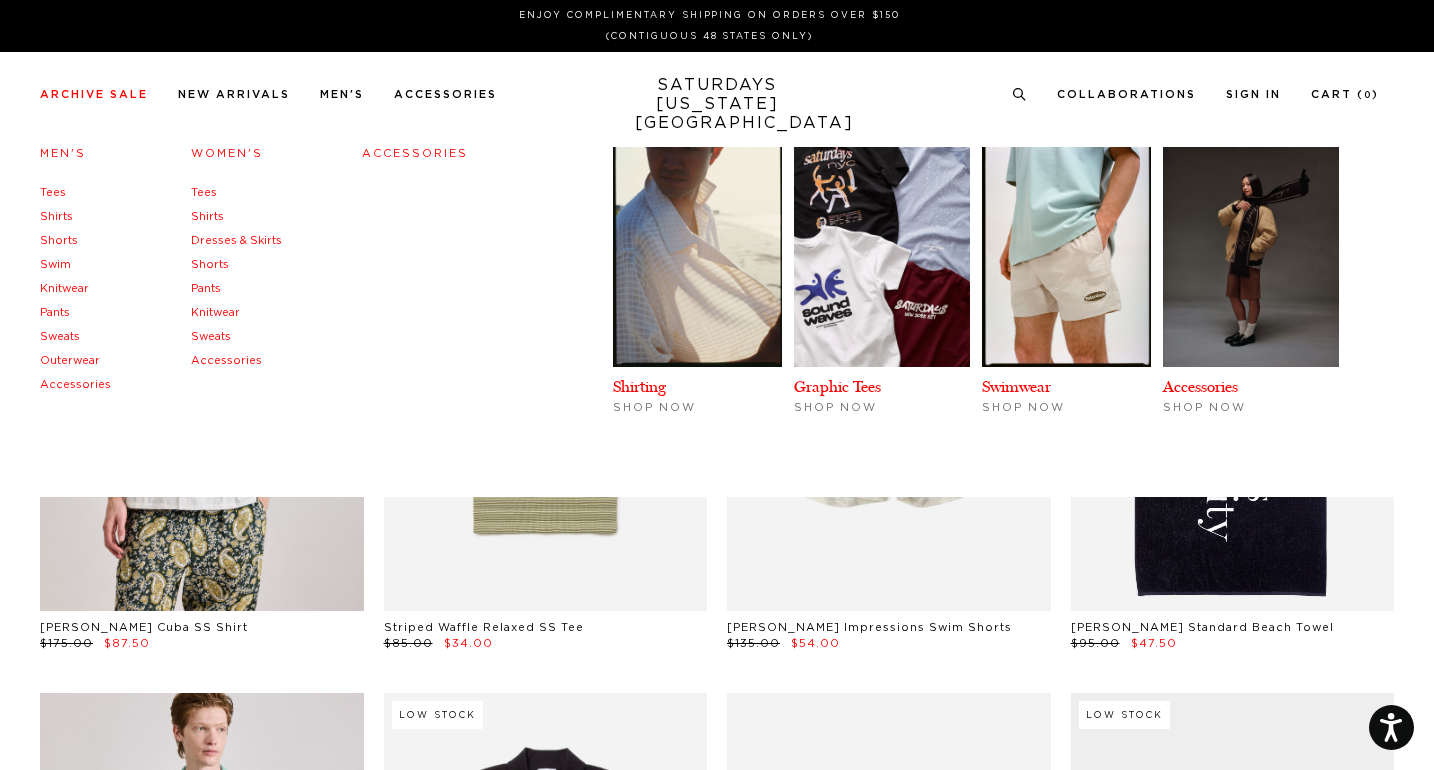 click on "Shirts" at bounding box center [56, 216] 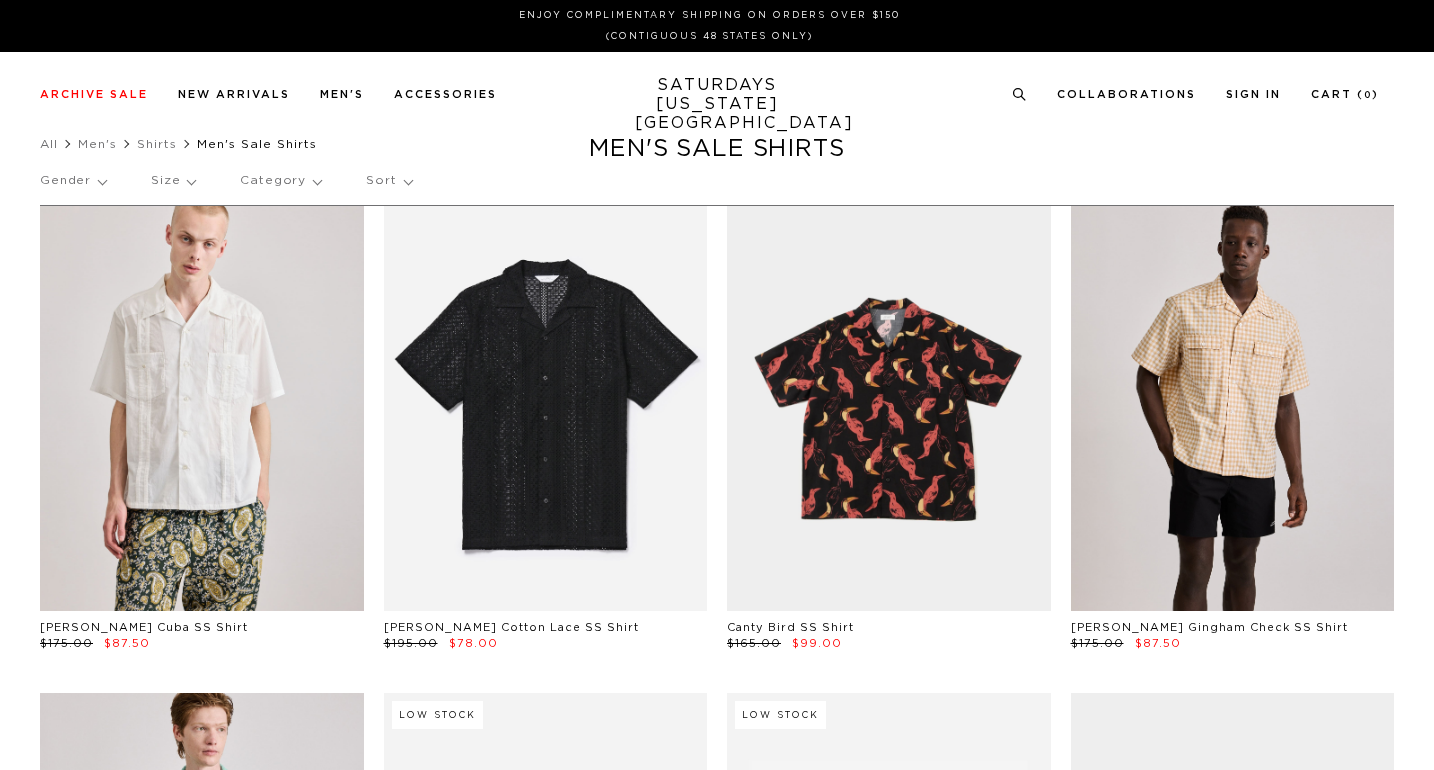 scroll, scrollTop: 0, scrollLeft: 0, axis: both 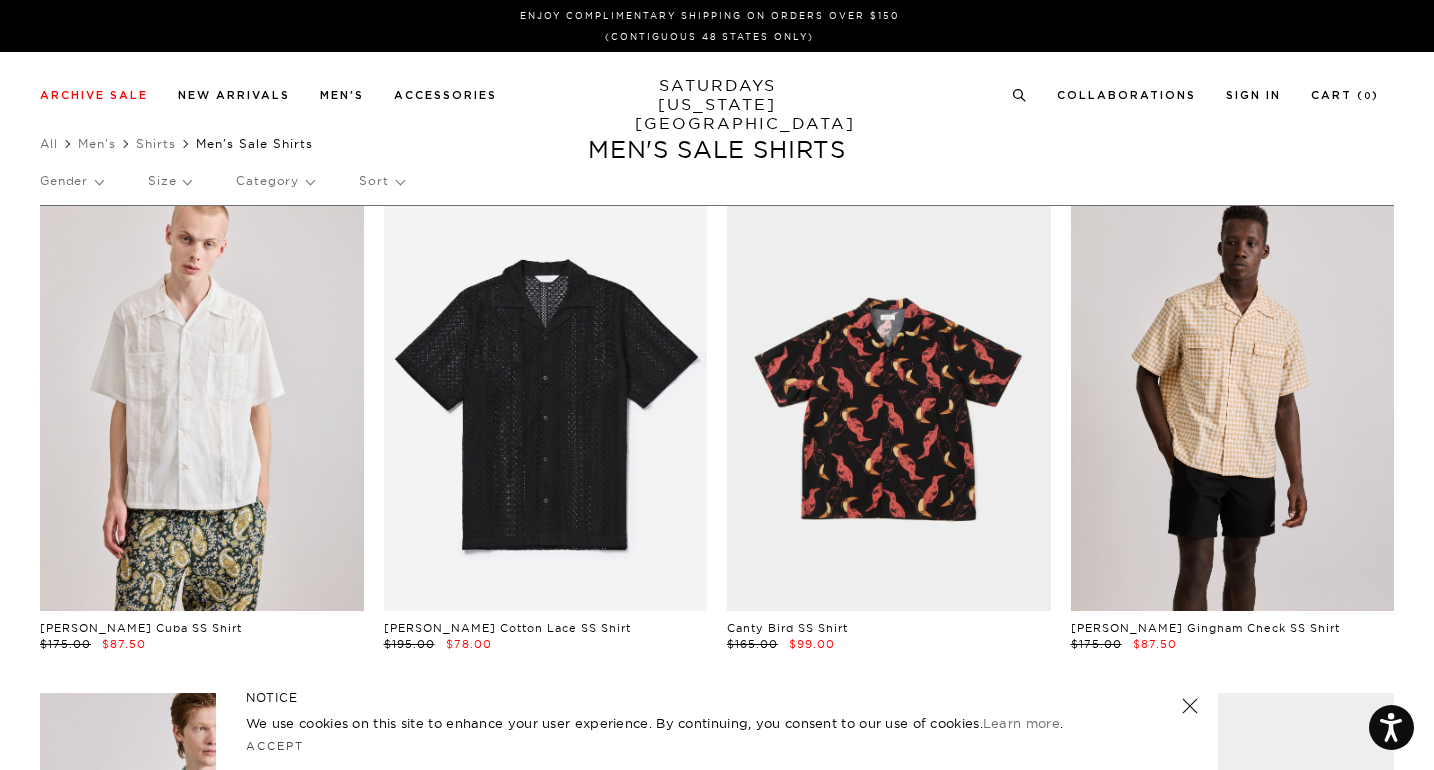 click on "Sort" at bounding box center (381, 181) 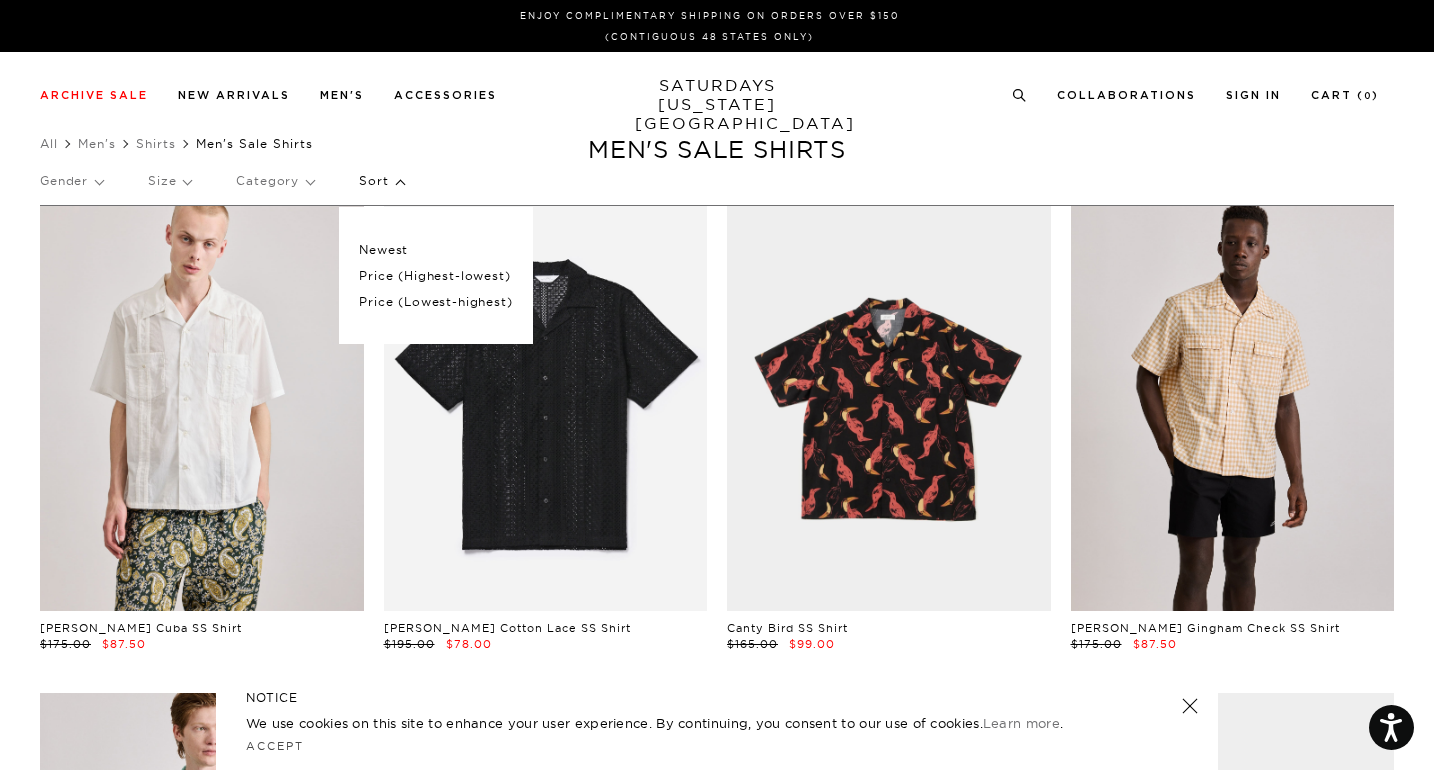 click on "Price (Lowest-highest)" at bounding box center [435, 302] 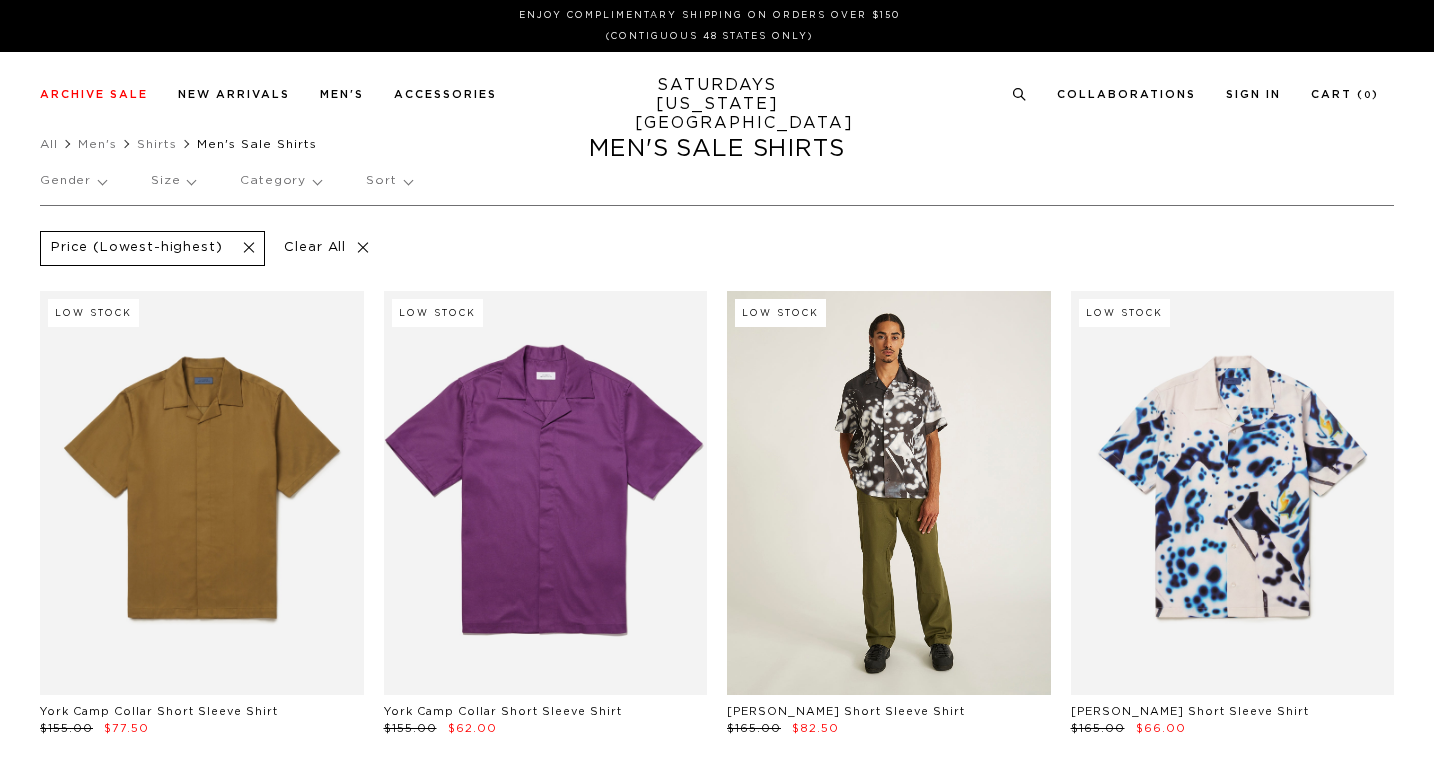 scroll, scrollTop: 0, scrollLeft: 0, axis: both 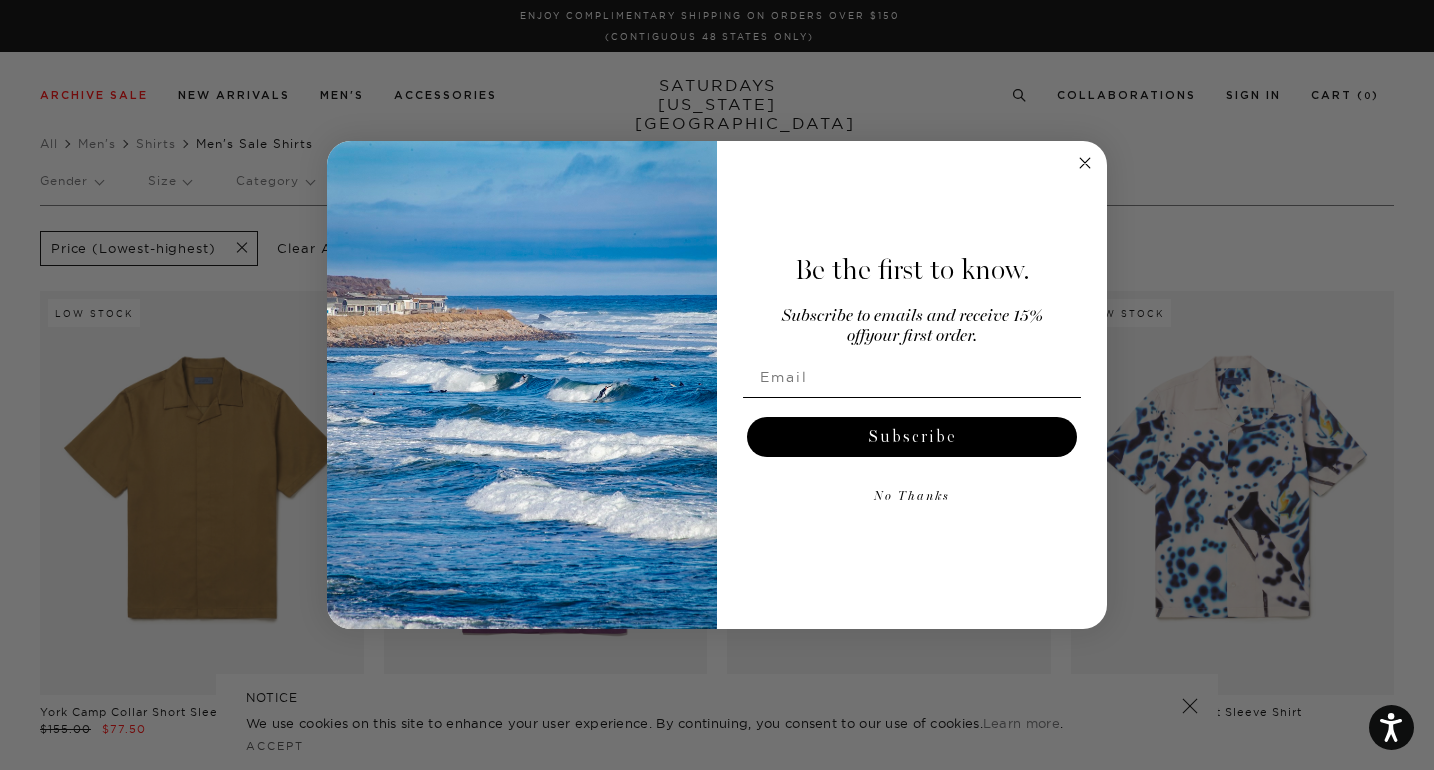 click 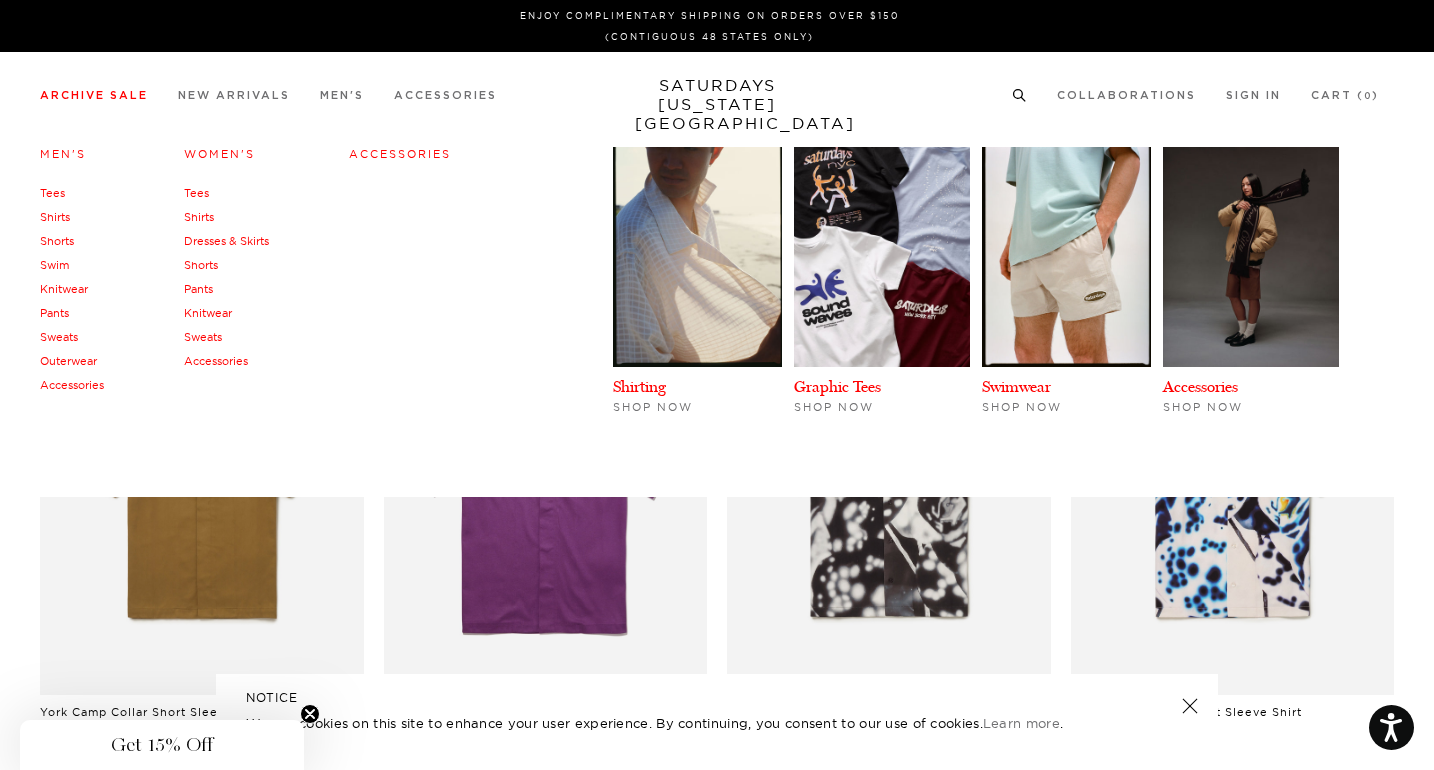click on "Tees" at bounding box center [52, 193] 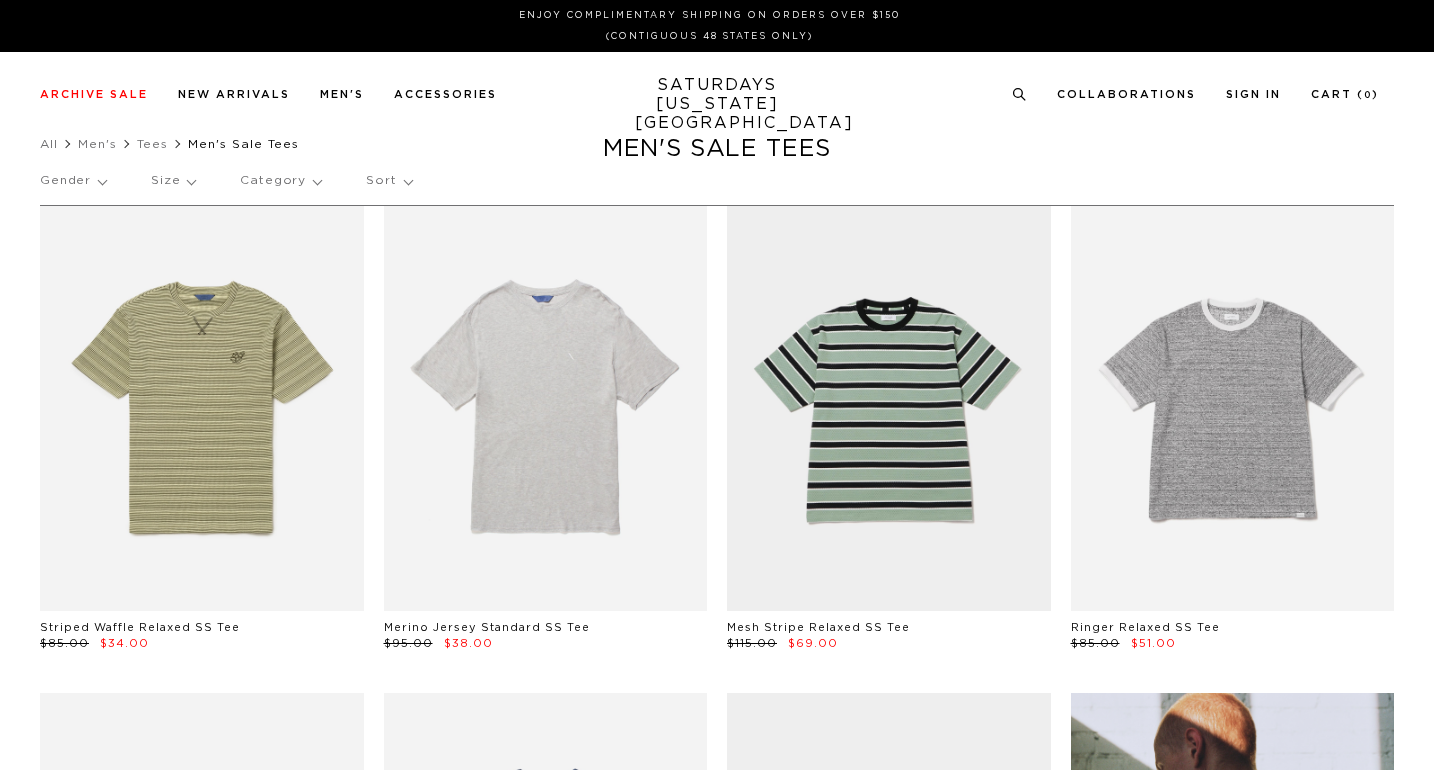 scroll, scrollTop: 0, scrollLeft: 0, axis: both 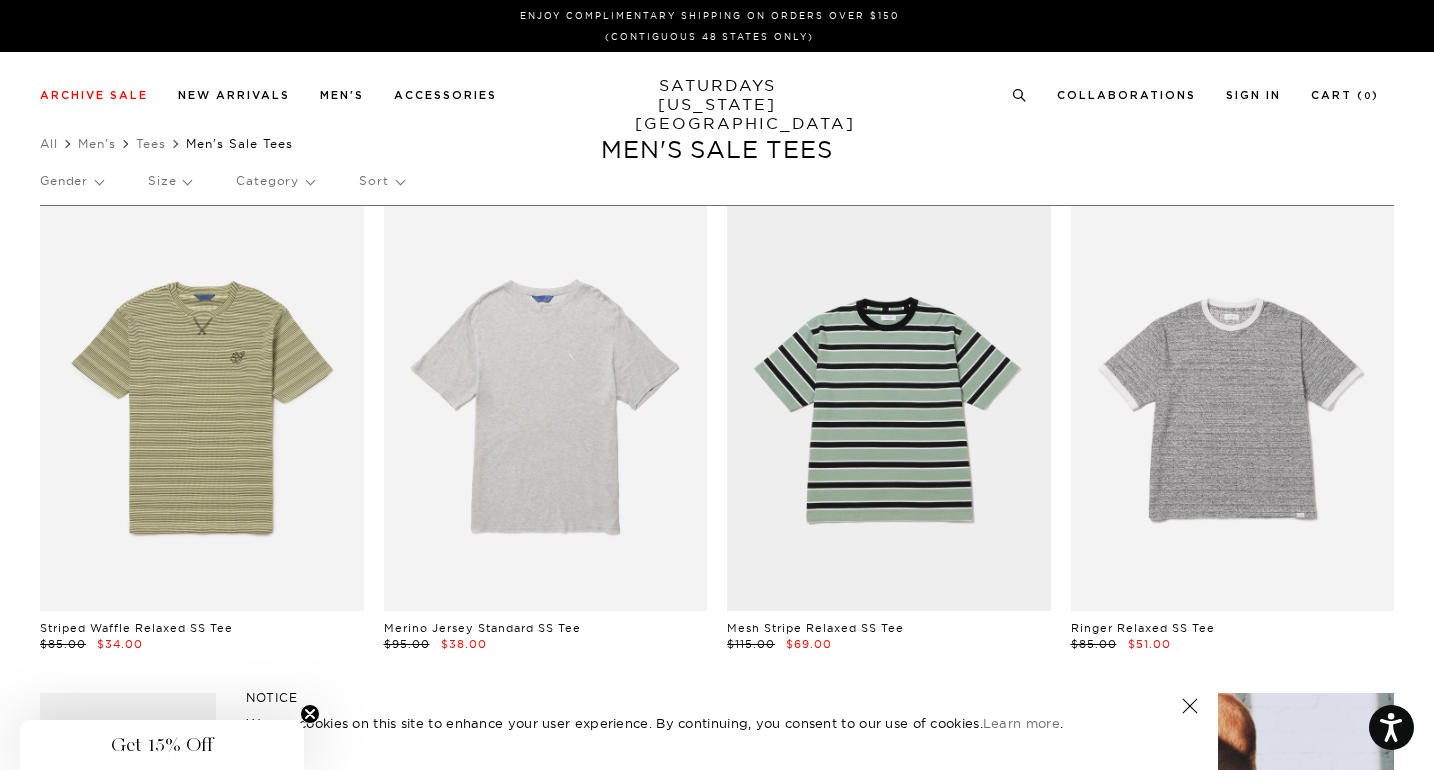 click on "Sort" at bounding box center [381, 181] 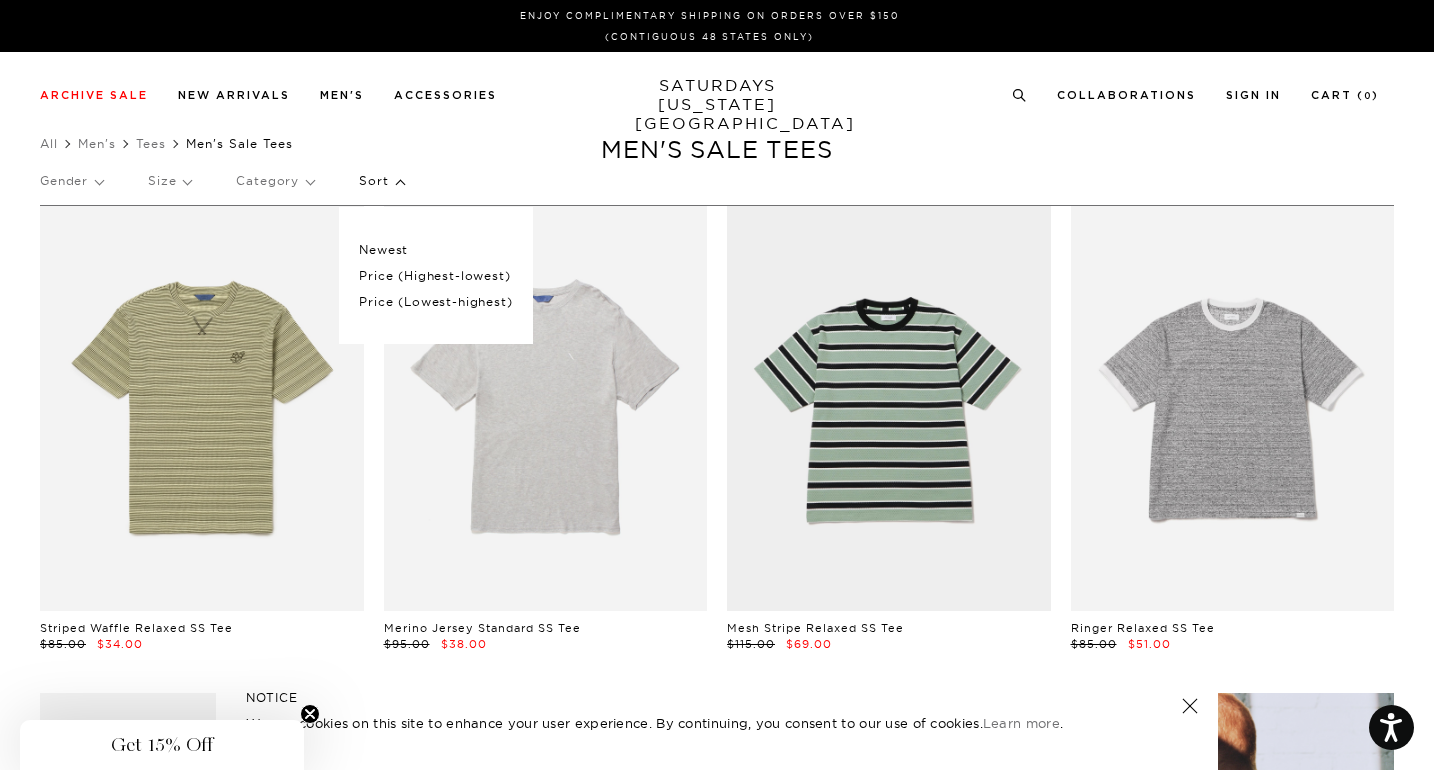 click on "Price (Lowest-highest)" at bounding box center (435, 302) 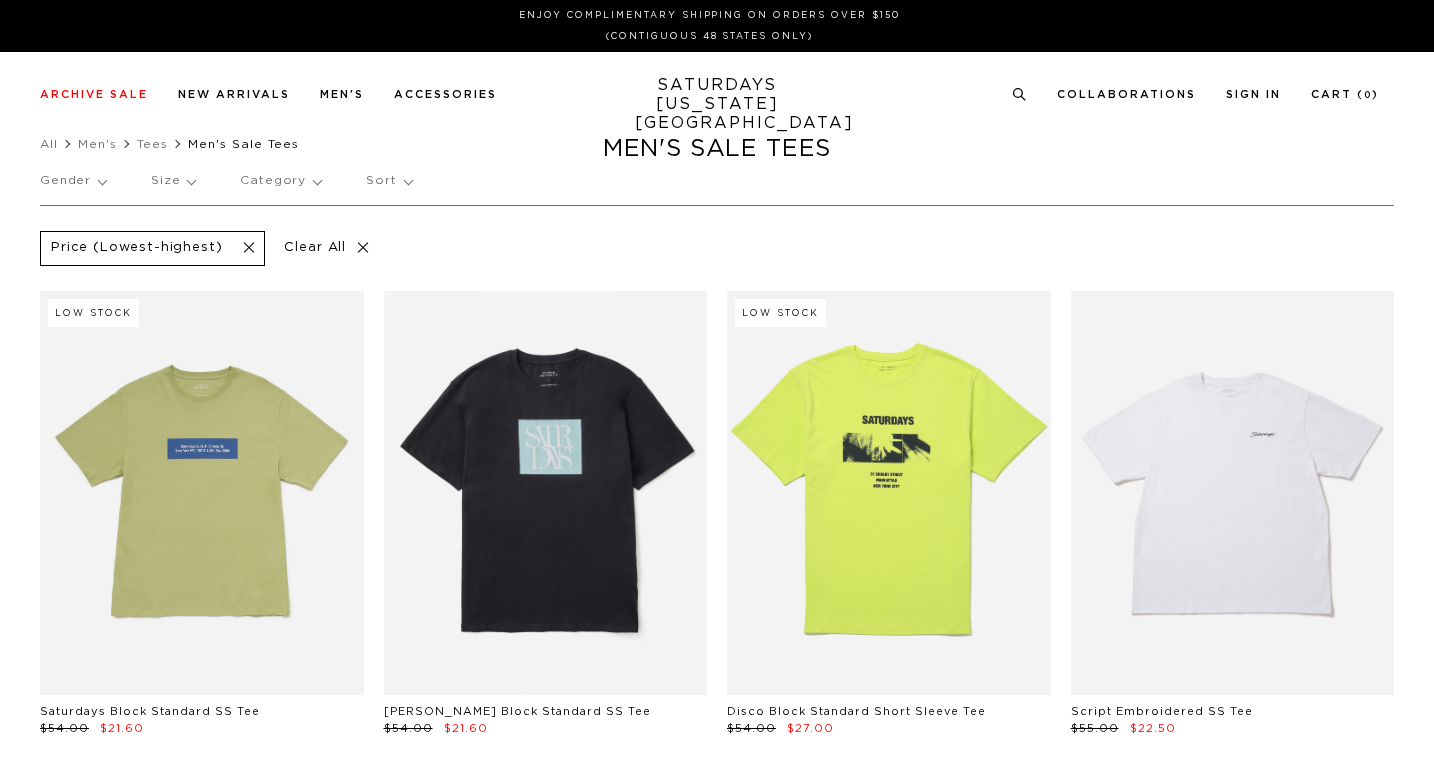 scroll, scrollTop: 0, scrollLeft: 0, axis: both 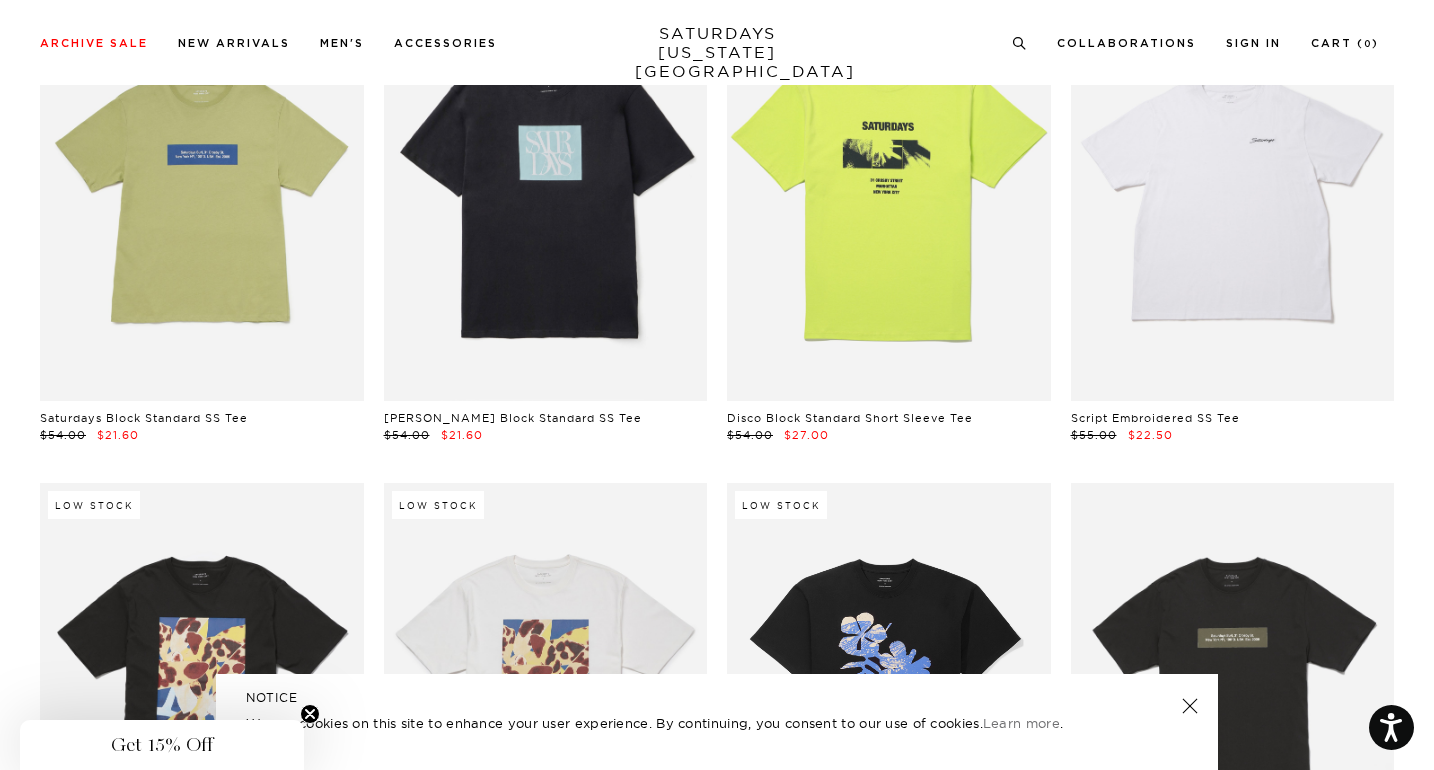 drag, startPoint x: 1296, startPoint y: 247, endPoint x: 1313, endPoint y: 0, distance: 247.58434 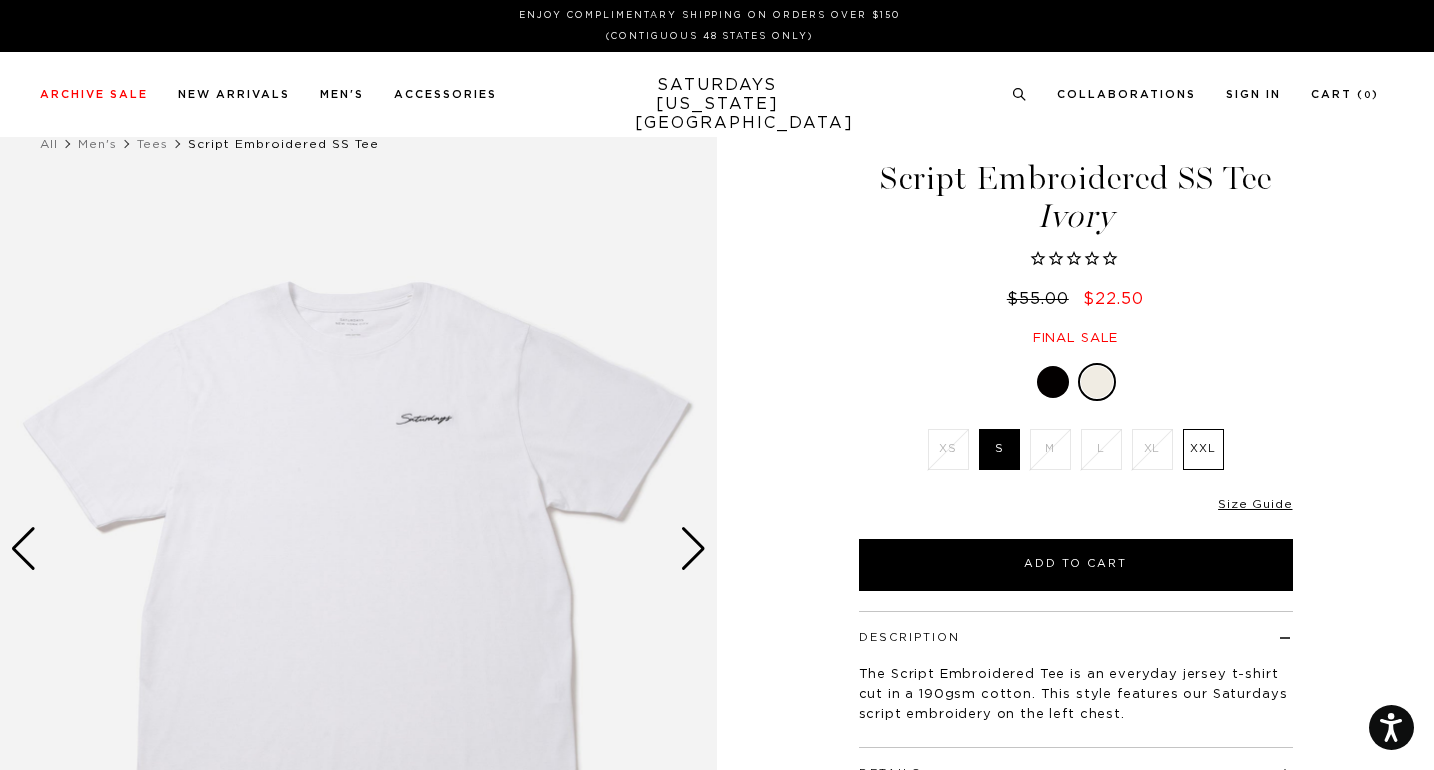 scroll, scrollTop: 0, scrollLeft: 0, axis: both 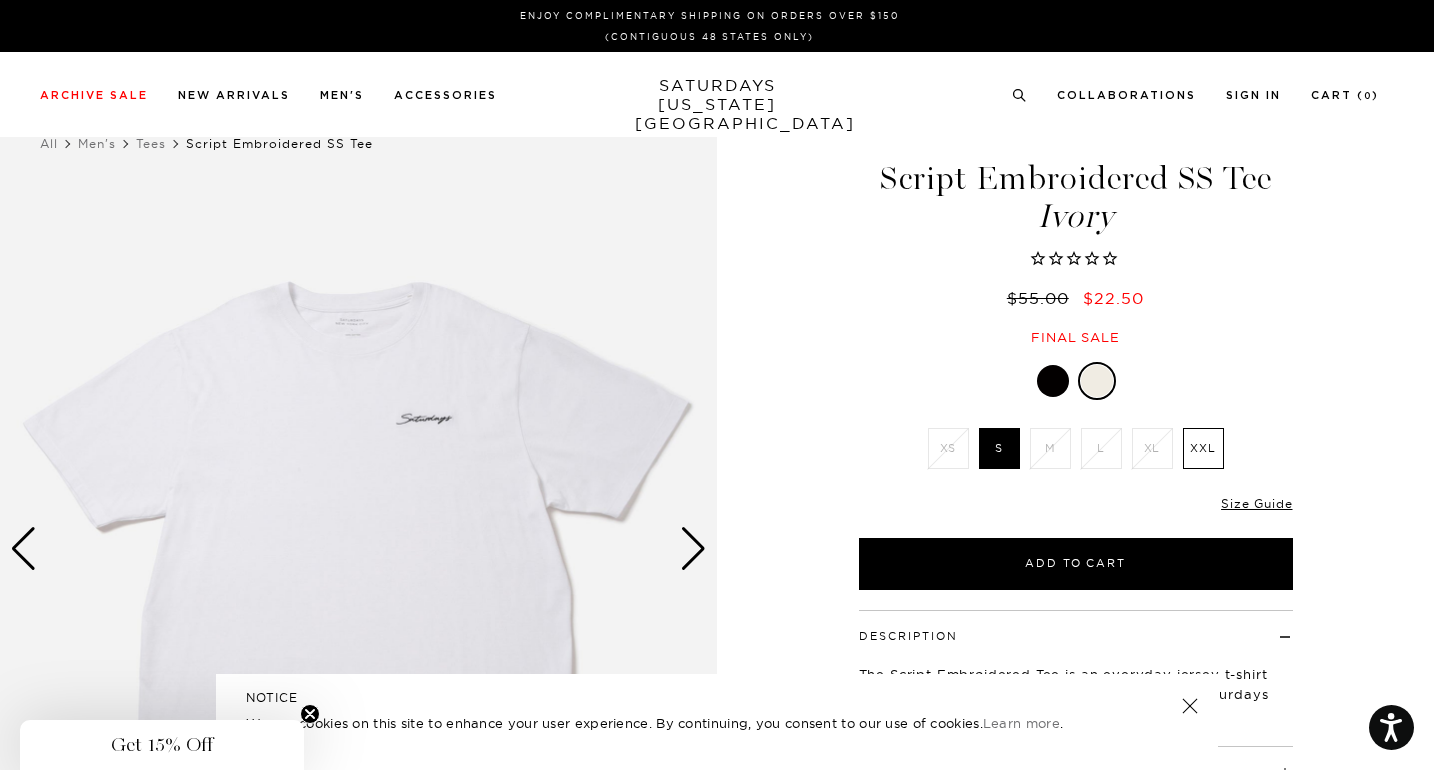 click on "S" at bounding box center [999, 448] 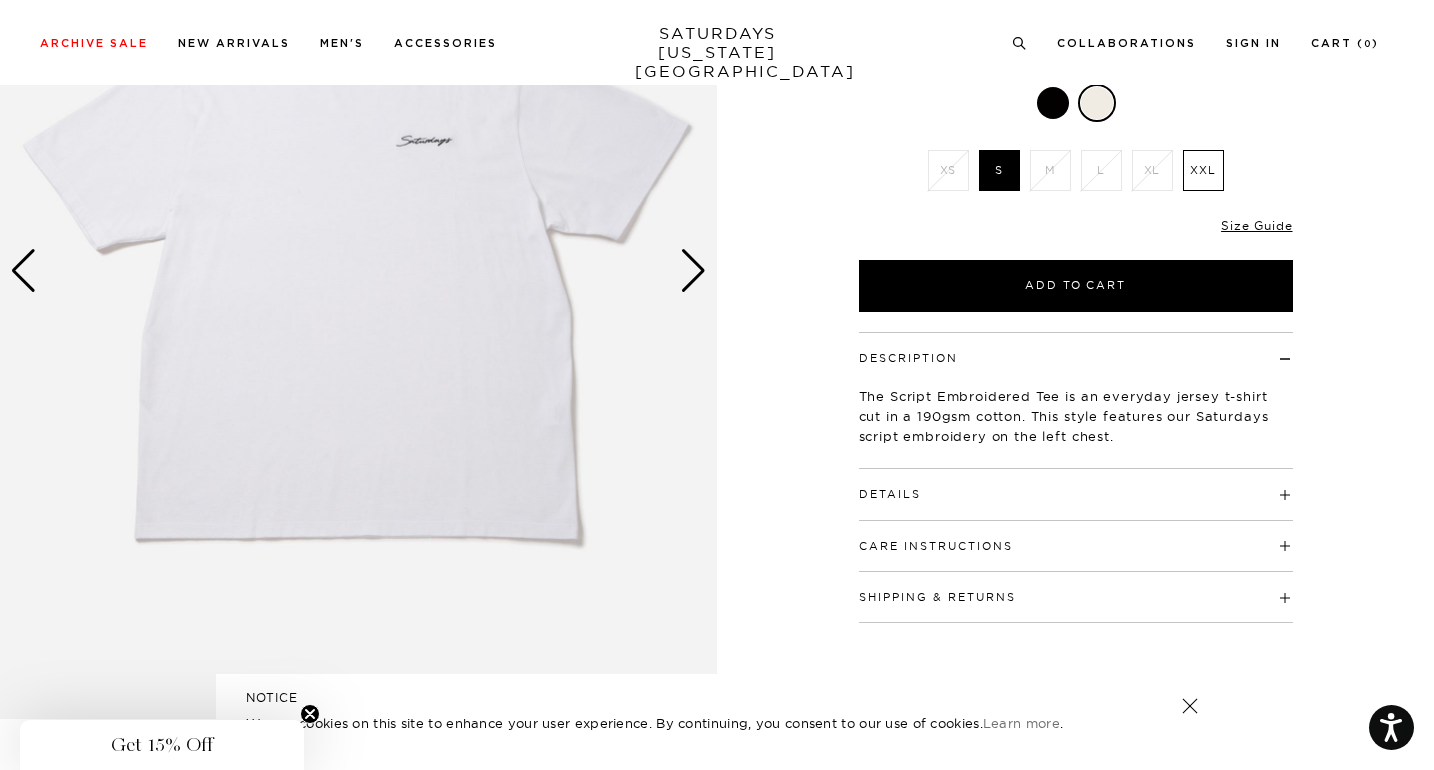 scroll, scrollTop: 401, scrollLeft: 0, axis: vertical 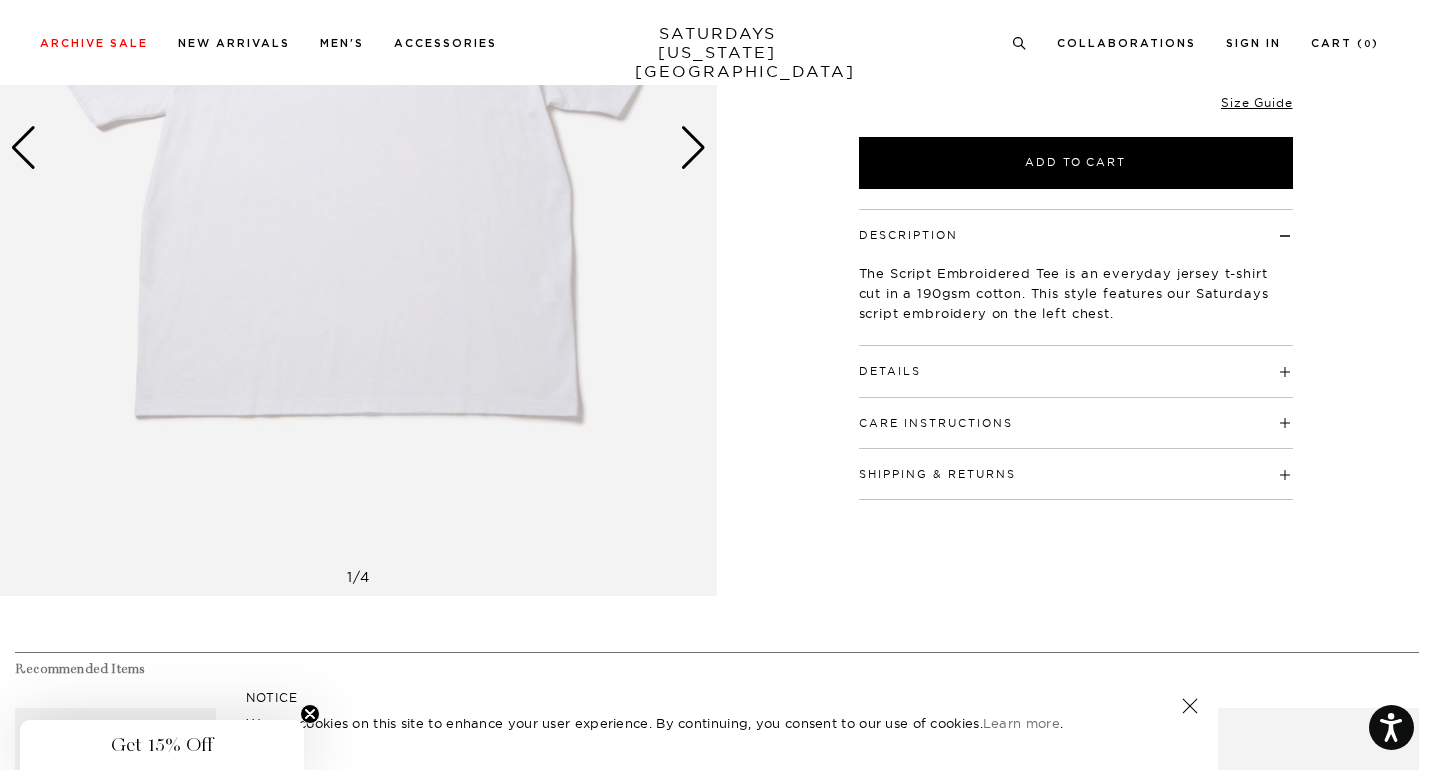 click on "Details
100% Cotton Saturdays script embroidery on left chest Model is 6'0" and wearing a size Medium" at bounding box center [1076, 371] 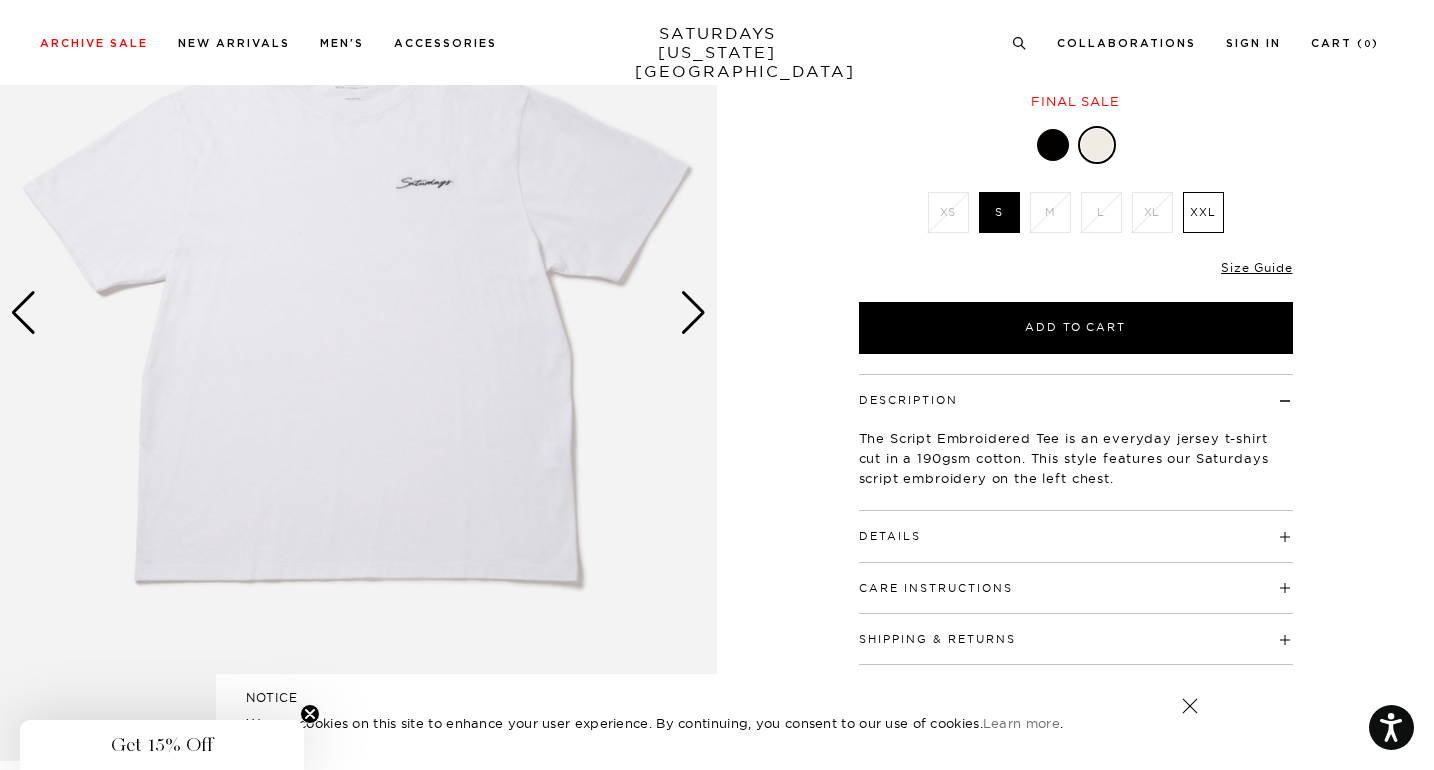 scroll, scrollTop: 145, scrollLeft: 0, axis: vertical 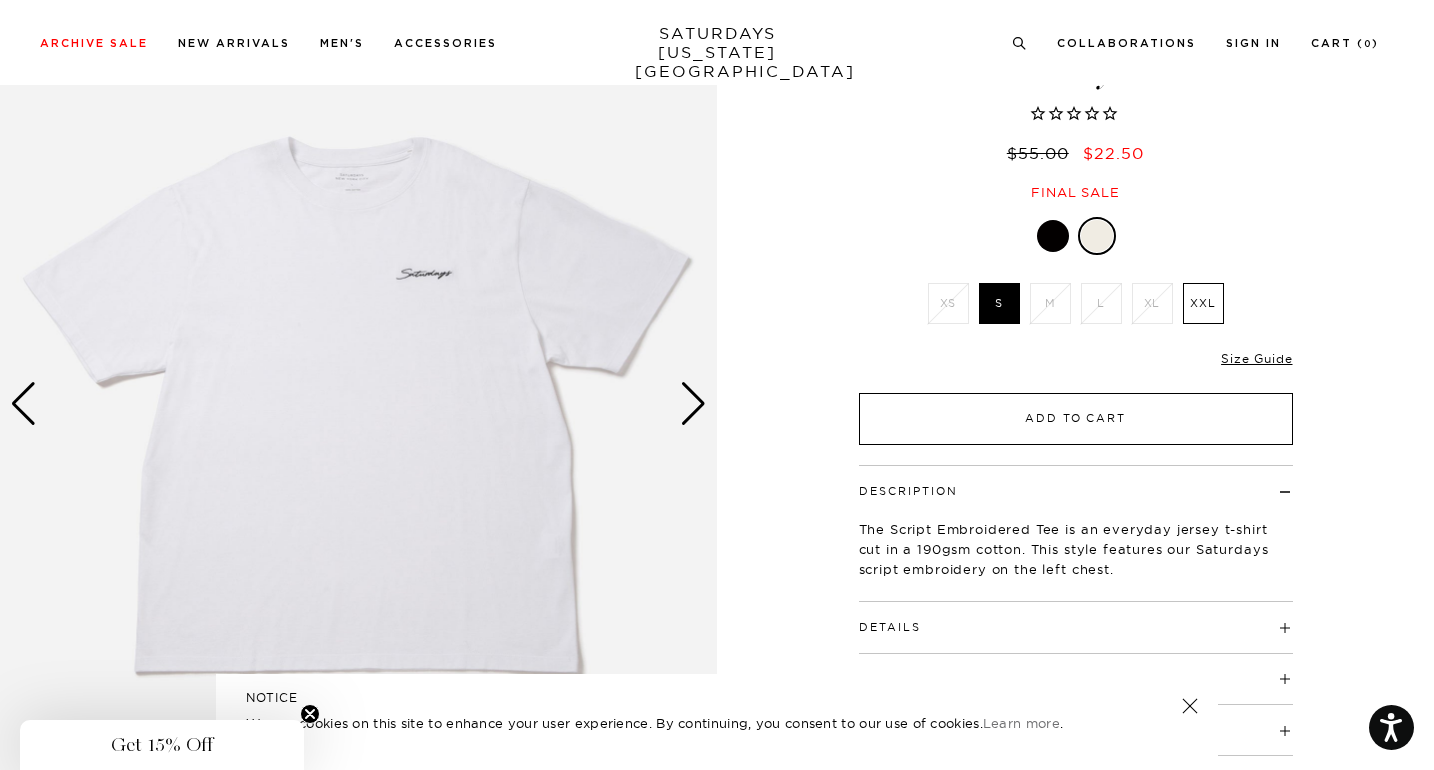 click on "Add to Cart" at bounding box center (1076, 419) 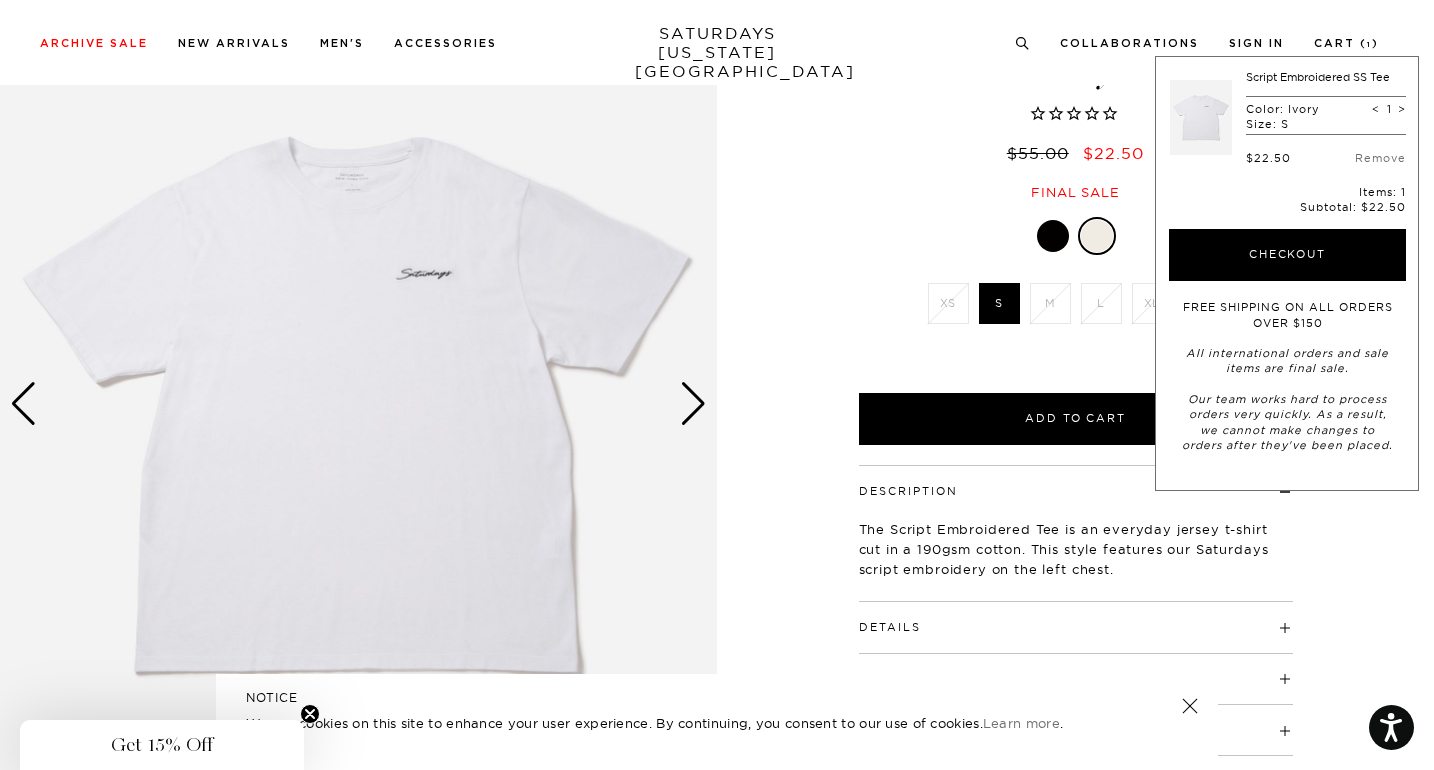 click at bounding box center [1053, 236] 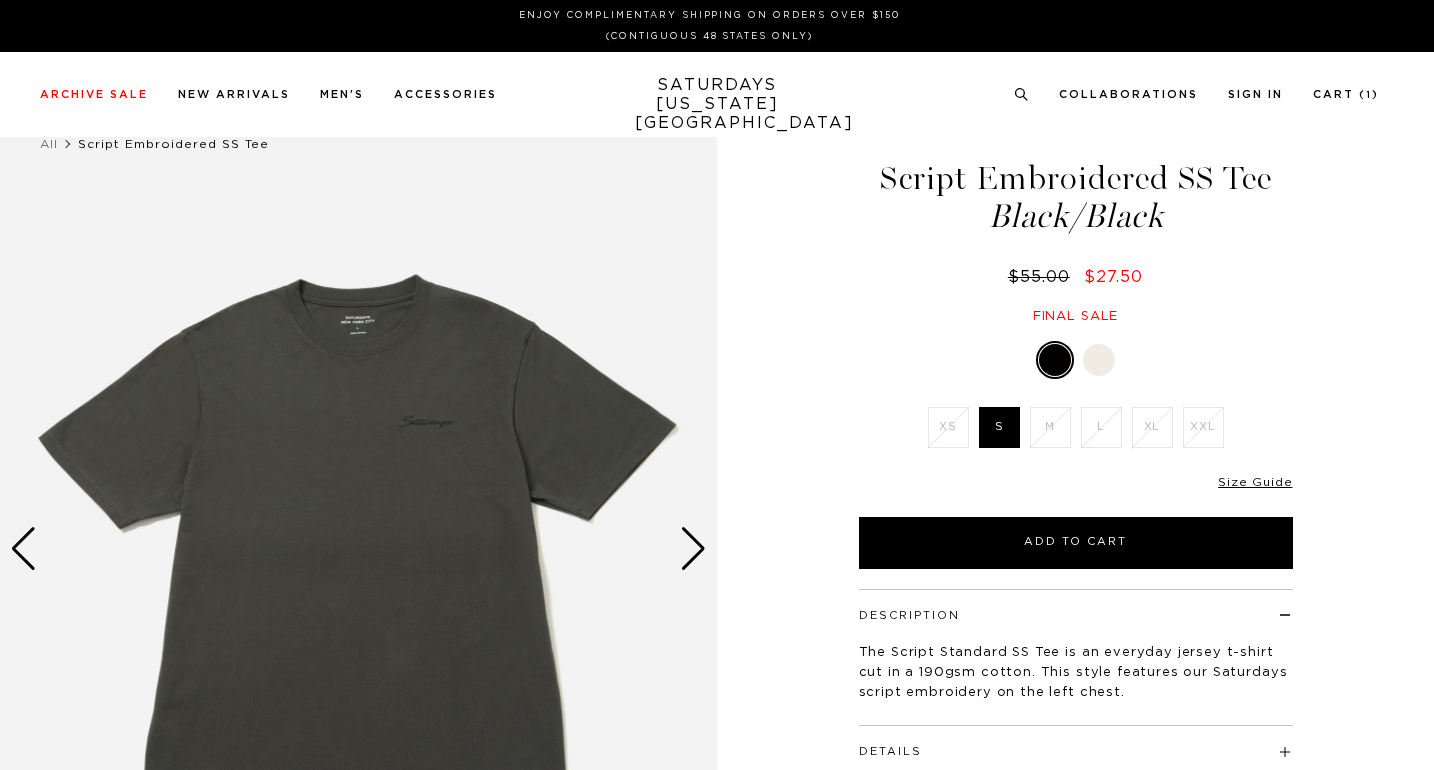 scroll, scrollTop: 0, scrollLeft: 0, axis: both 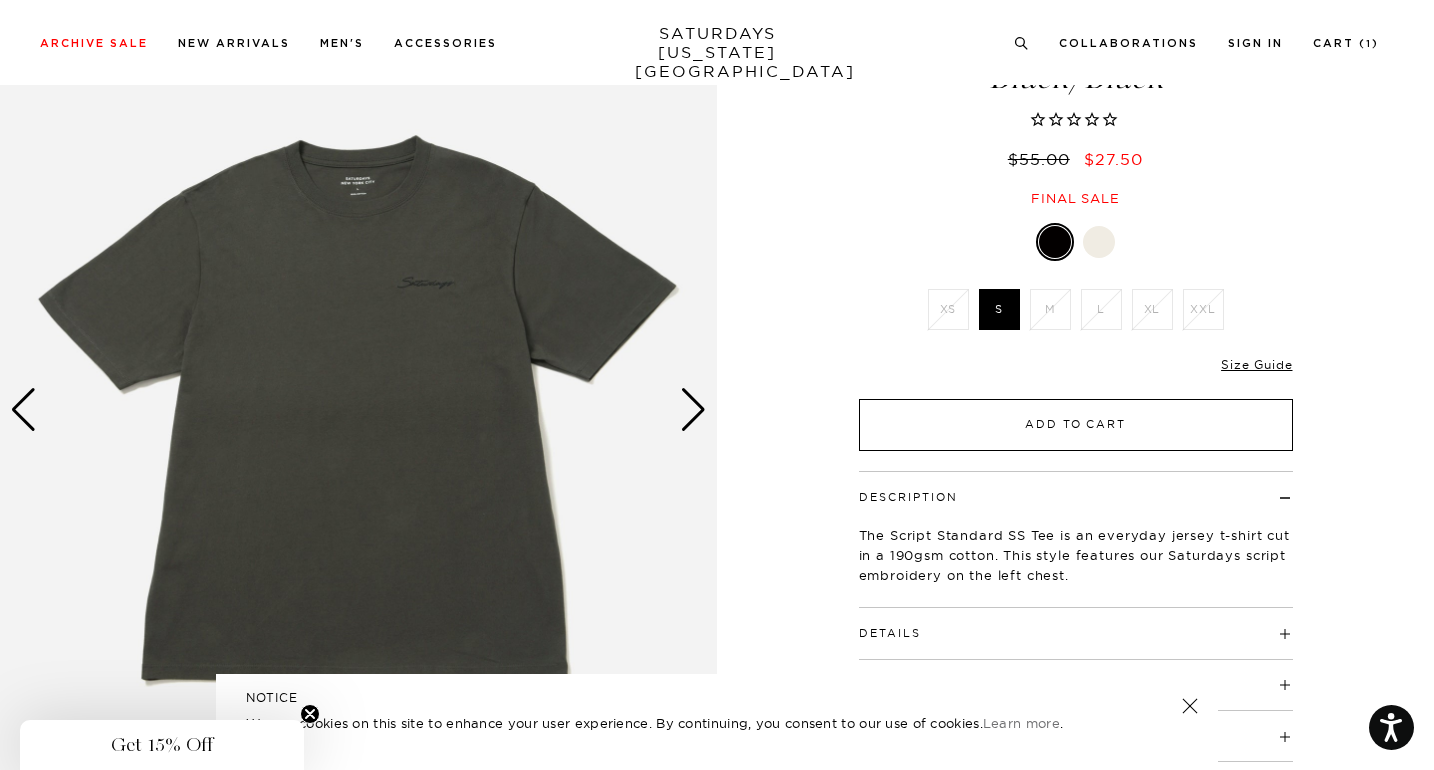 click on "Add to Cart" at bounding box center [1076, 425] 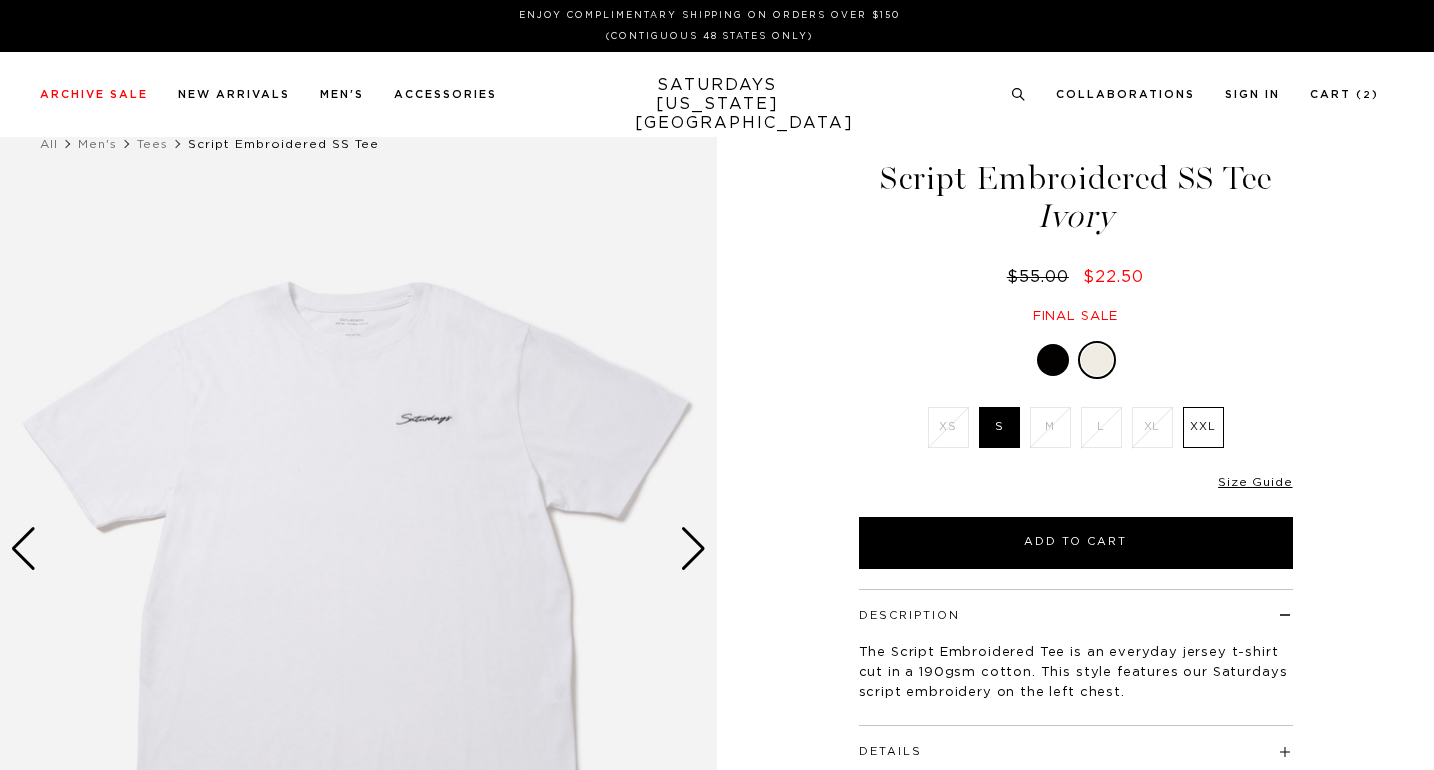 scroll, scrollTop: 145, scrollLeft: 0, axis: vertical 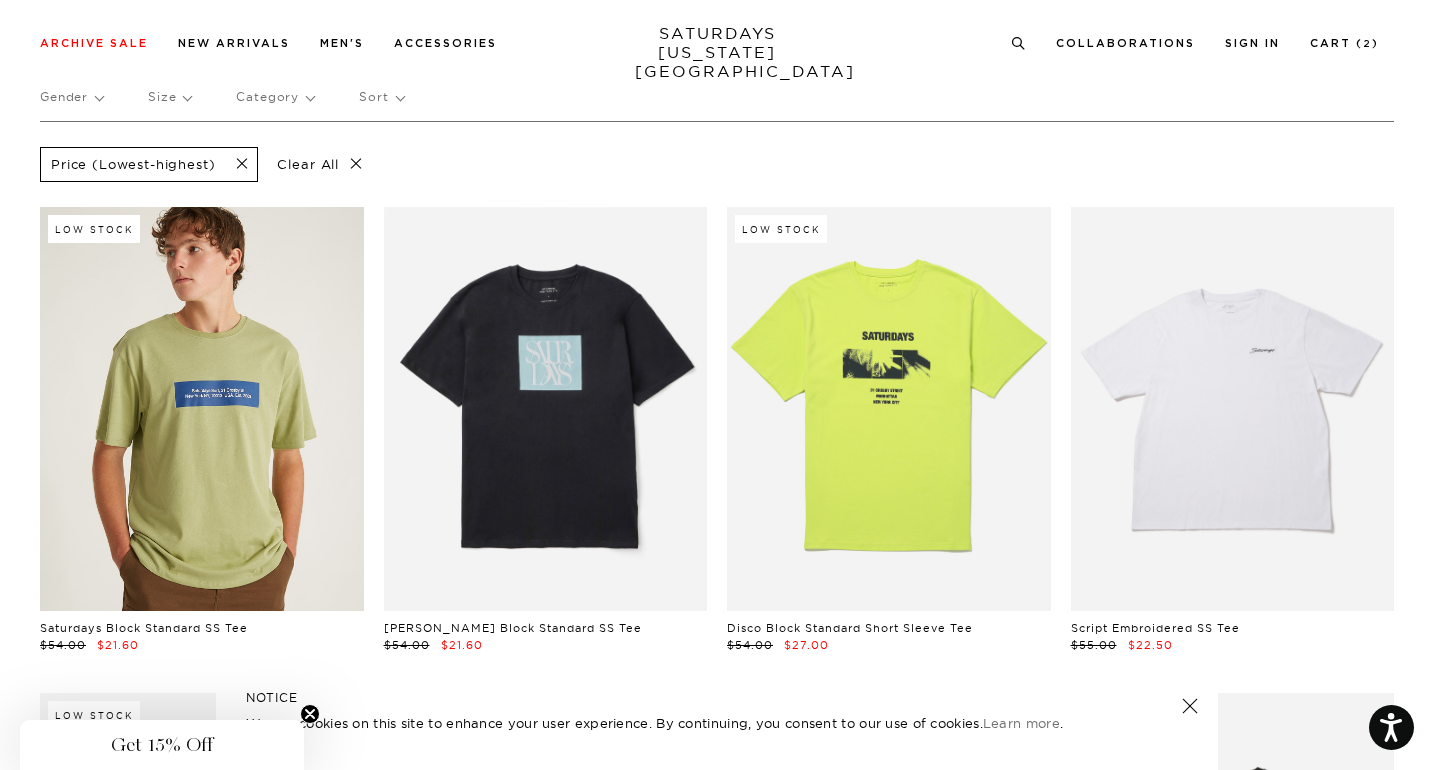 click at bounding box center (202, 409) 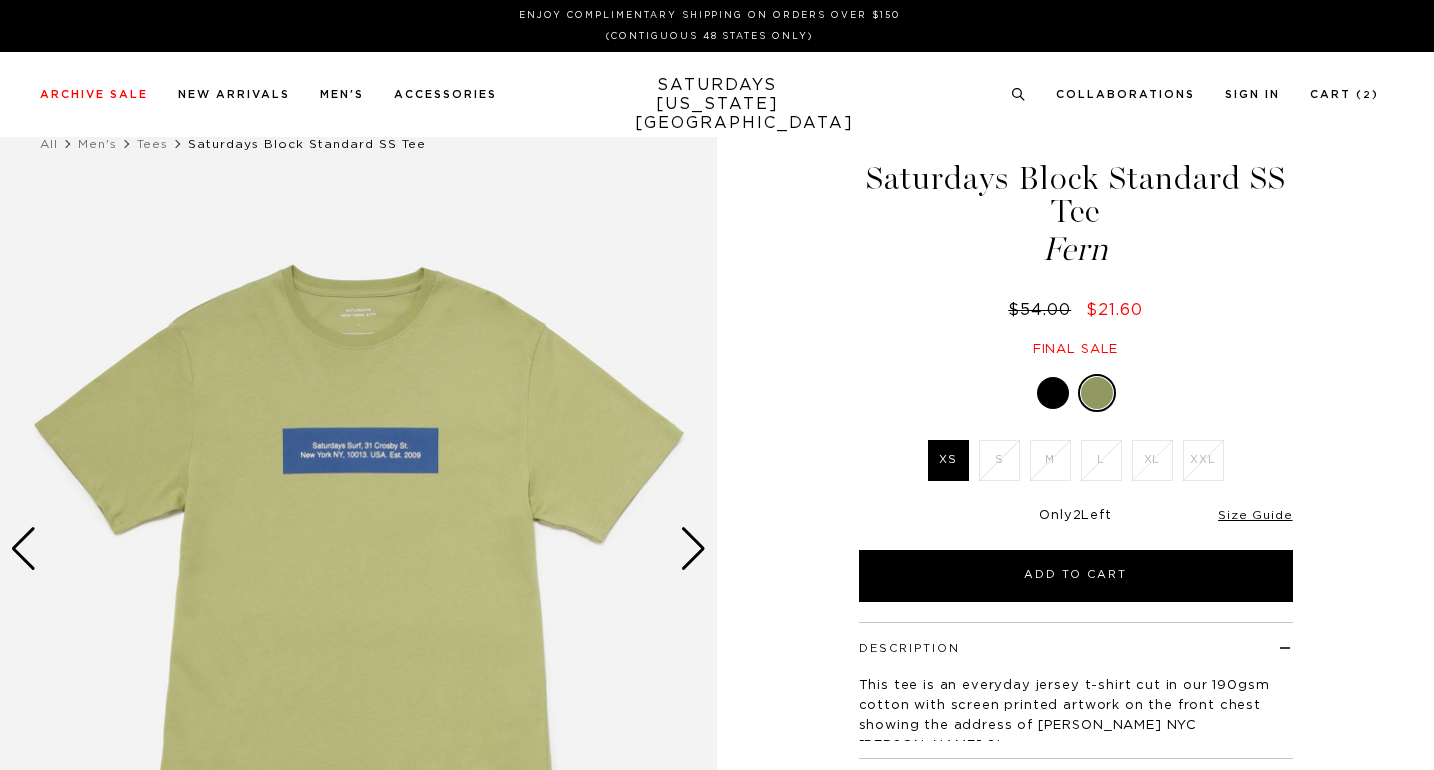 scroll, scrollTop: 0, scrollLeft: 0, axis: both 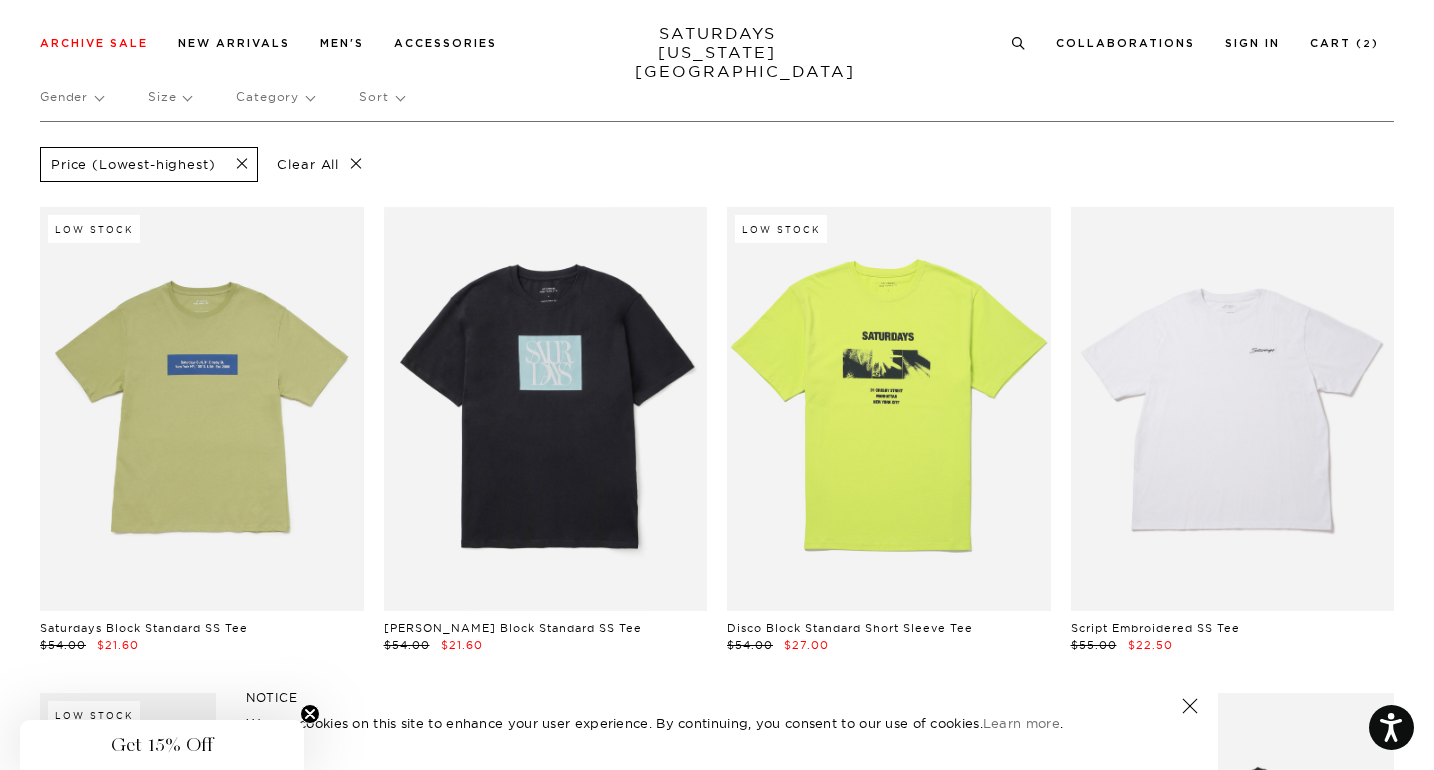 click on "Size" at bounding box center [169, 97] 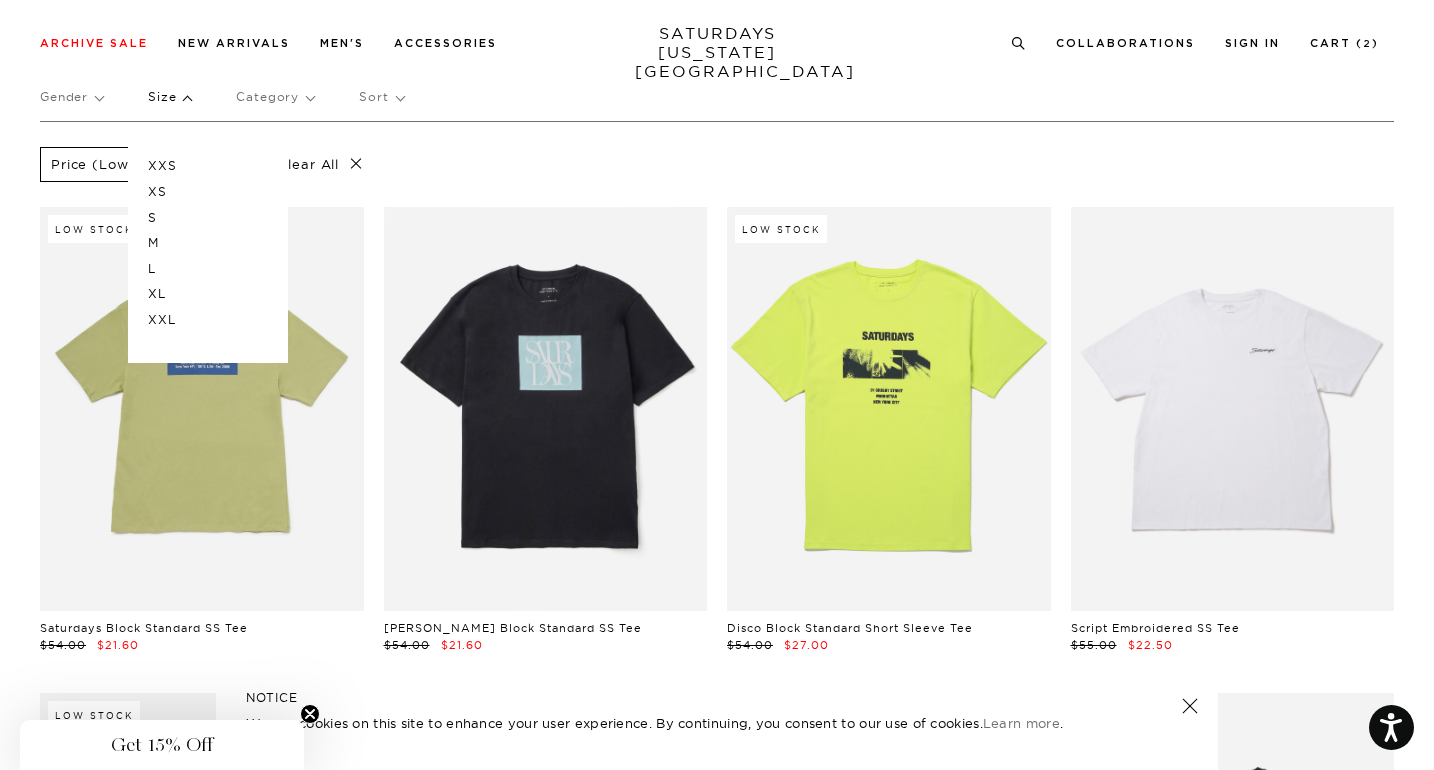 click on "S" at bounding box center (208, 218) 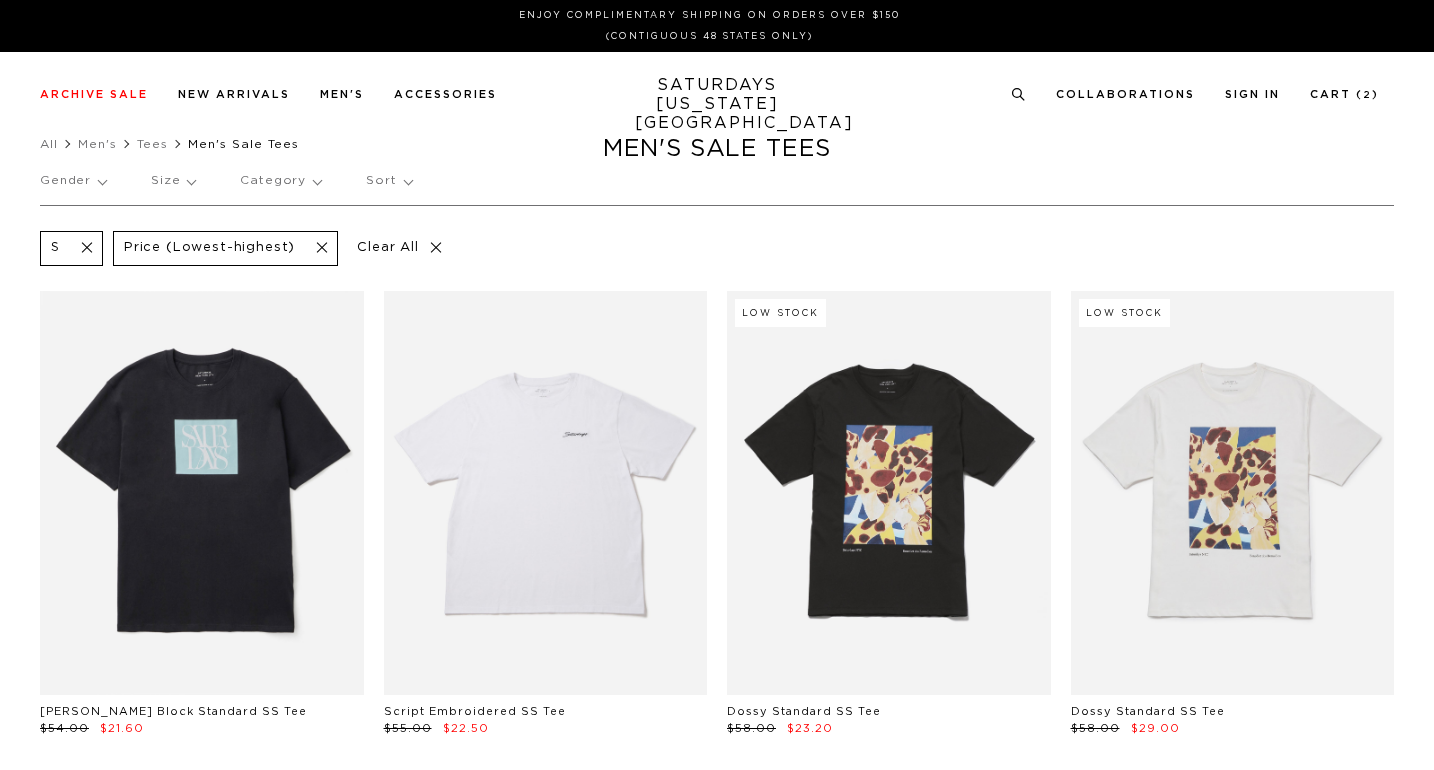 scroll, scrollTop: 0, scrollLeft: 0, axis: both 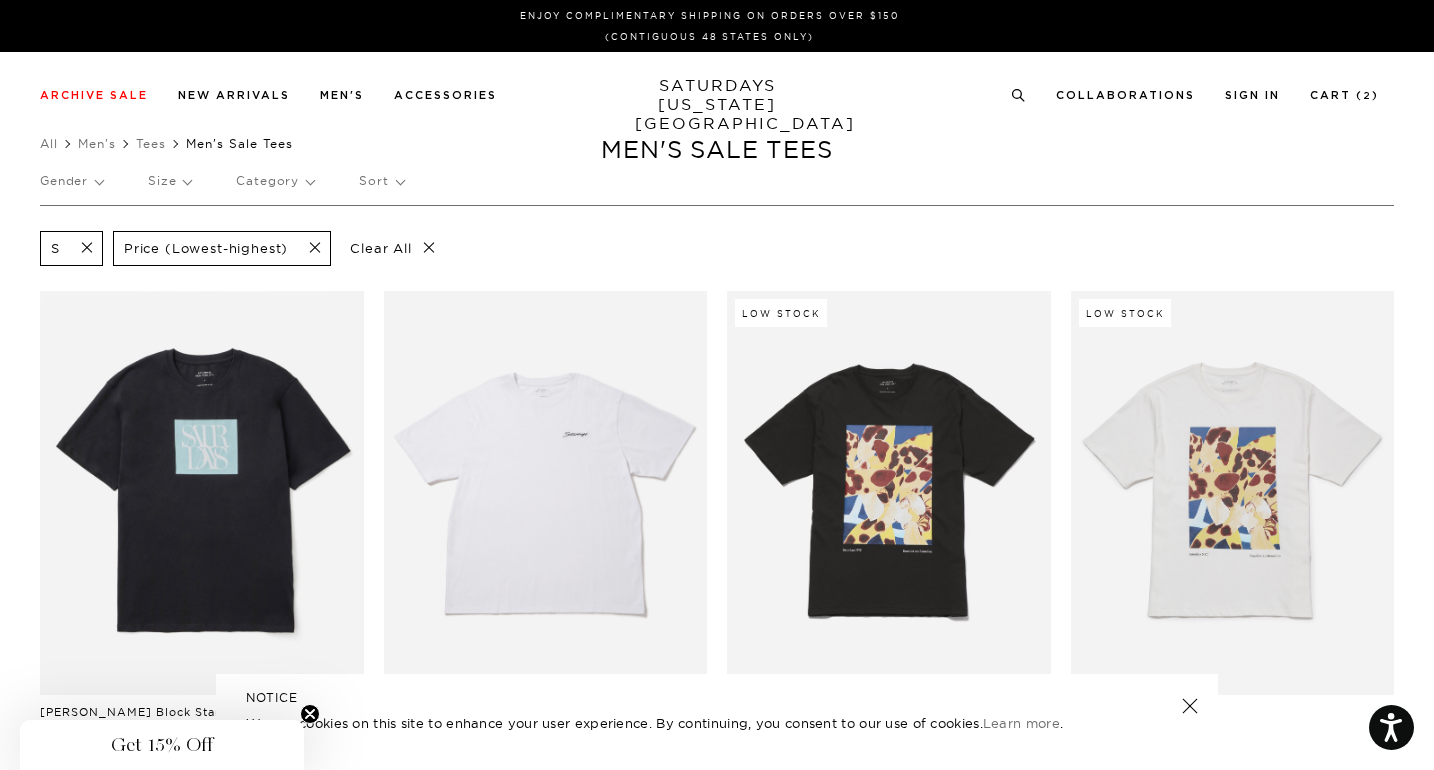 click on "Size" at bounding box center [169, 181] 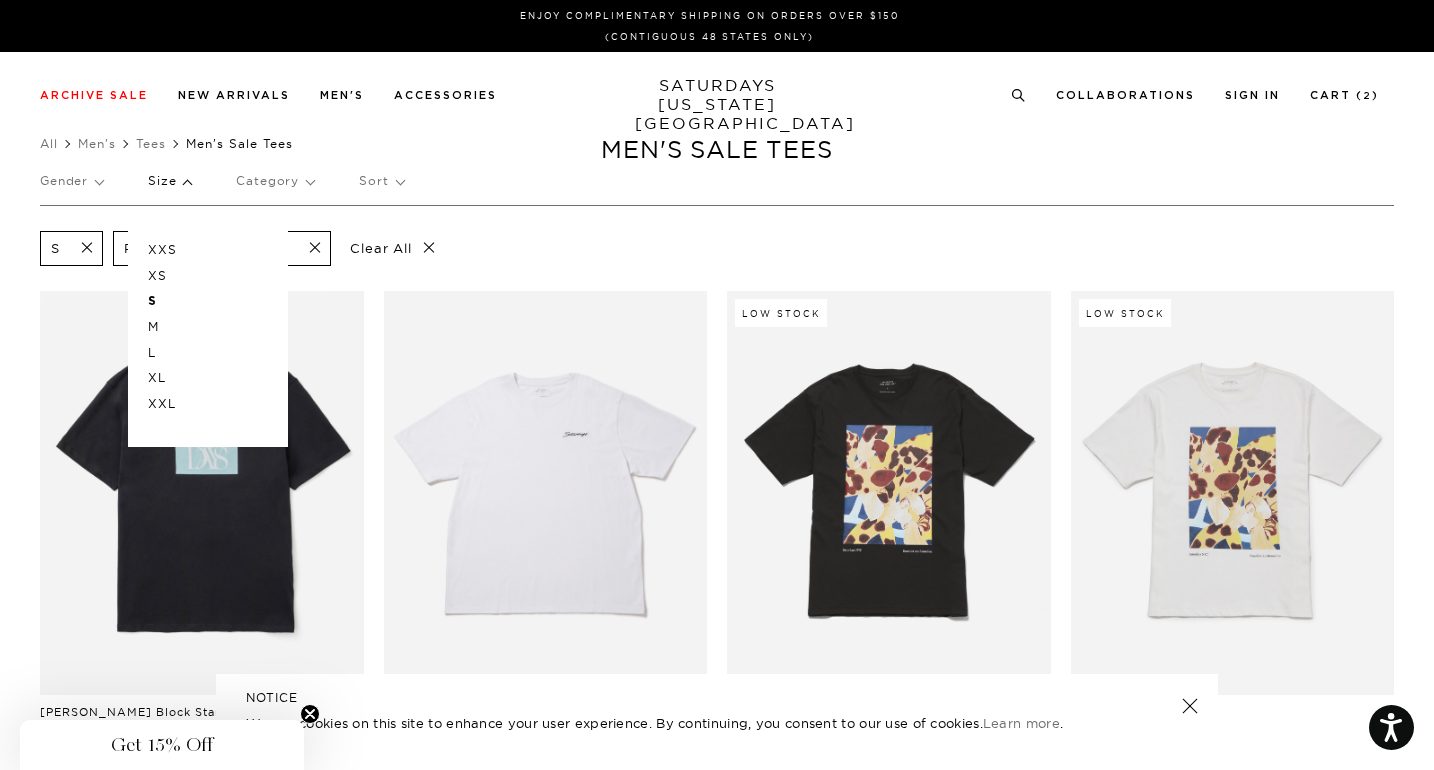click on "XS" at bounding box center (208, 276) 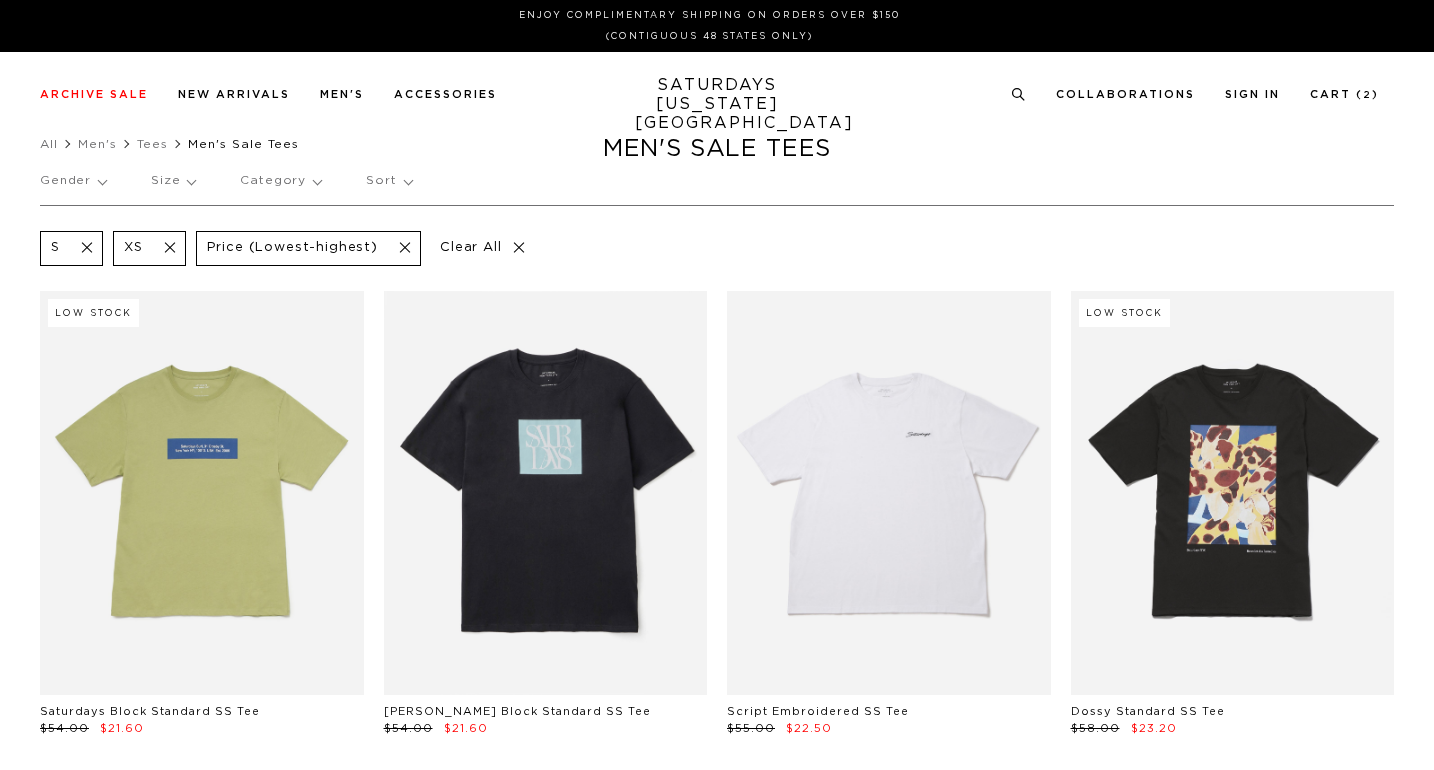 scroll, scrollTop: 0, scrollLeft: 0, axis: both 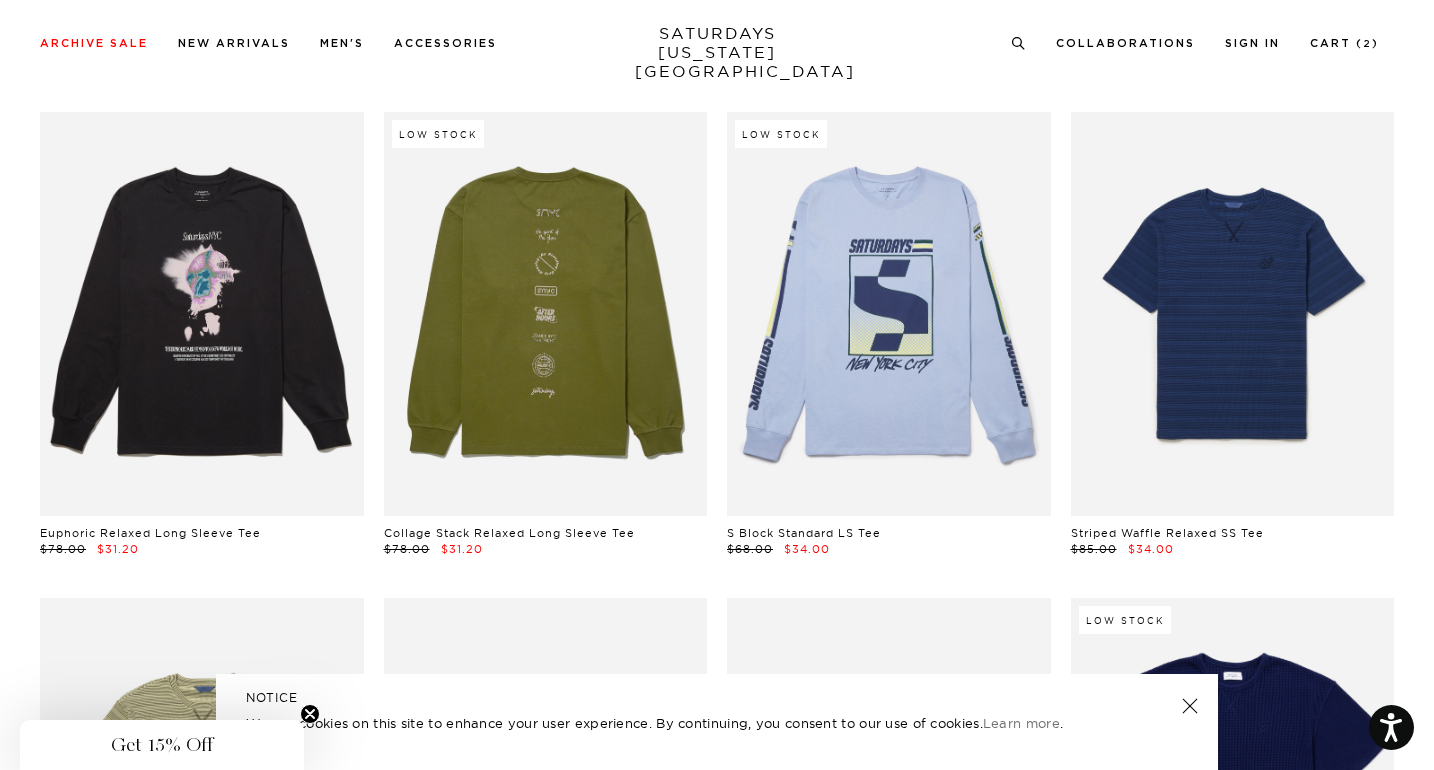 click at bounding box center (889, 314) 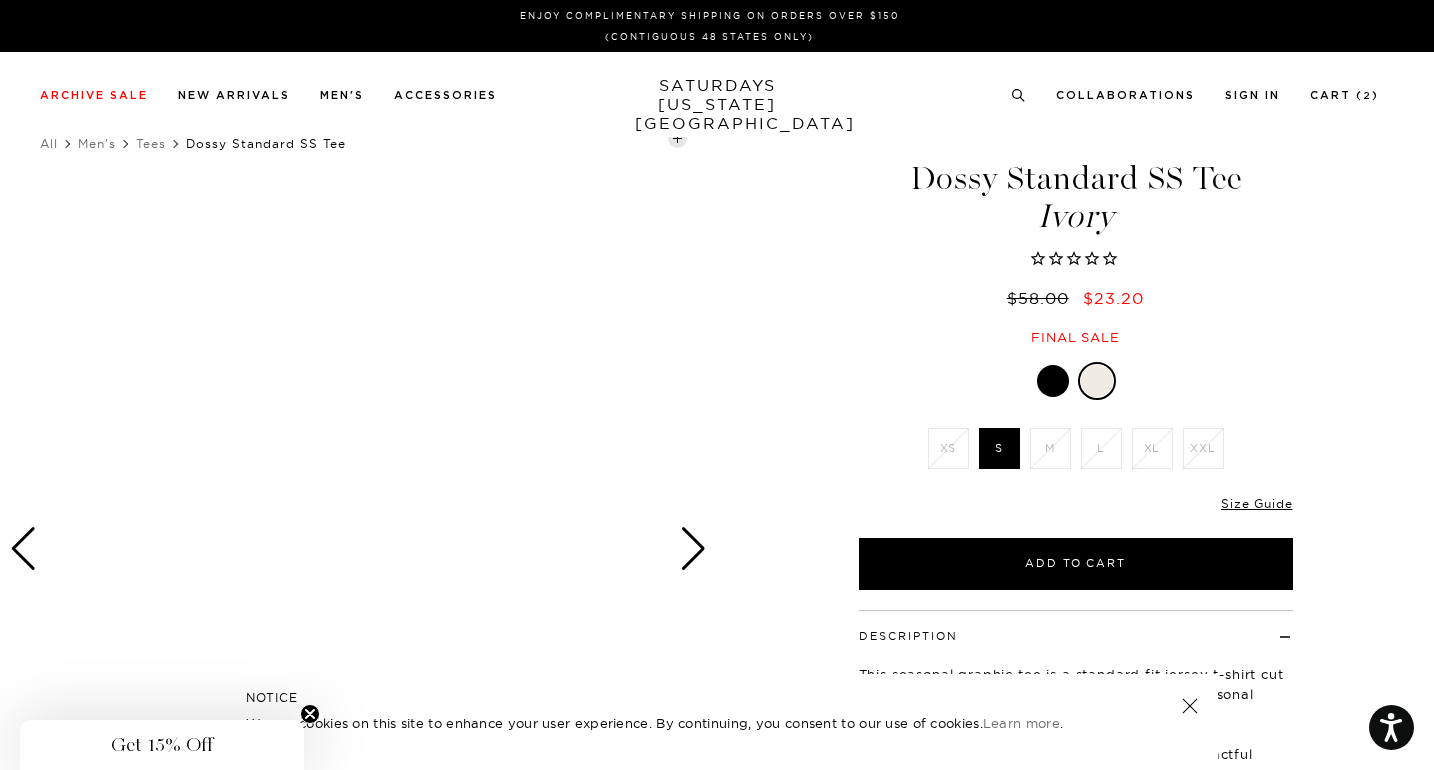 scroll, scrollTop: 0, scrollLeft: 0, axis: both 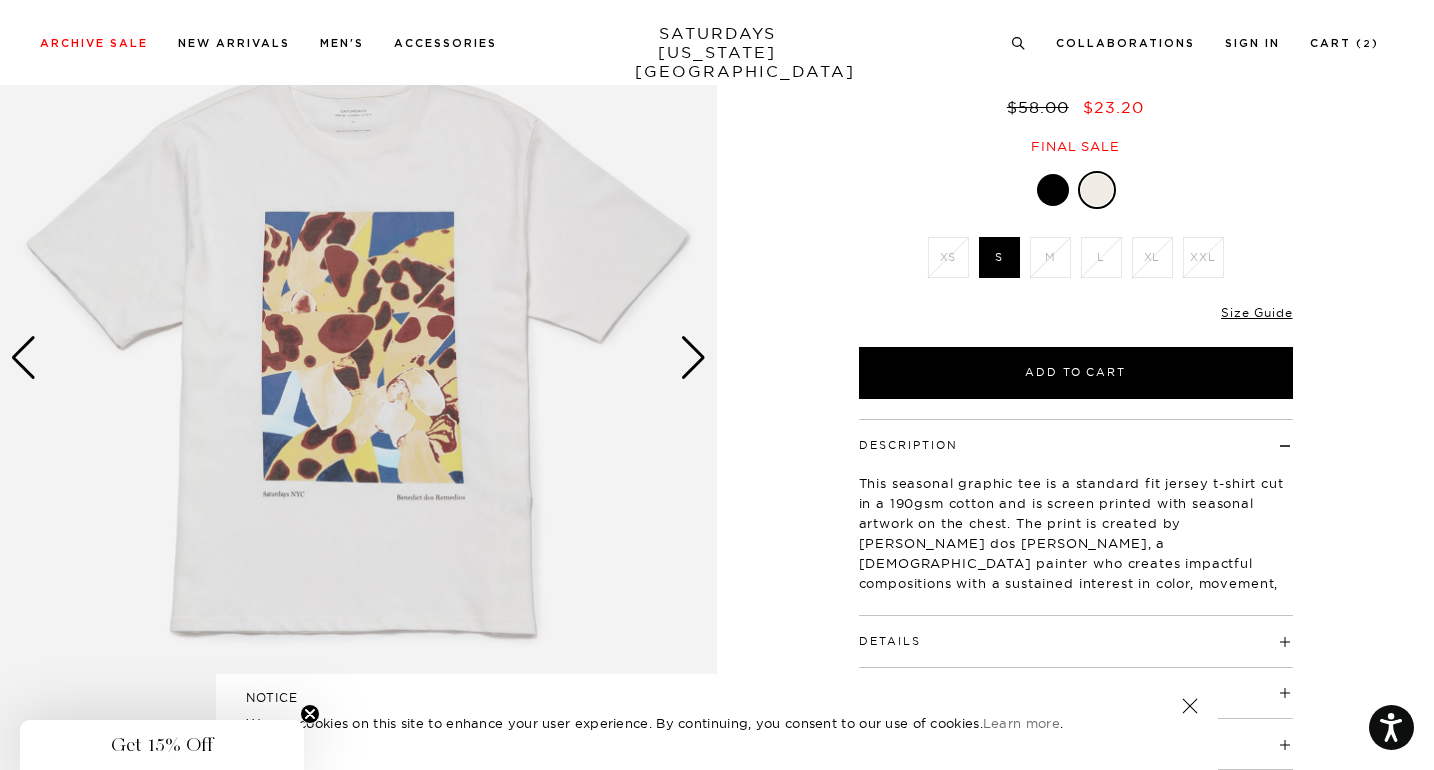 click at bounding box center [1053, 190] 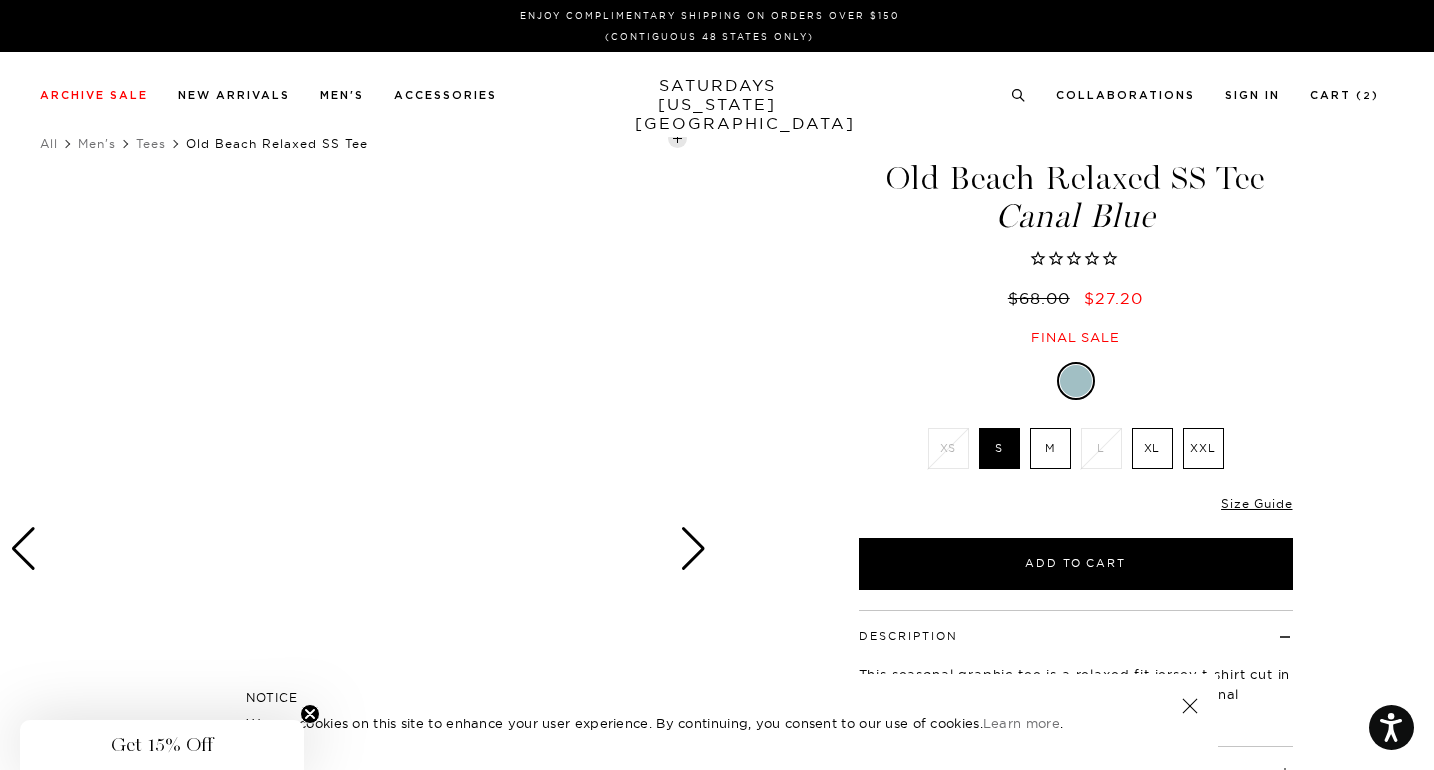 scroll, scrollTop: 0, scrollLeft: 0, axis: both 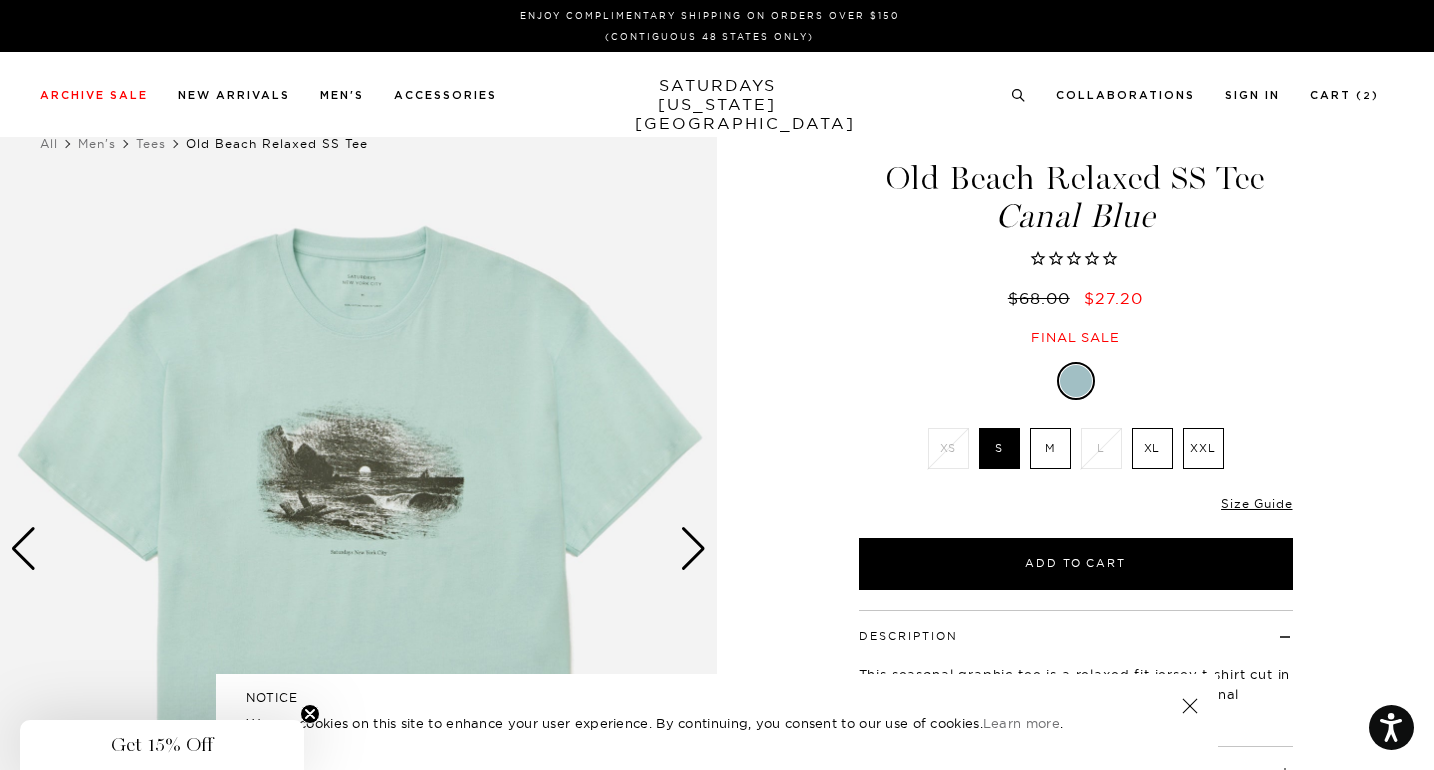 click at bounding box center [358, 549] 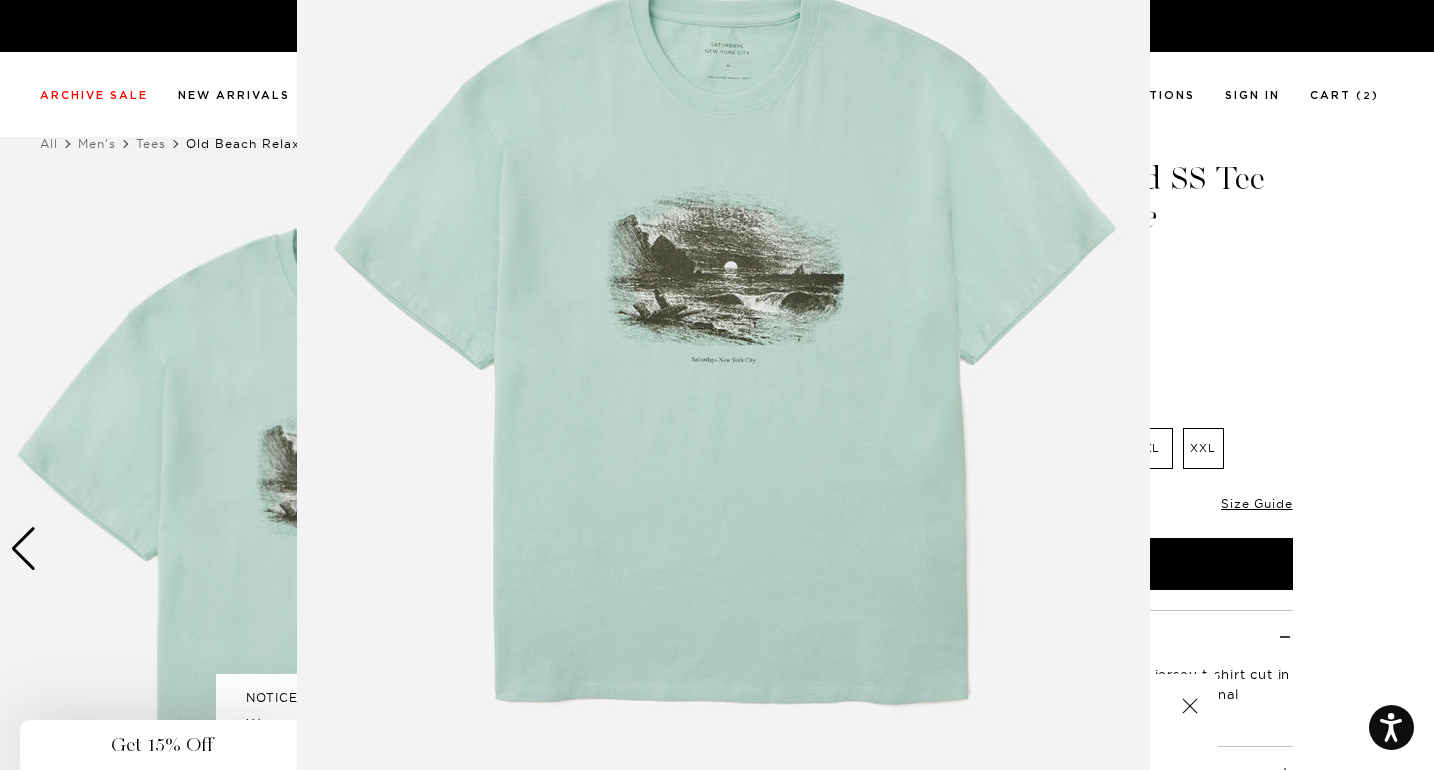 scroll, scrollTop: 157, scrollLeft: 0, axis: vertical 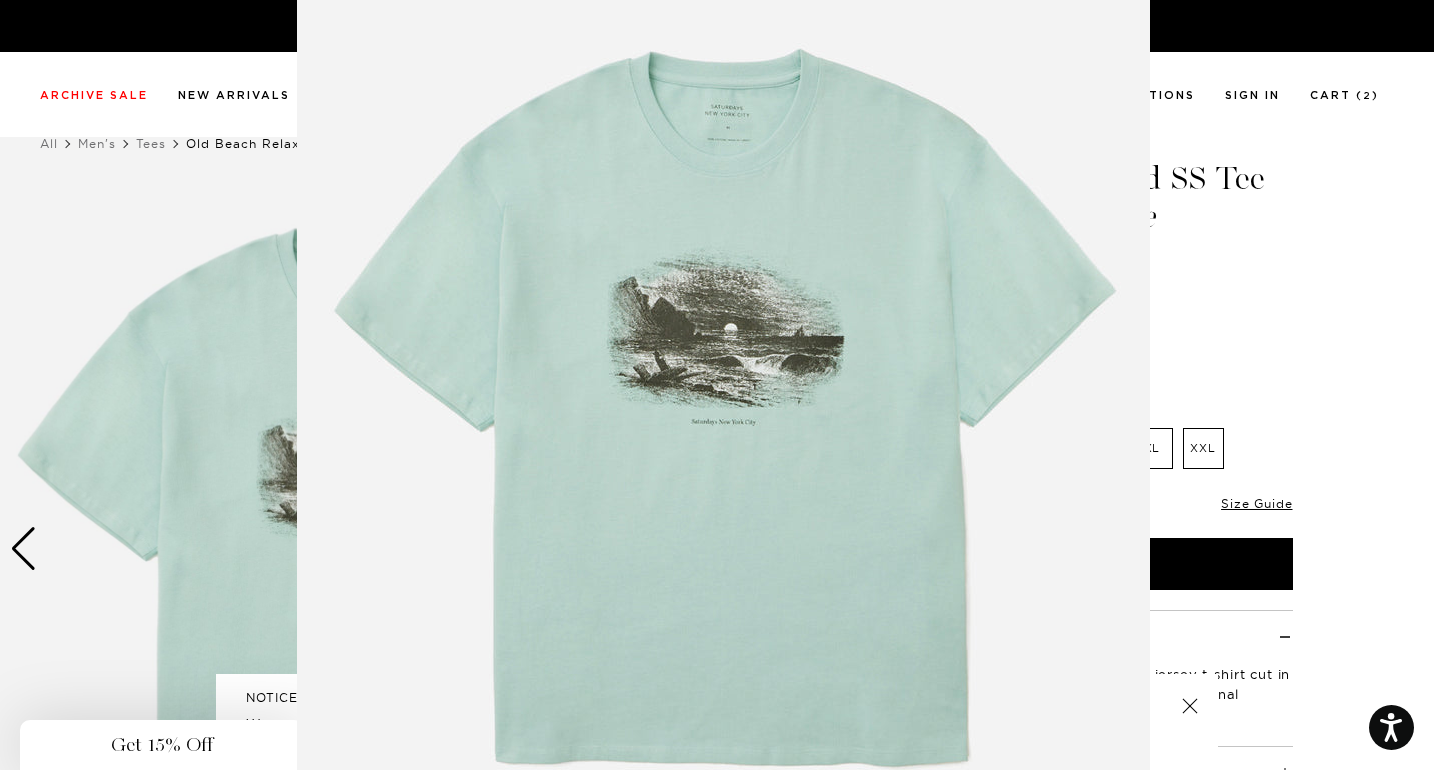 click at bounding box center (717, 385) 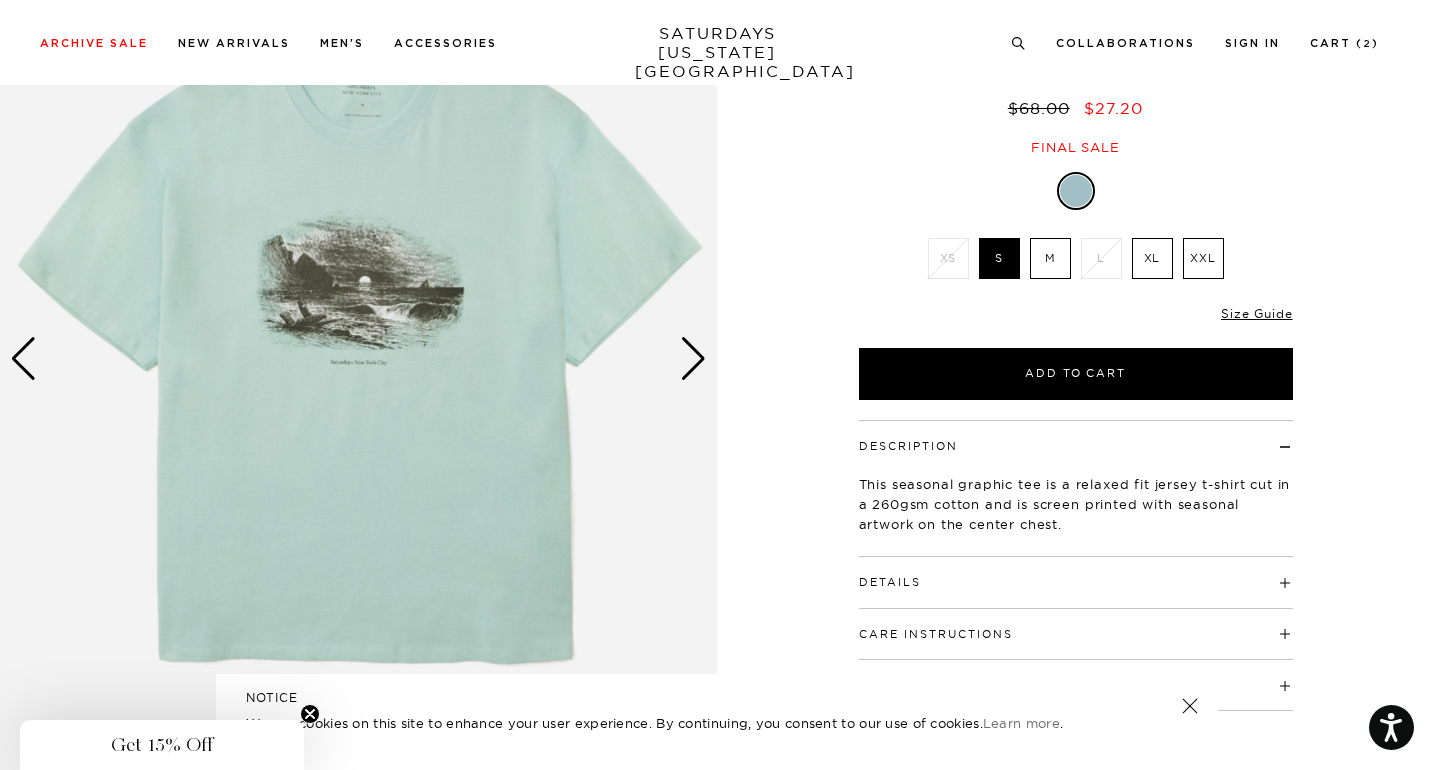 scroll, scrollTop: 284, scrollLeft: 0, axis: vertical 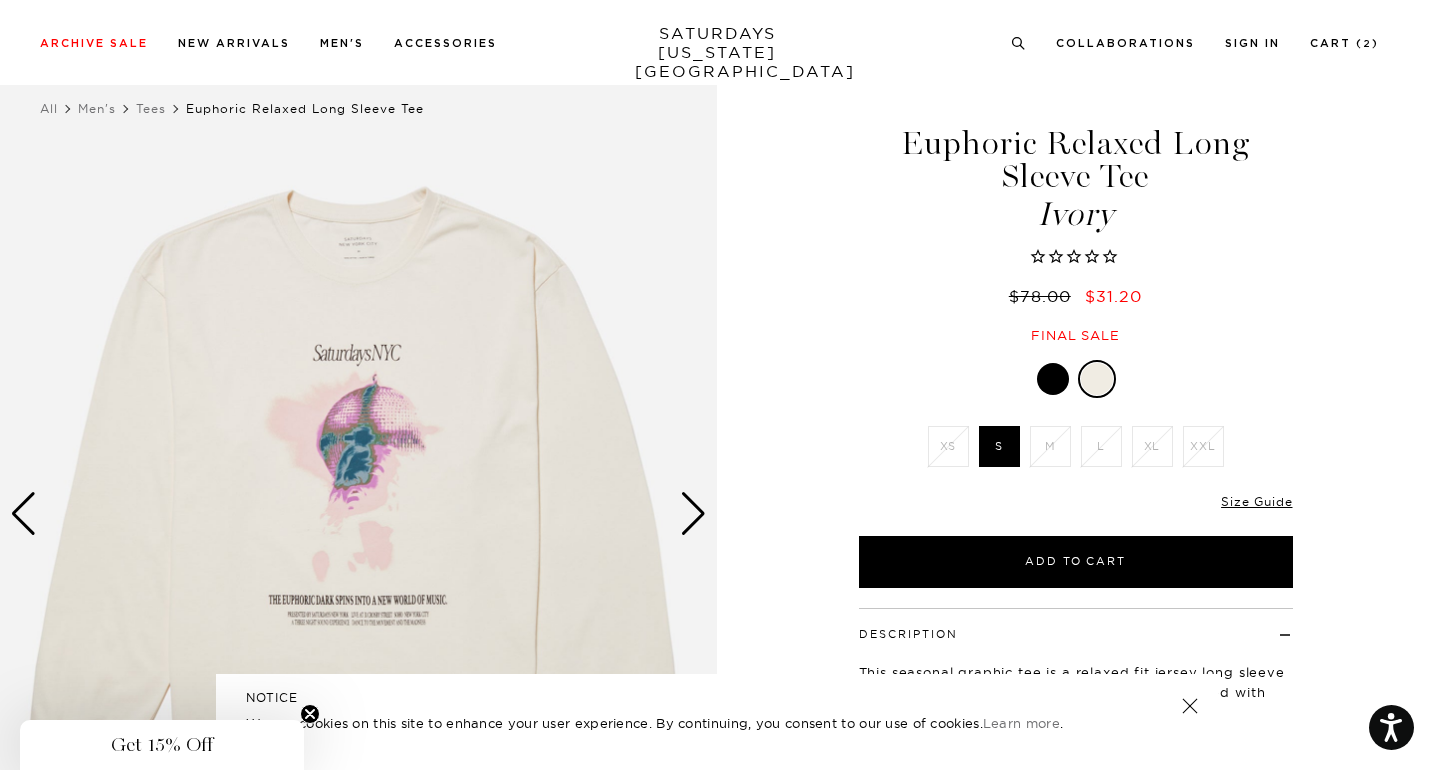 click at bounding box center [358, 514] 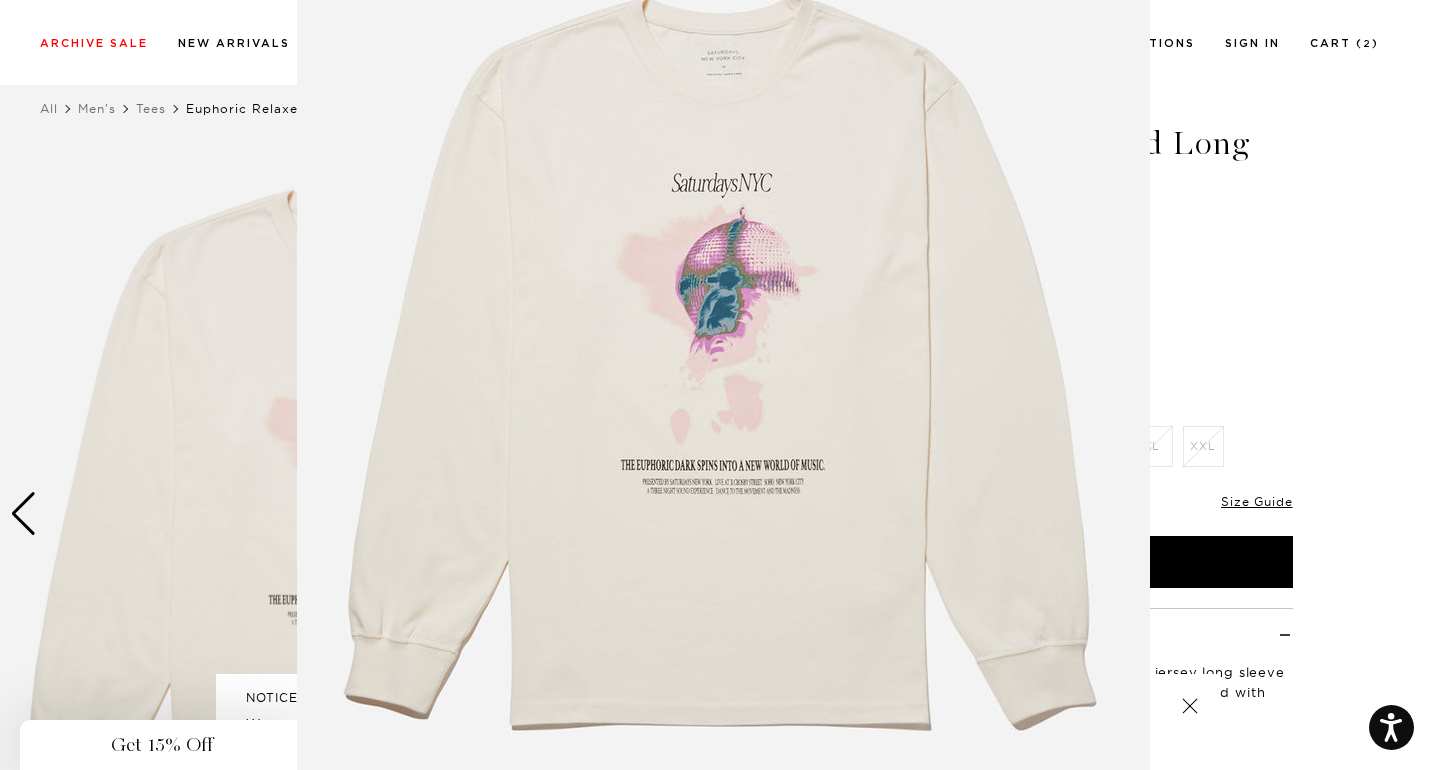 scroll, scrollTop: 144, scrollLeft: 0, axis: vertical 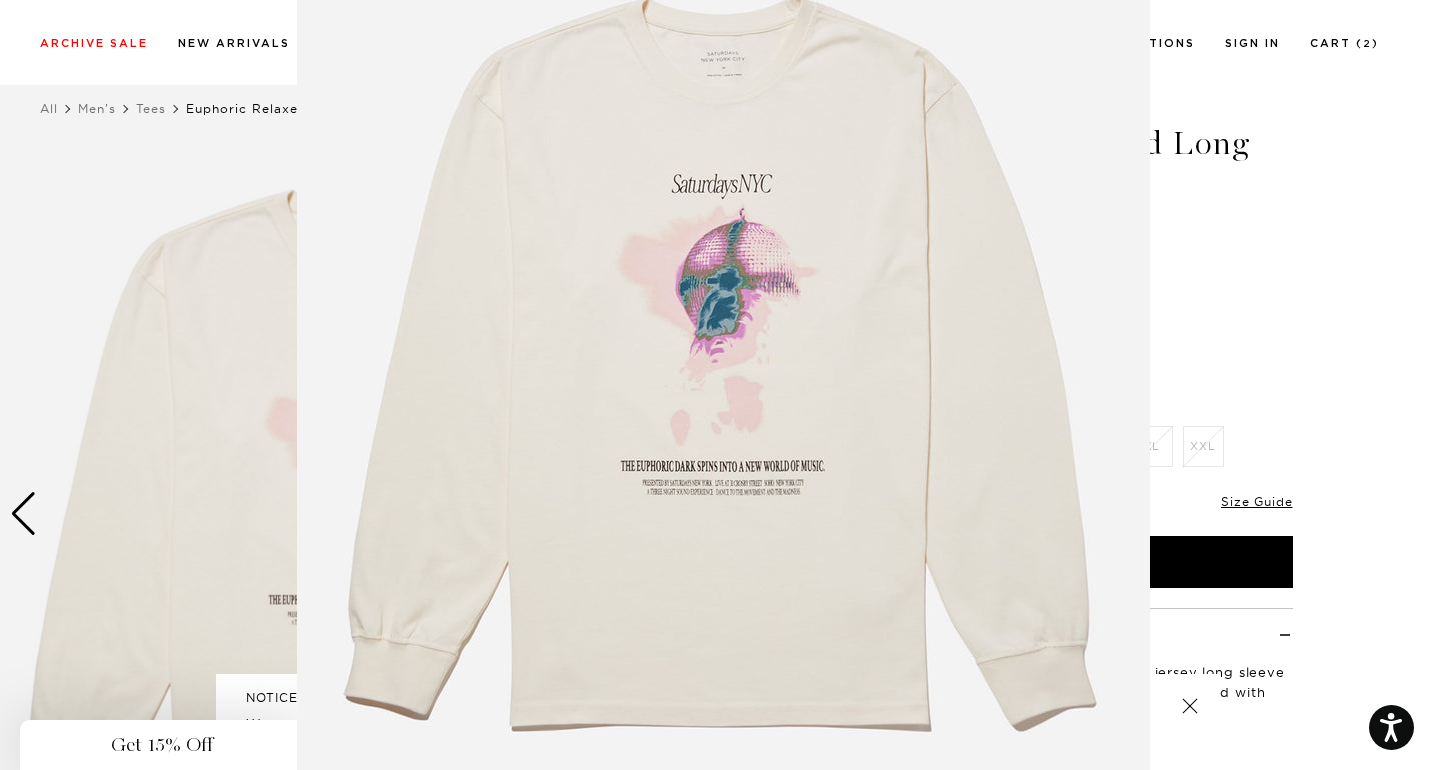 click at bounding box center (723, 368) 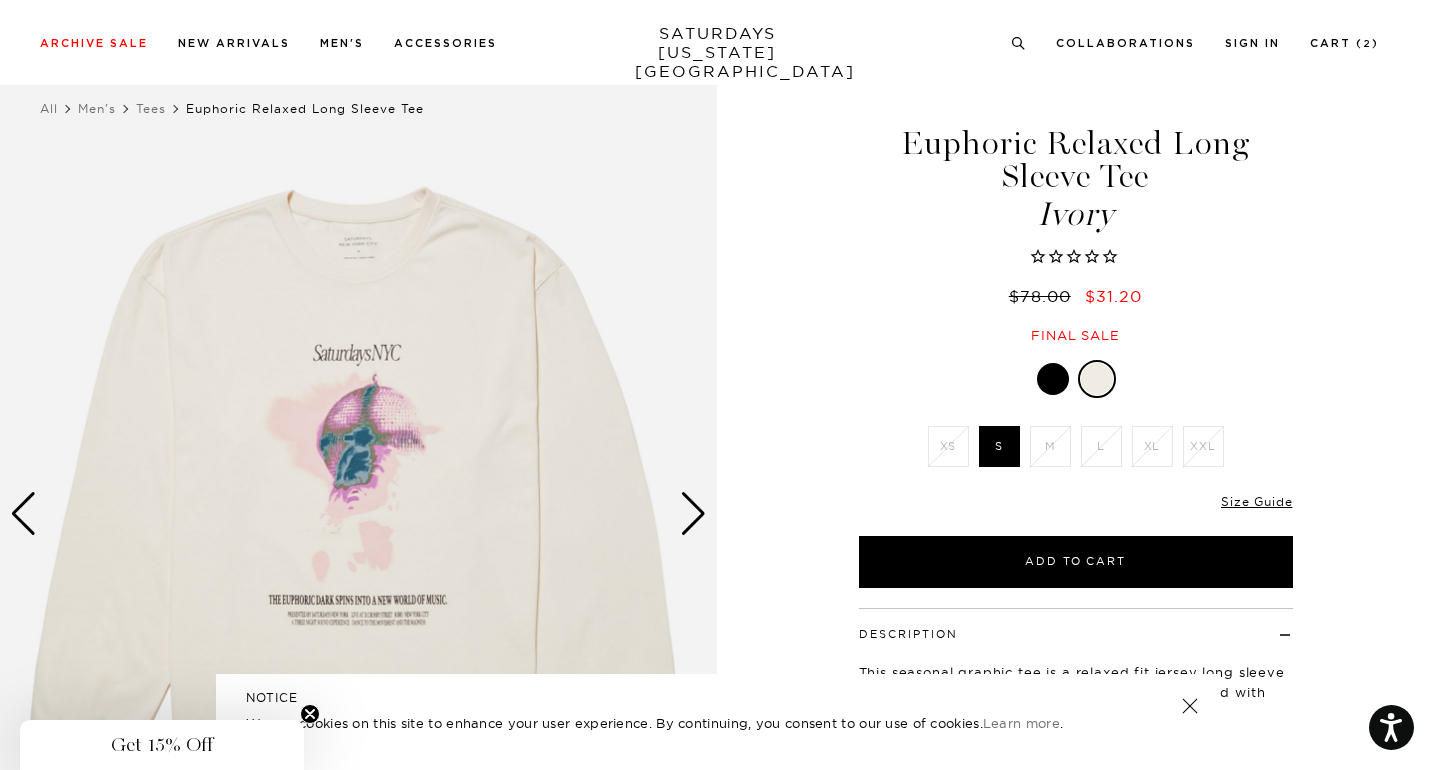 scroll, scrollTop: 0, scrollLeft: 0, axis: both 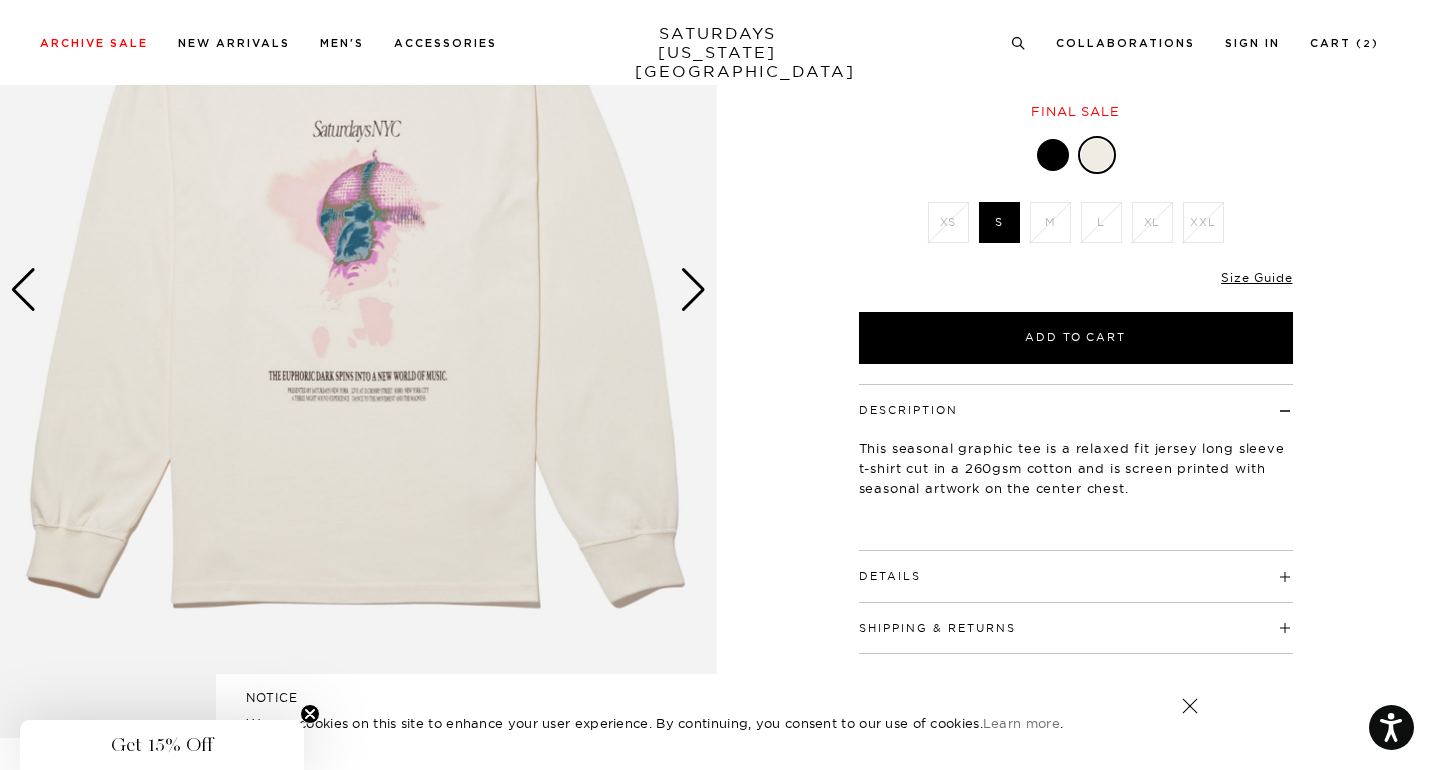 click at bounding box center [358, 290] 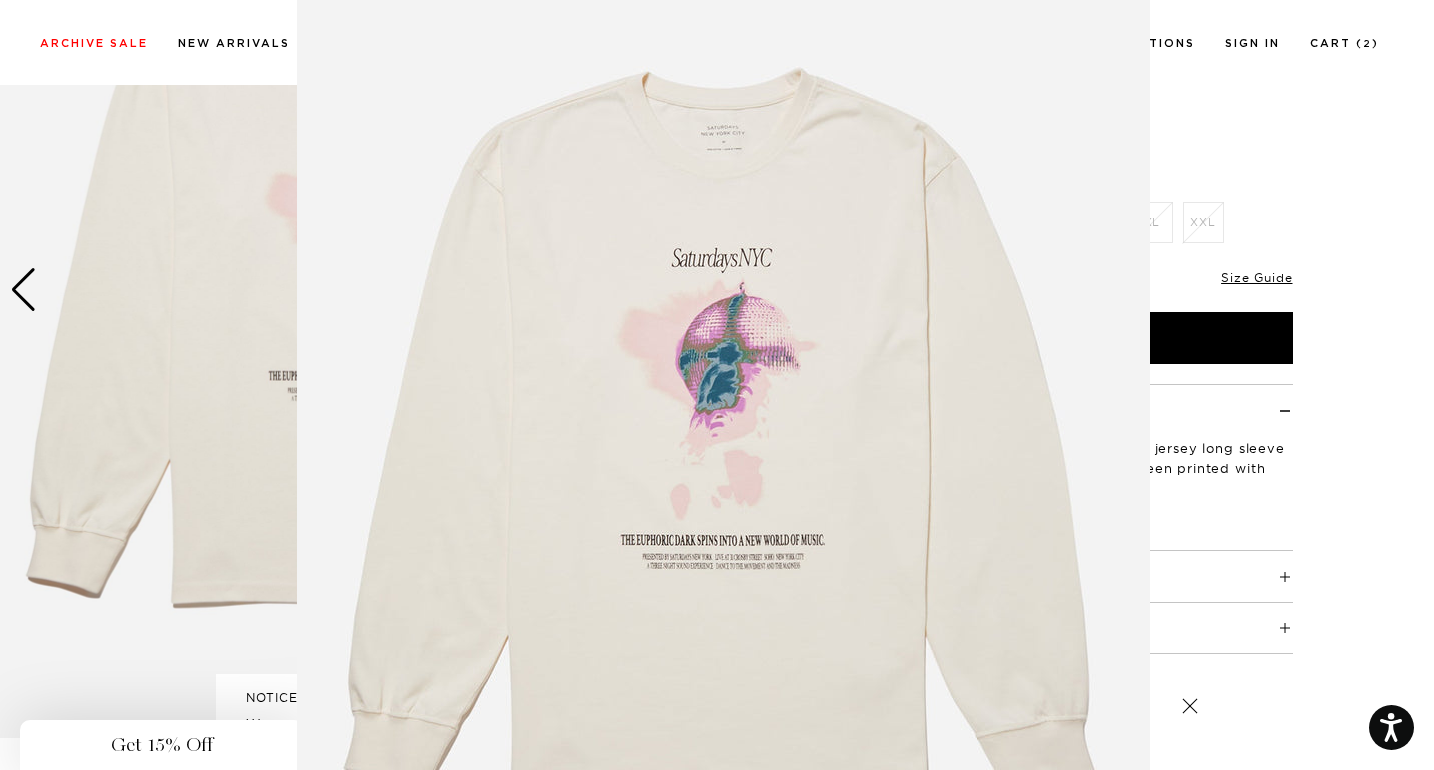 scroll, scrollTop: 63, scrollLeft: 0, axis: vertical 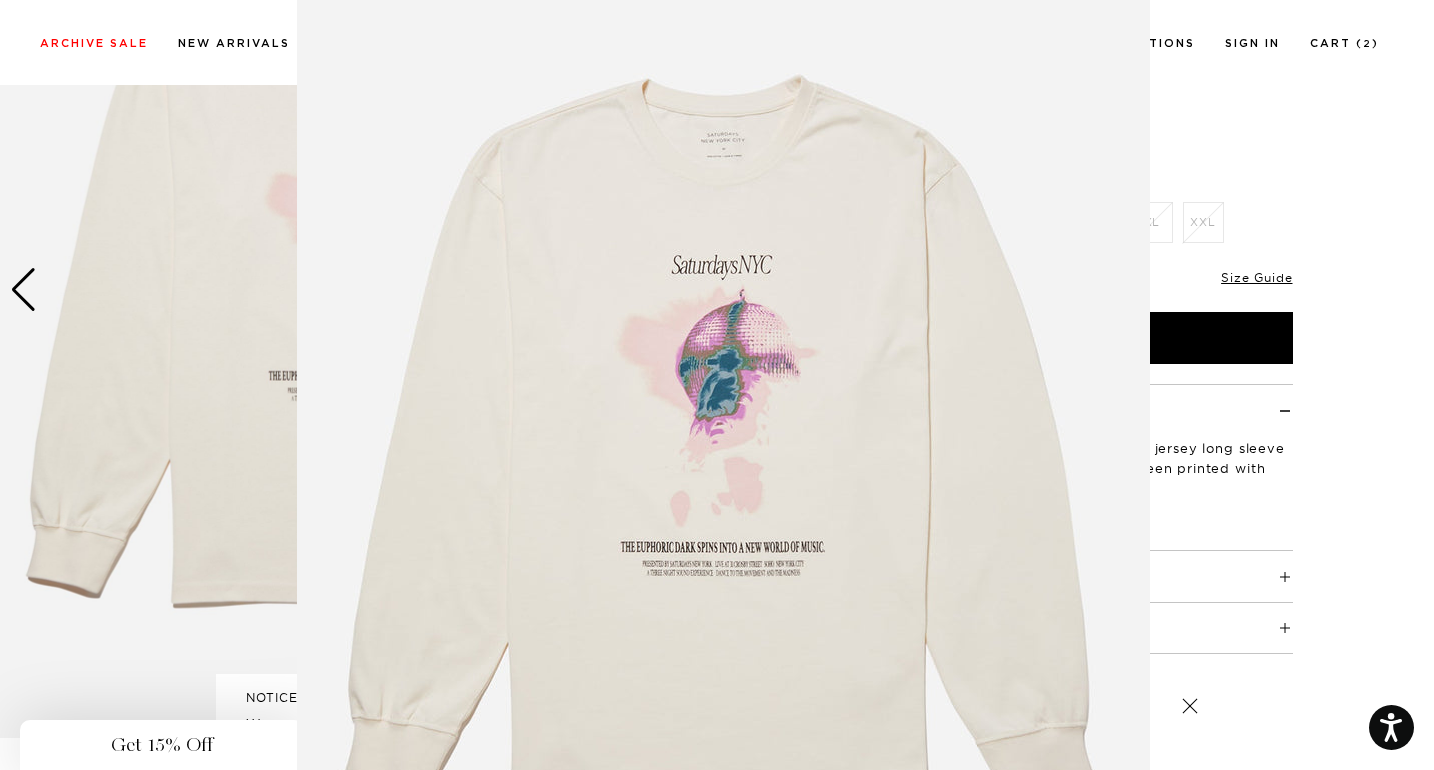 click at bounding box center [723, 449] 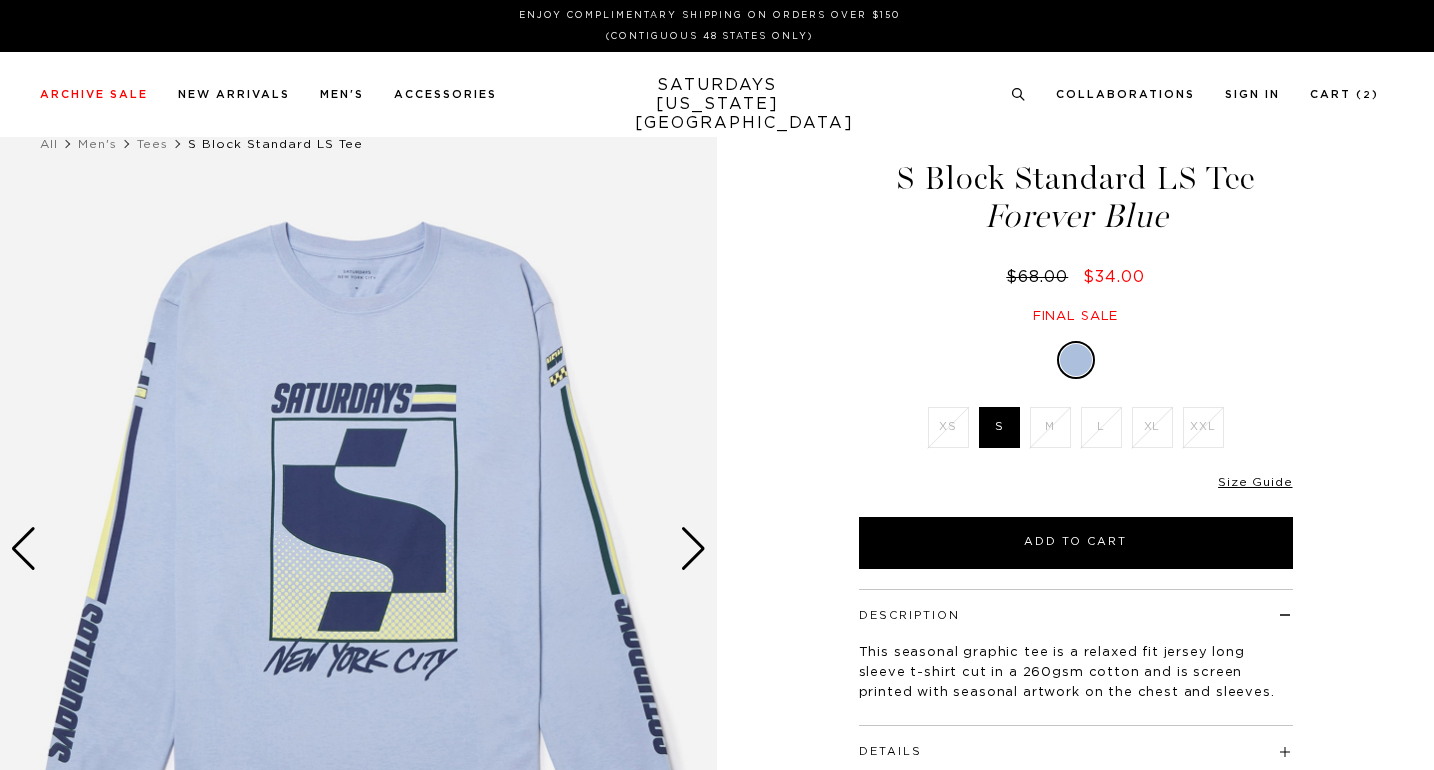 scroll, scrollTop: 0, scrollLeft: 0, axis: both 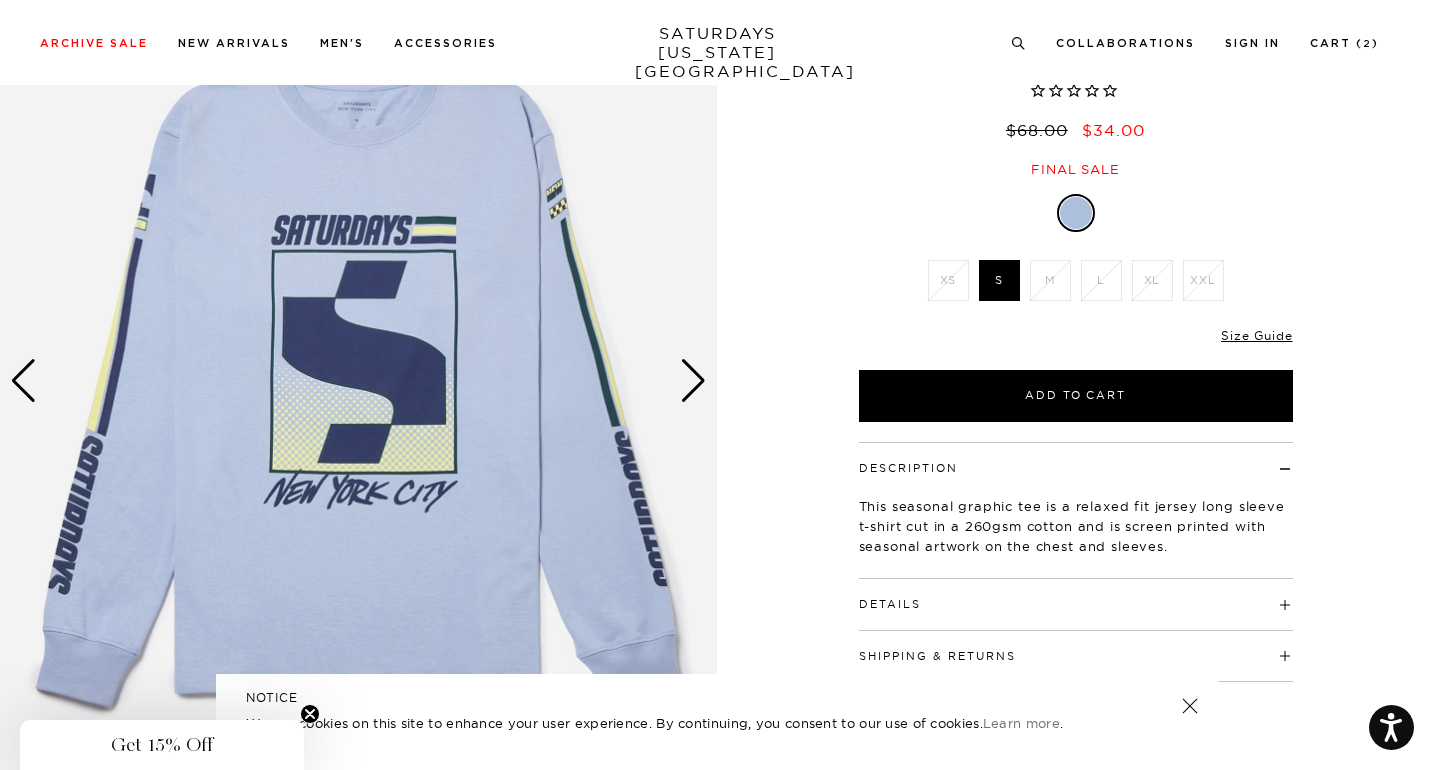 click at bounding box center [693, 381] 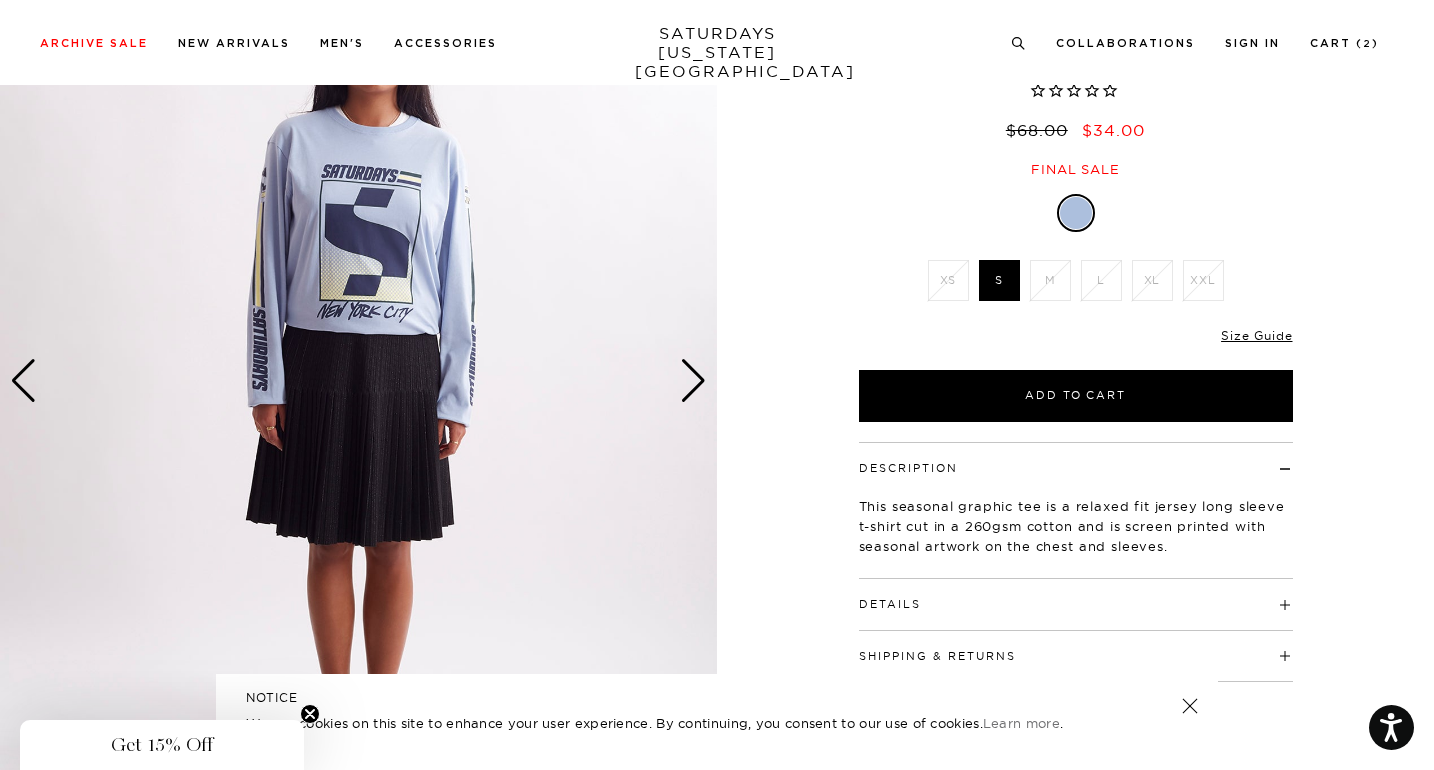 click at bounding box center (693, 381) 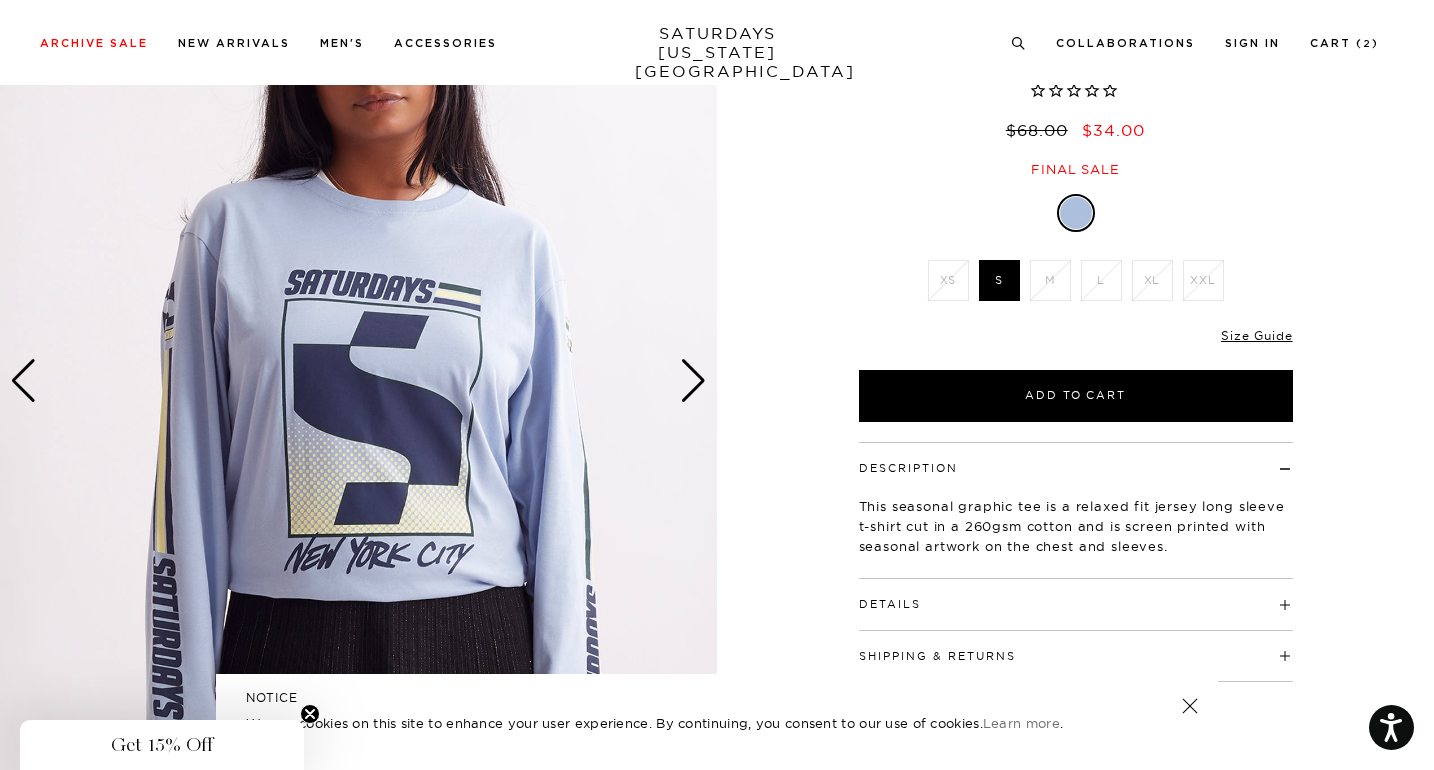 click at bounding box center [693, 381] 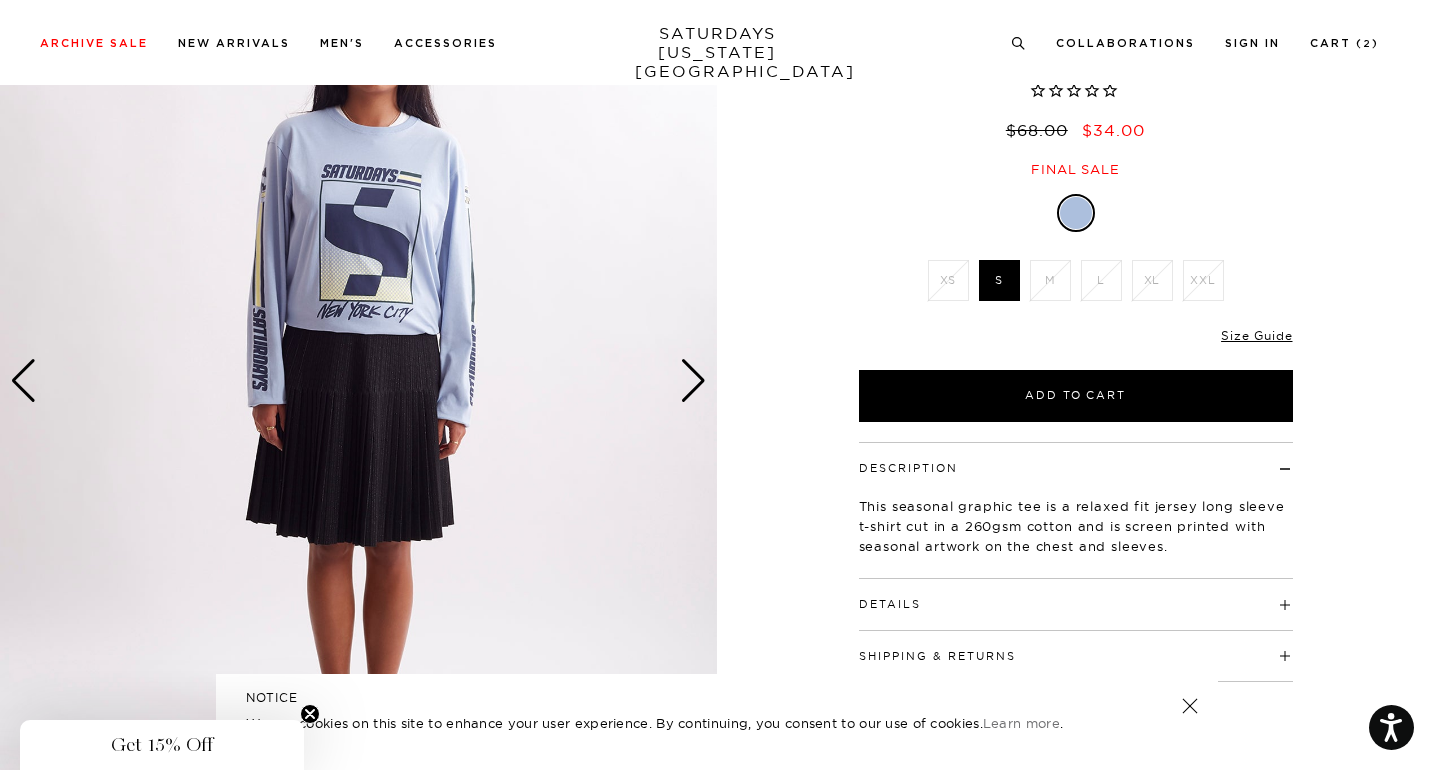 click at bounding box center [23, 381] 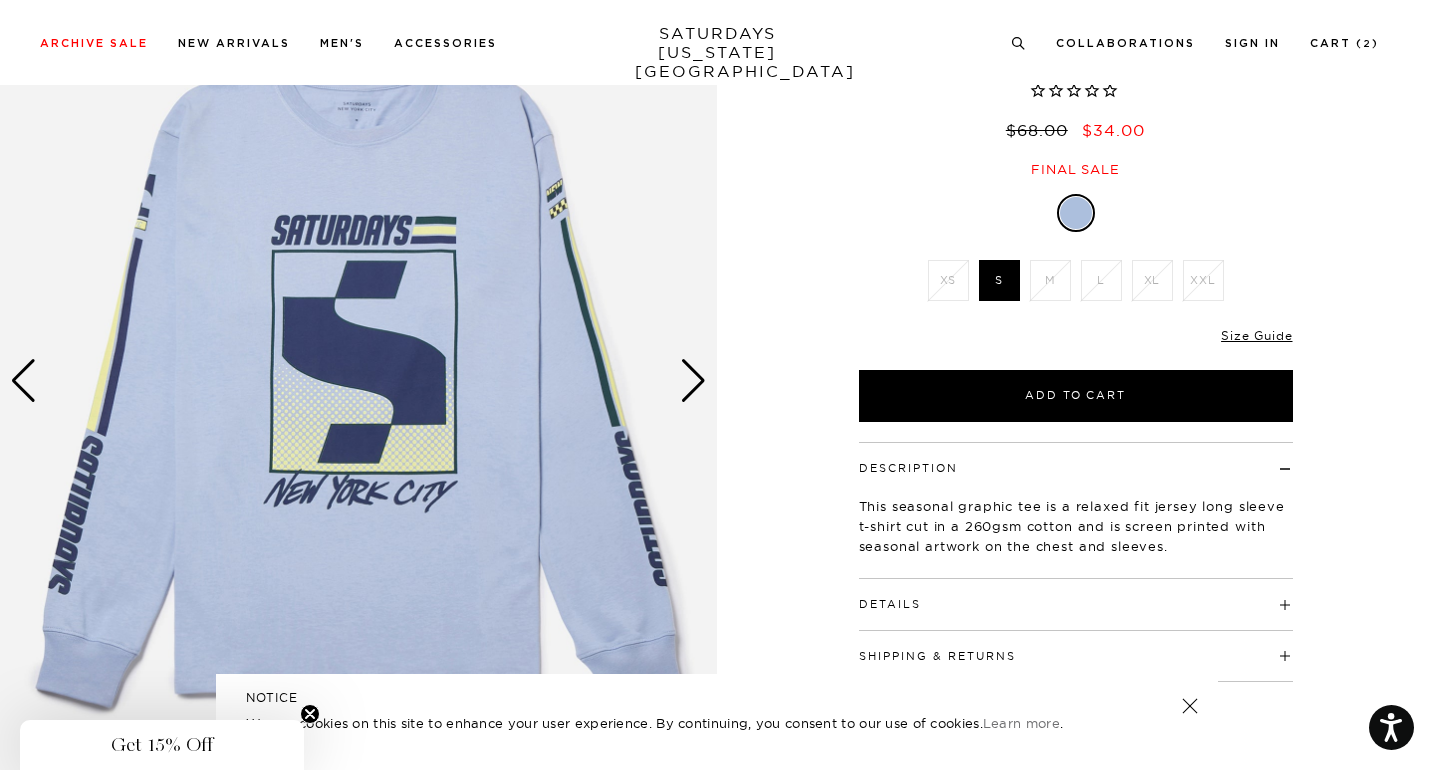 click at bounding box center [23, 381] 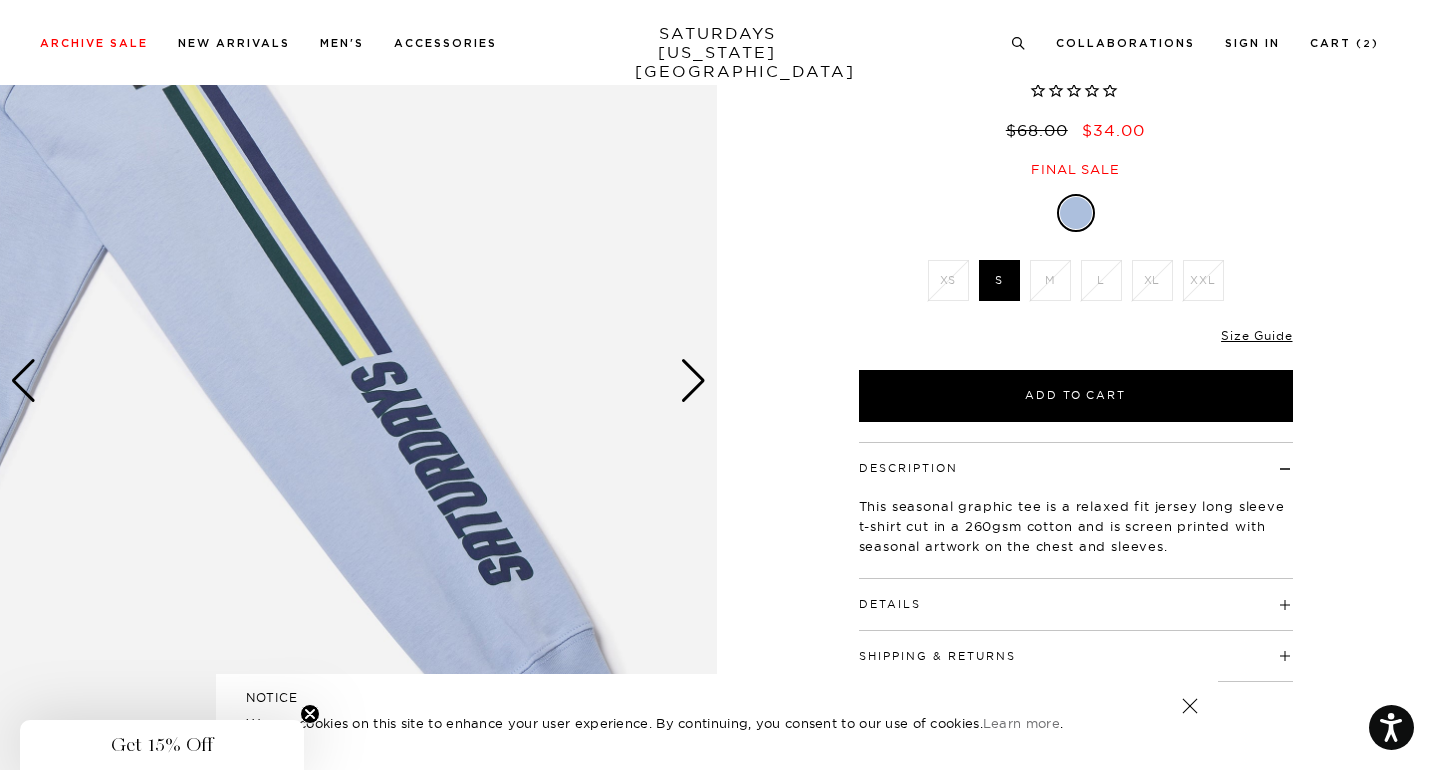 click at bounding box center [23, 381] 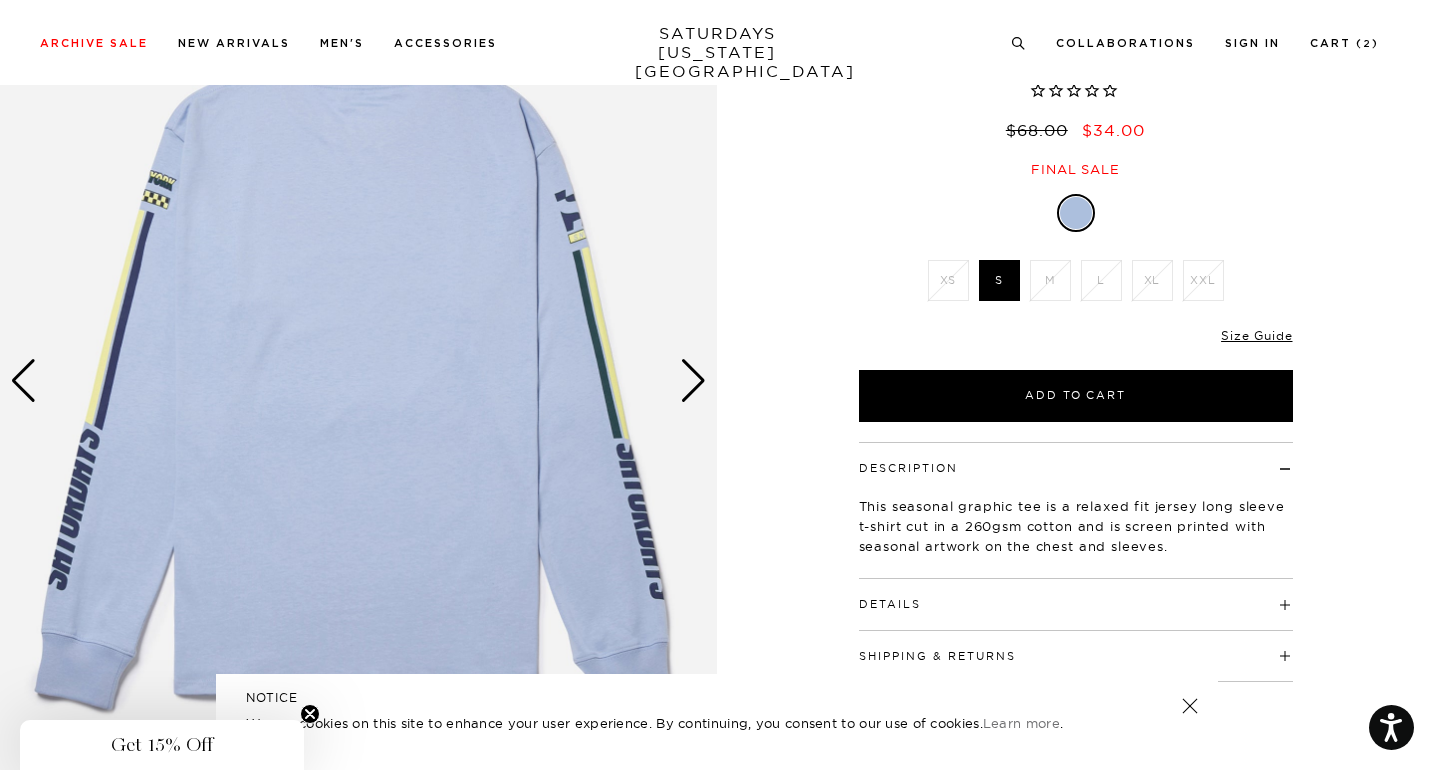 click at bounding box center (23, 381) 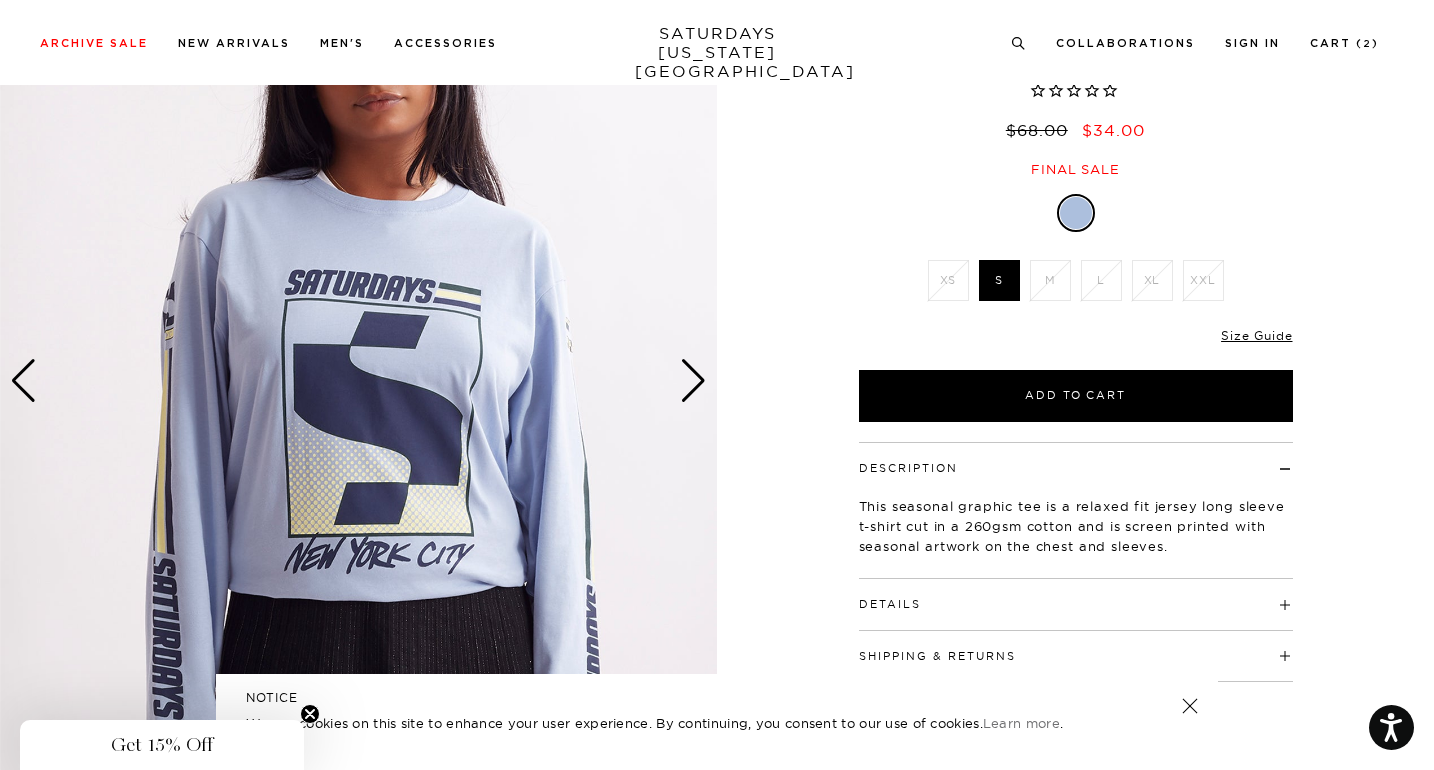 click at bounding box center (23, 381) 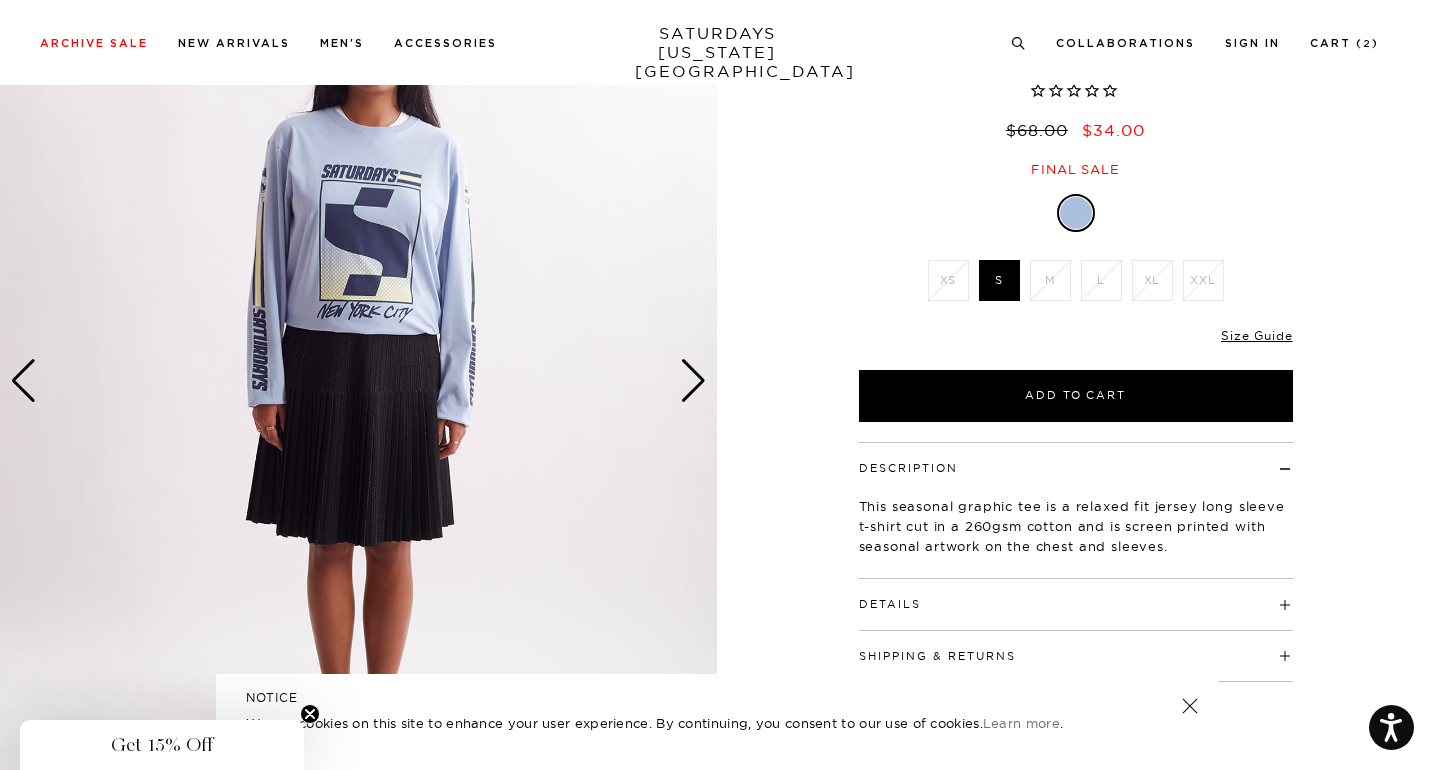 click at bounding box center (23, 381) 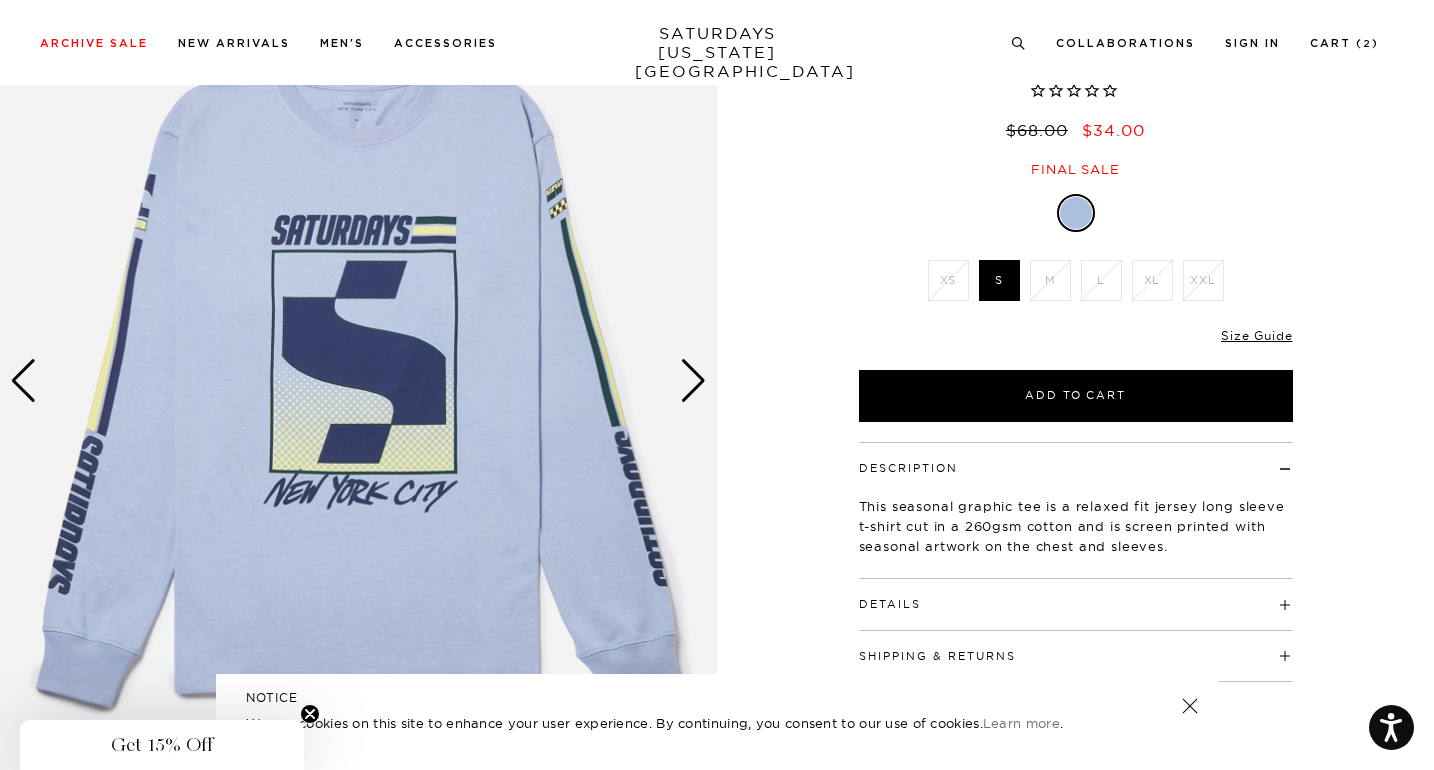 click at bounding box center (358, 381) 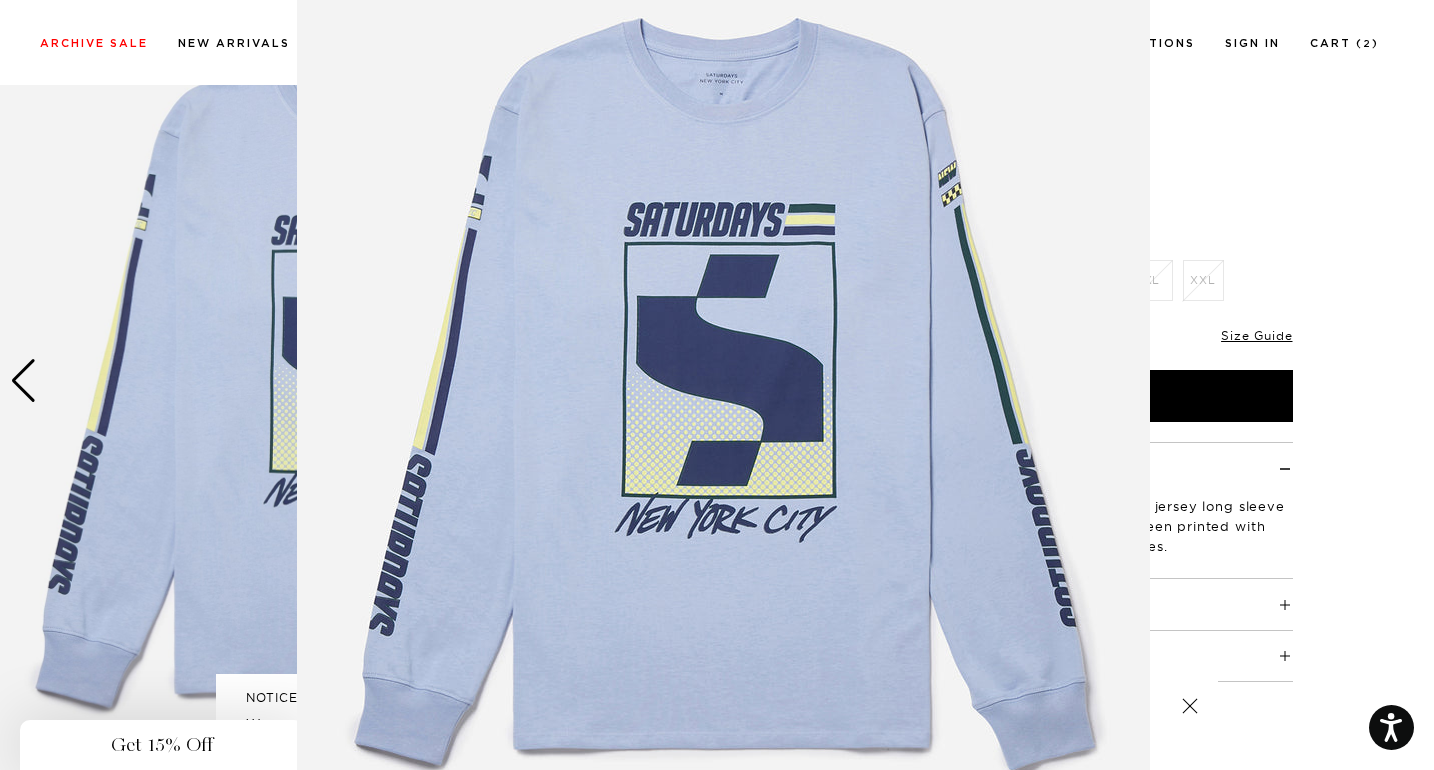 scroll, scrollTop: 133, scrollLeft: 0, axis: vertical 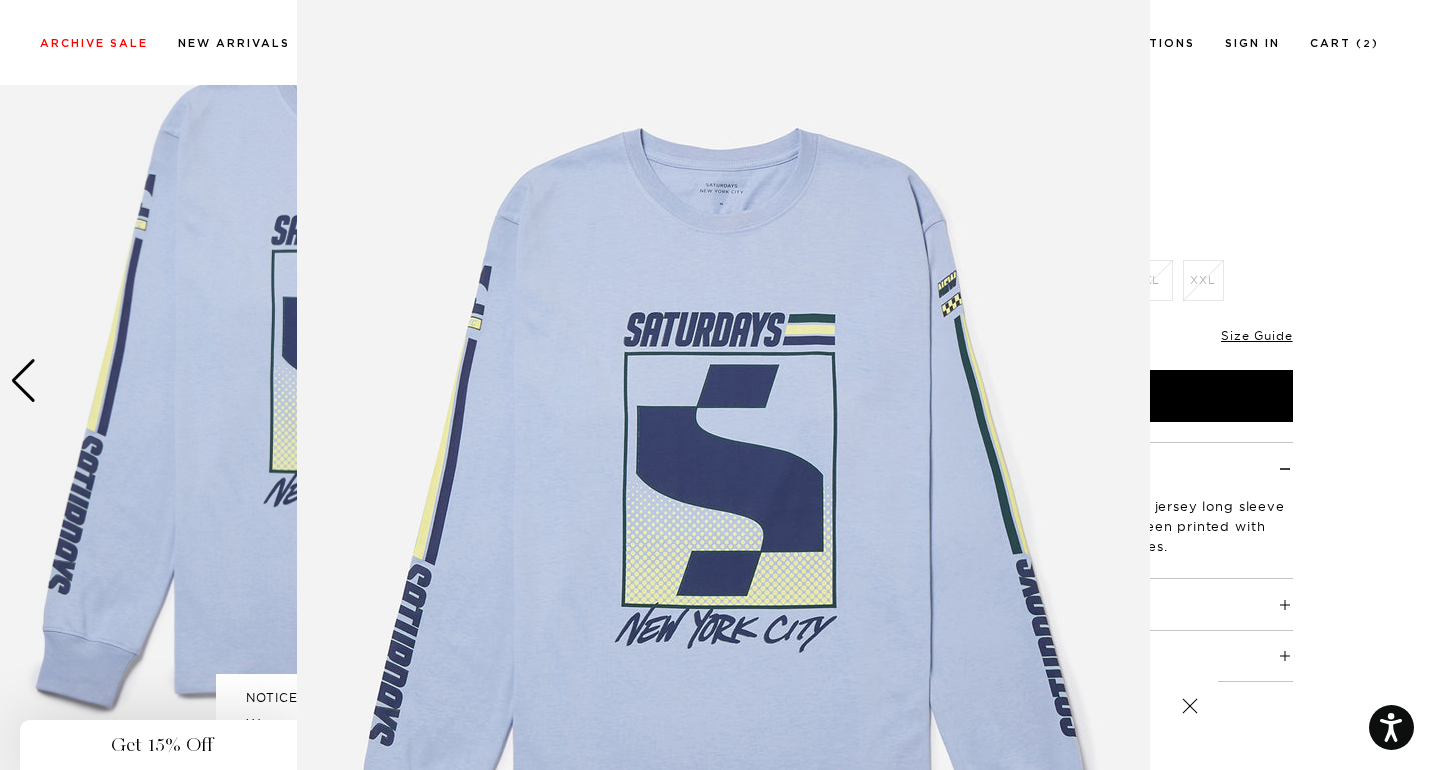 click at bounding box center (723, 502) 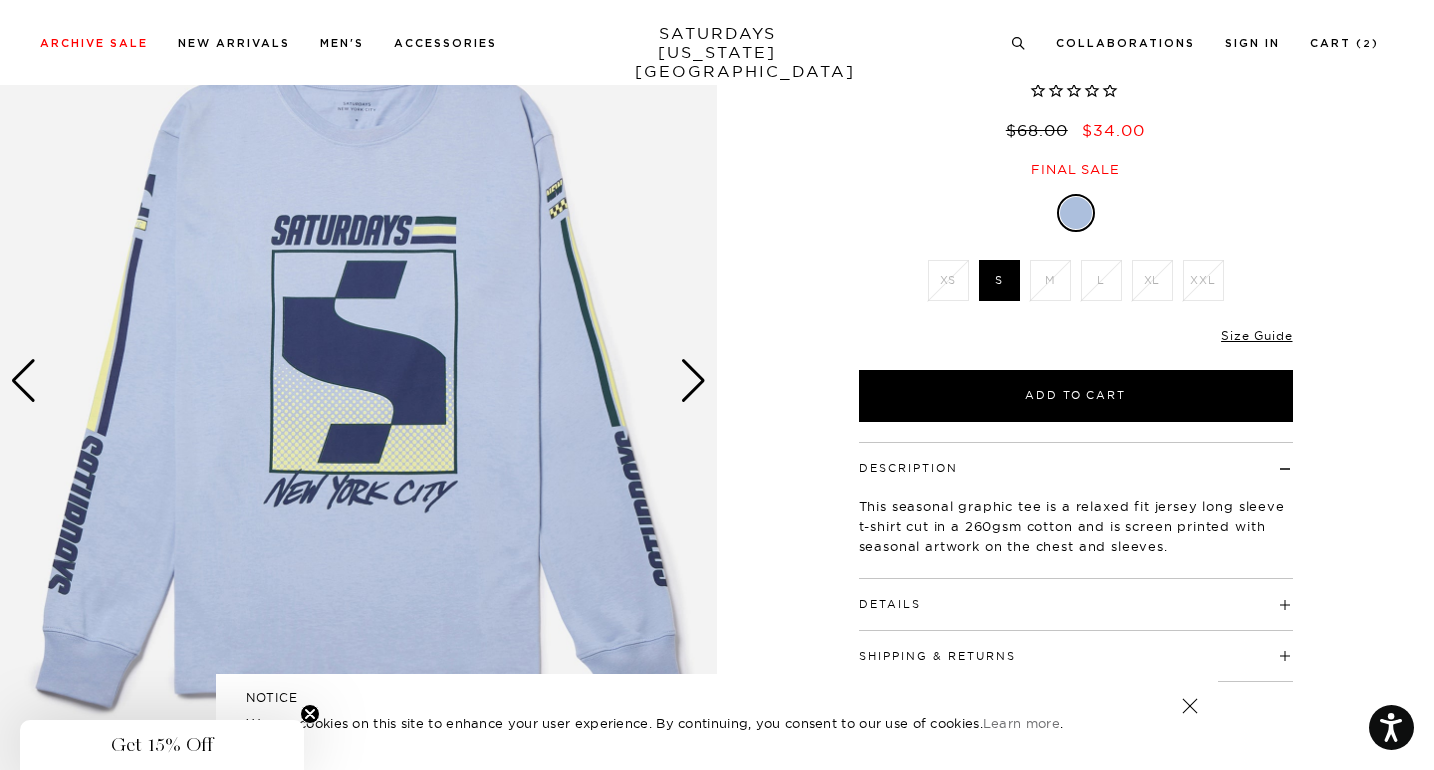 click at bounding box center [358, 381] 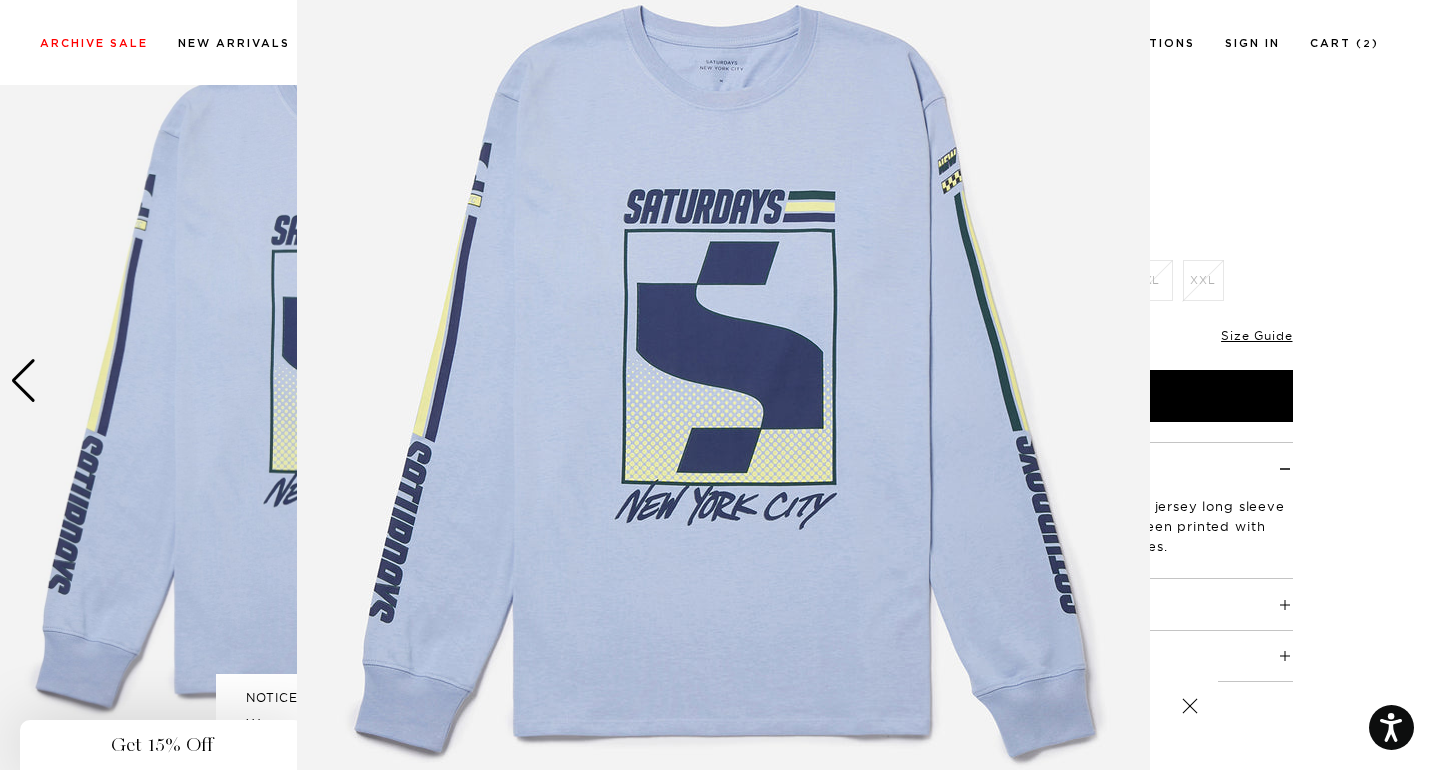 scroll, scrollTop: 130, scrollLeft: 0, axis: vertical 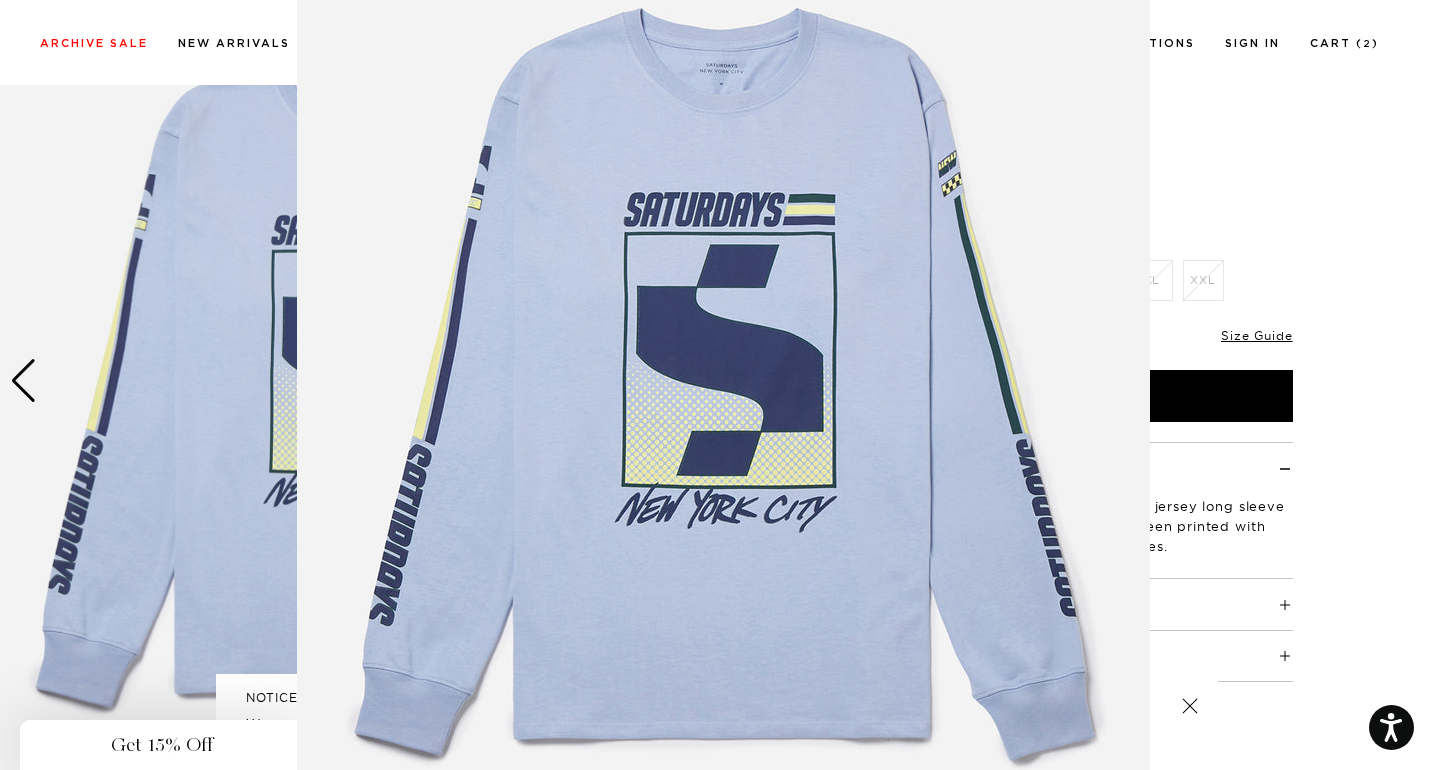 click at bounding box center [723, 382] 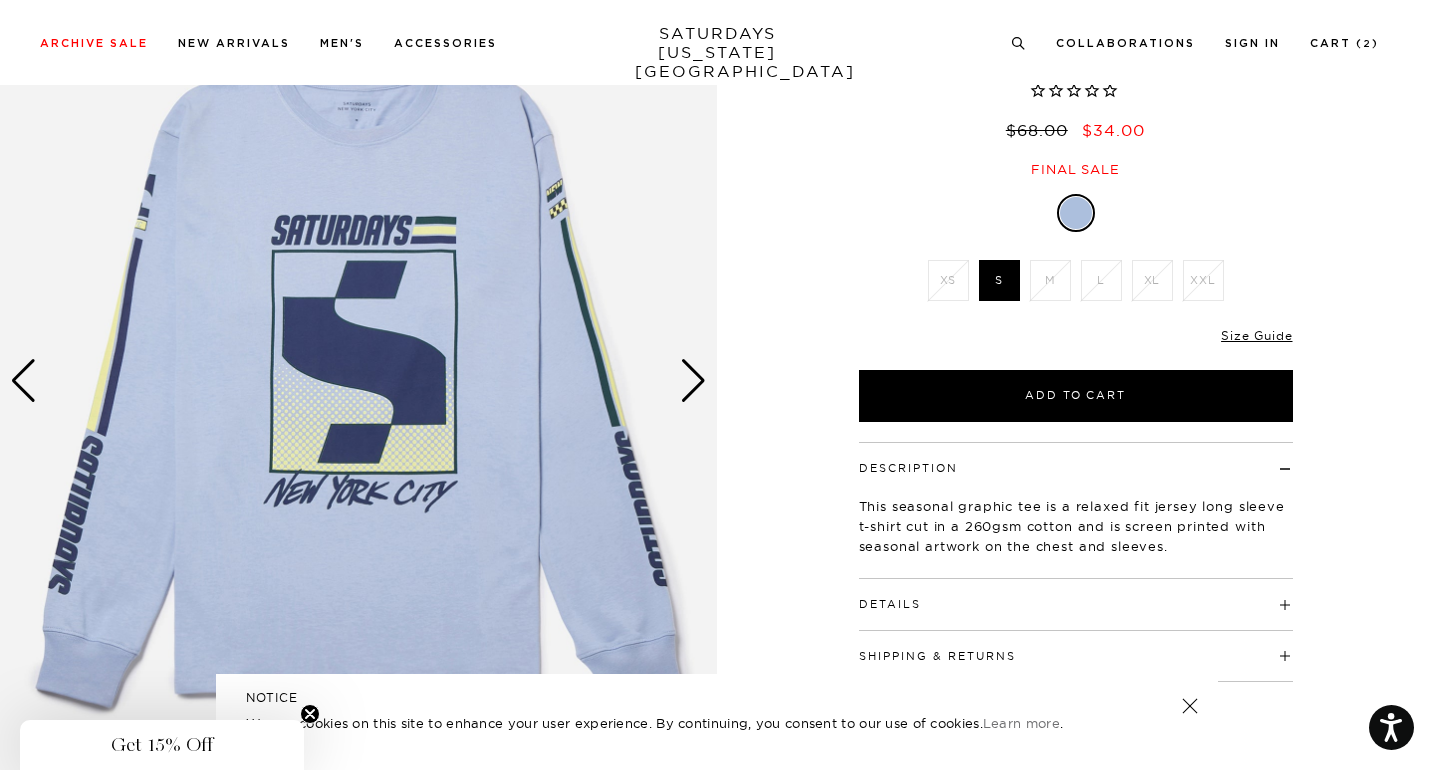 click at bounding box center [693, 381] 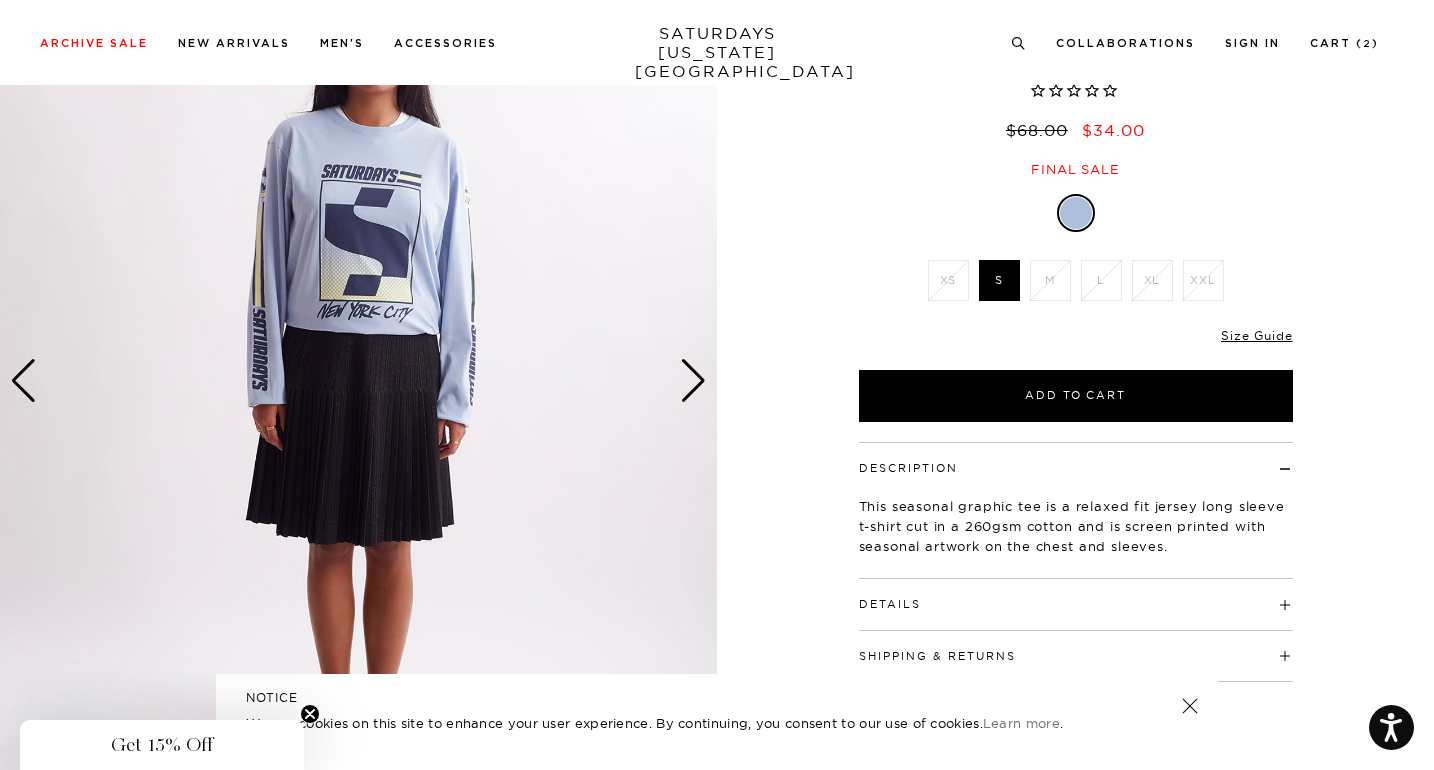 click at bounding box center (693, 381) 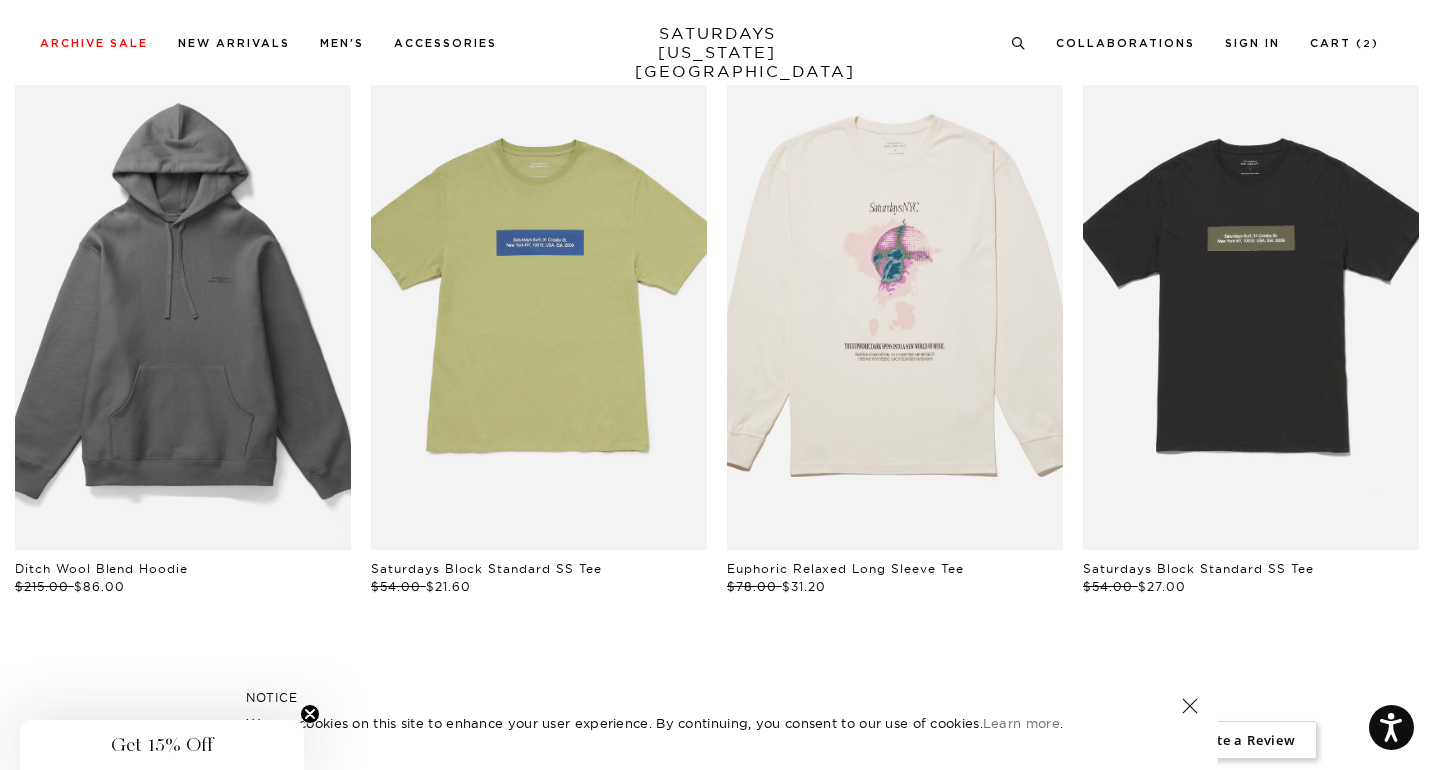 scroll, scrollTop: 0, scrollLeft: 0, axis: both 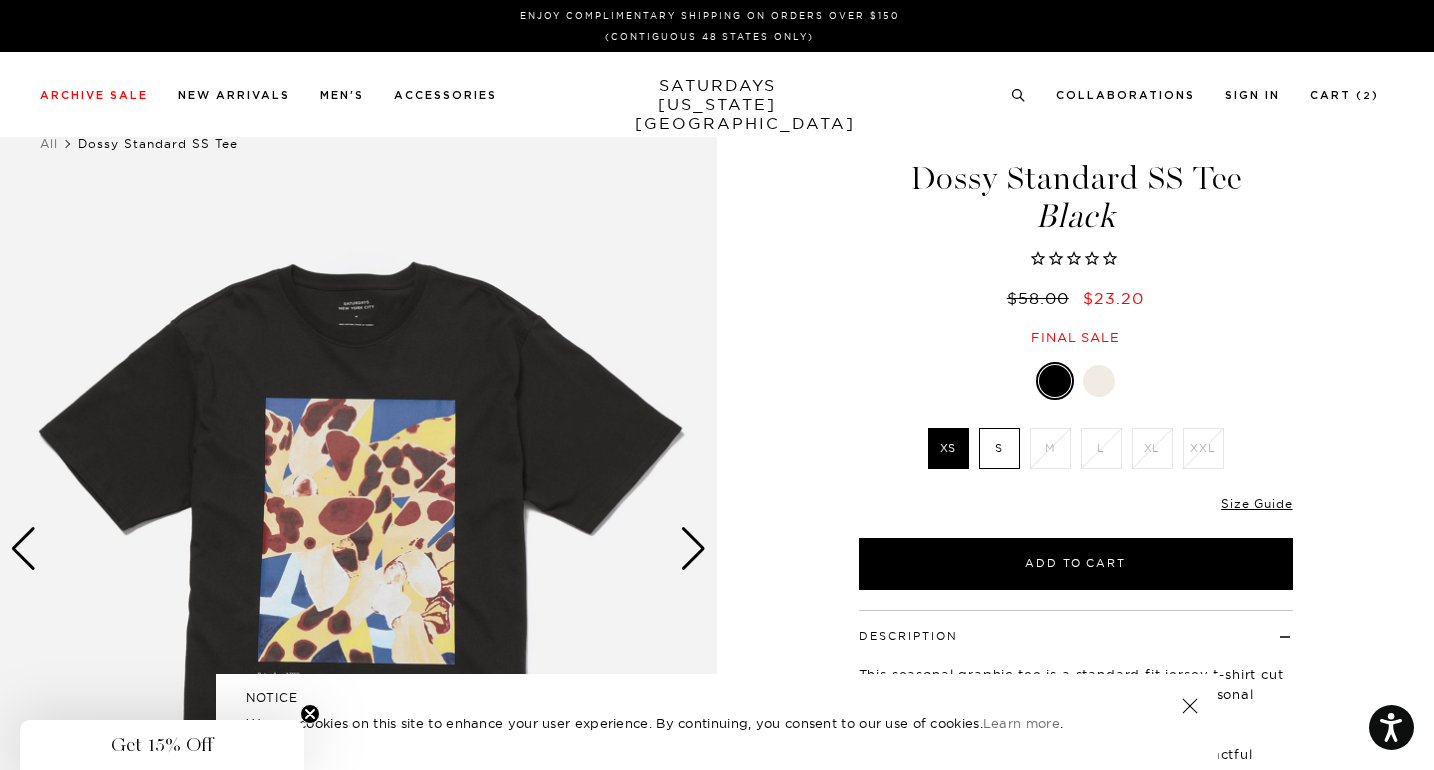 click at bounding box center (1099, 381) 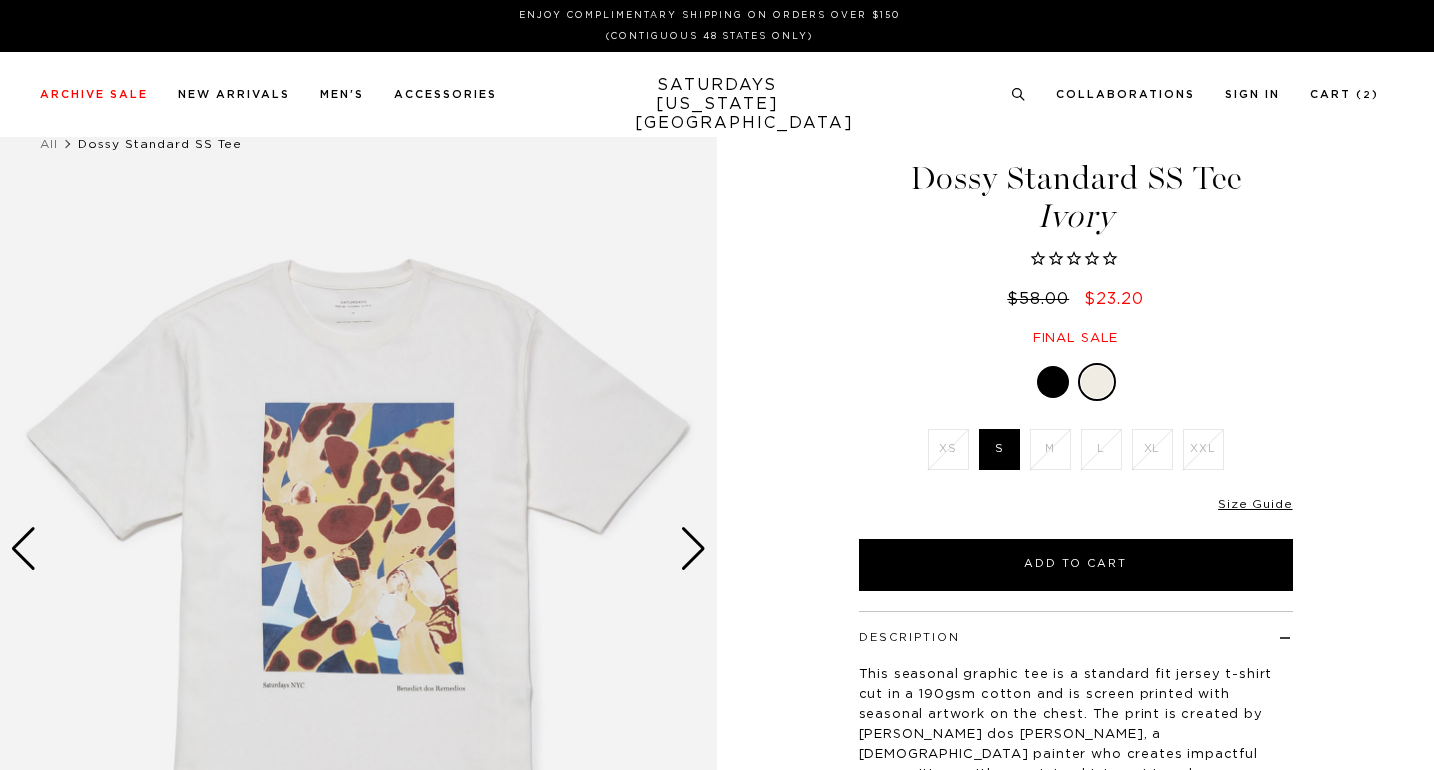 scroll, scrollTop: 0, scrollLeft: 0, axis: both 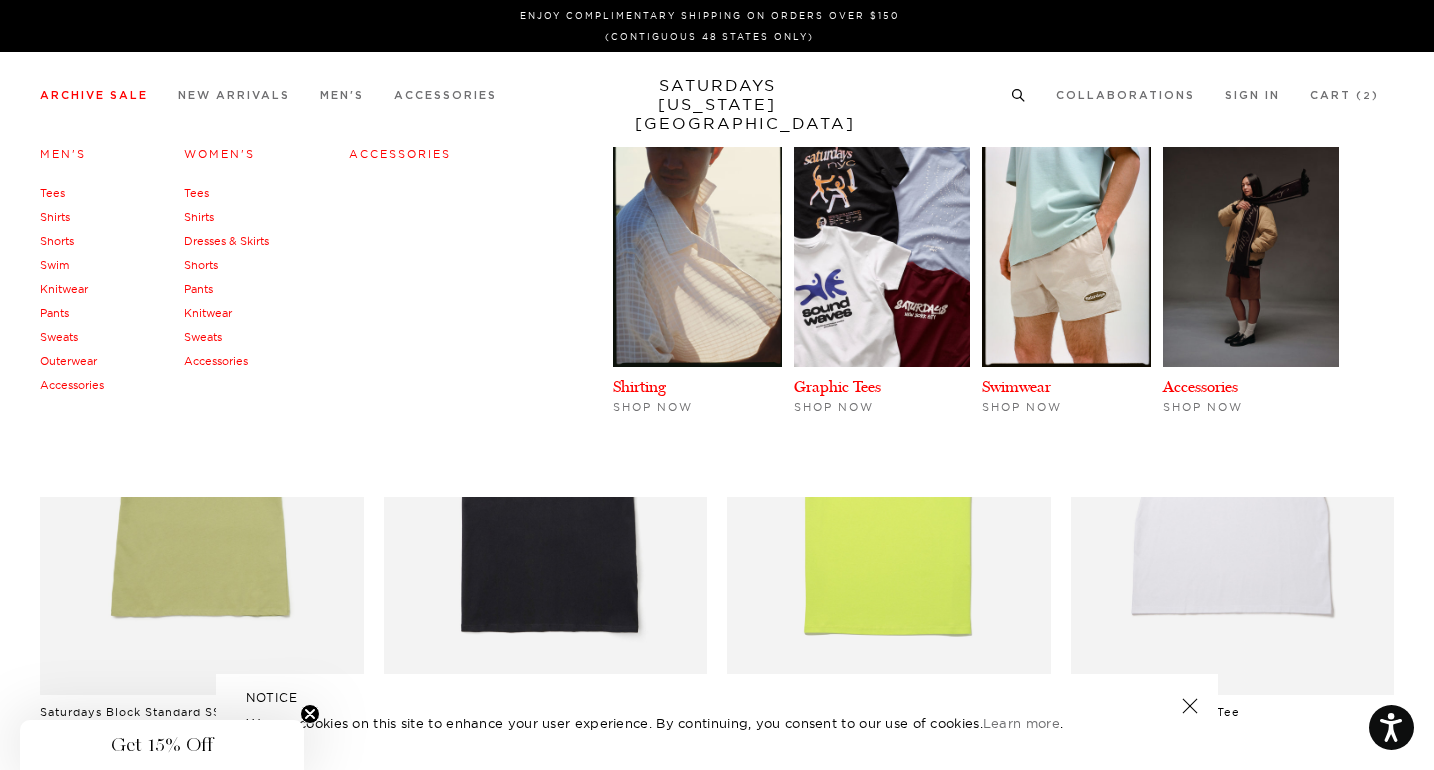 click on "Shirts" at bounding box center [55, 217] 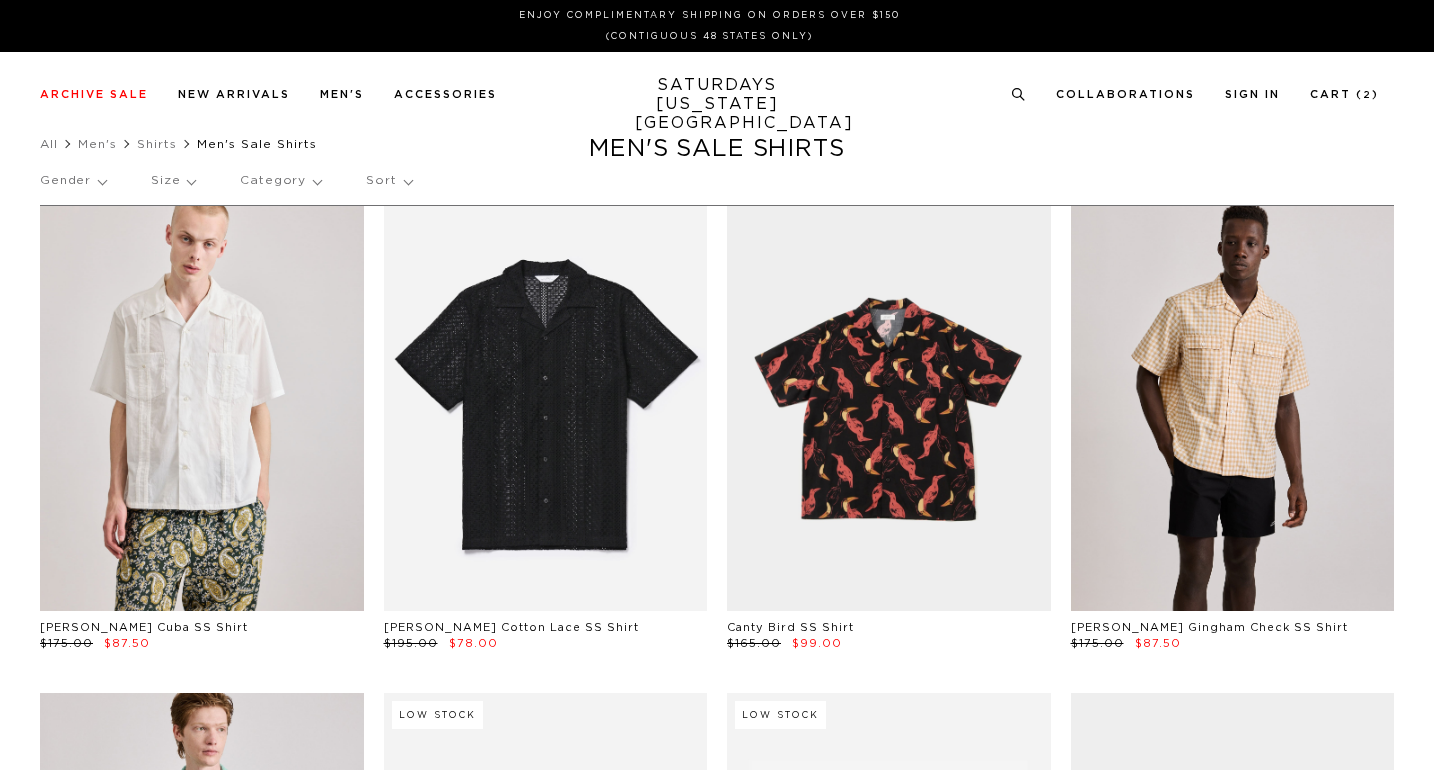 scroll, scrollTop: 0, scrollLeft: 0, axis: both 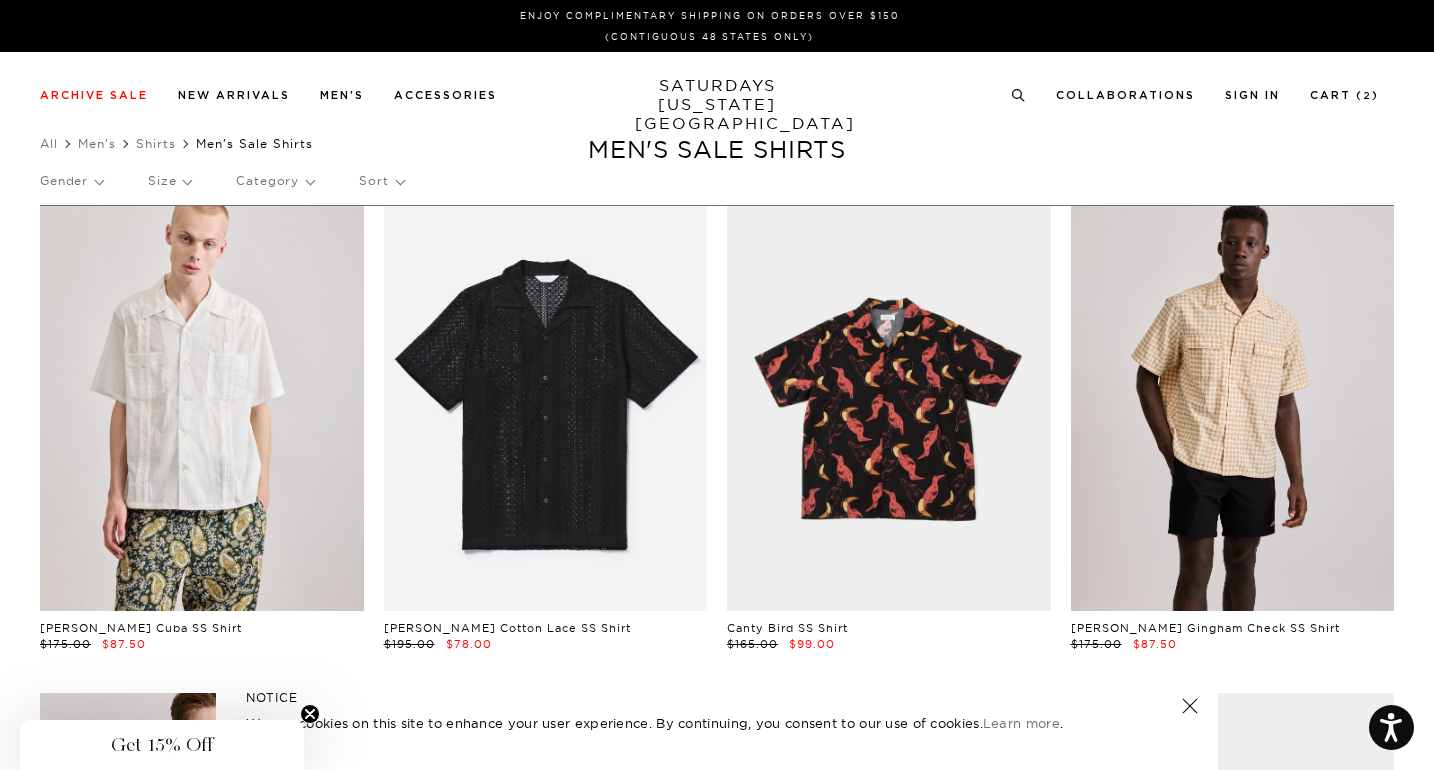 click on "Sort" at bounding box center [381, 181] 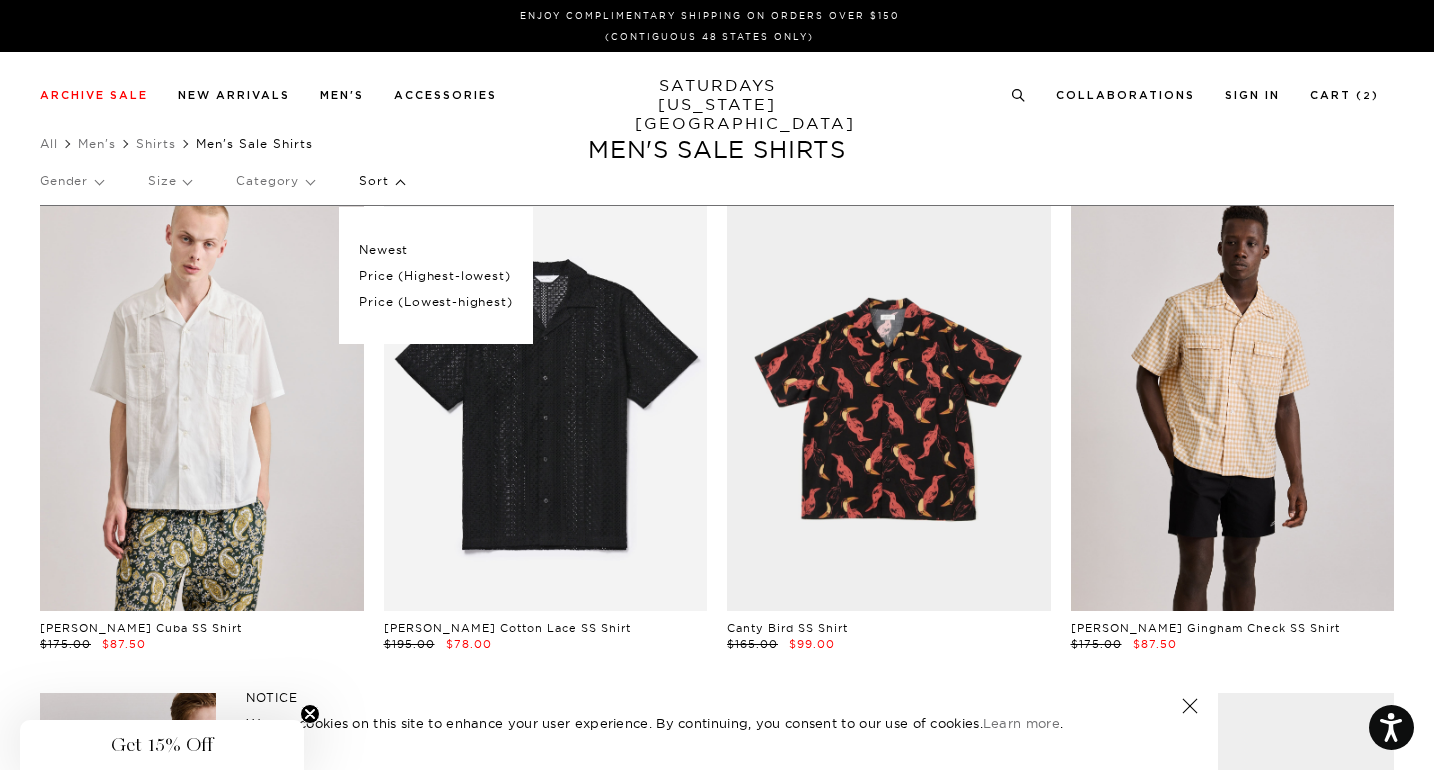 click on "Price (Lowest-highest)" at bounding box center [435, 302] 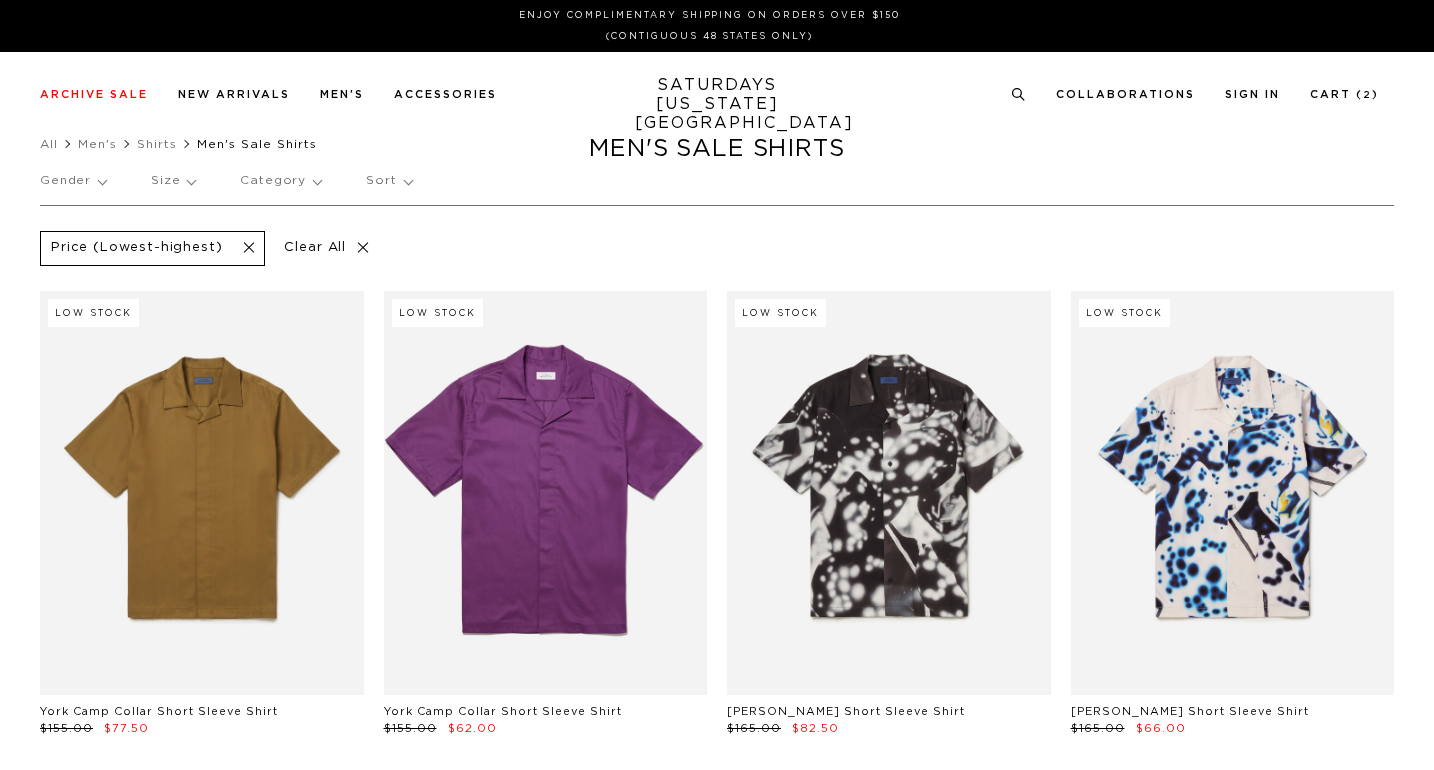 scroll, scrollTop: 0, scrollLeft: 0, axis: both 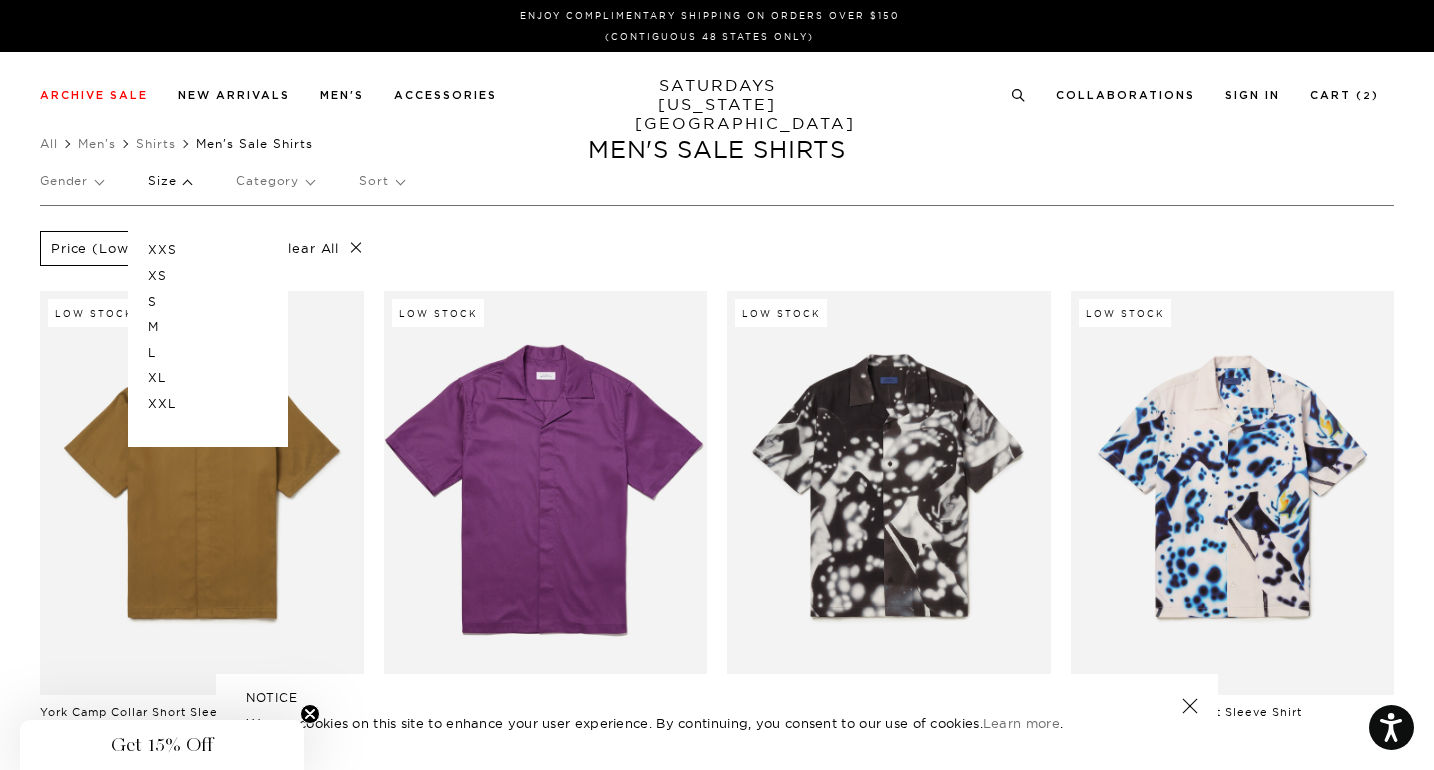 click on "XS" at bounding box center [208, 276] 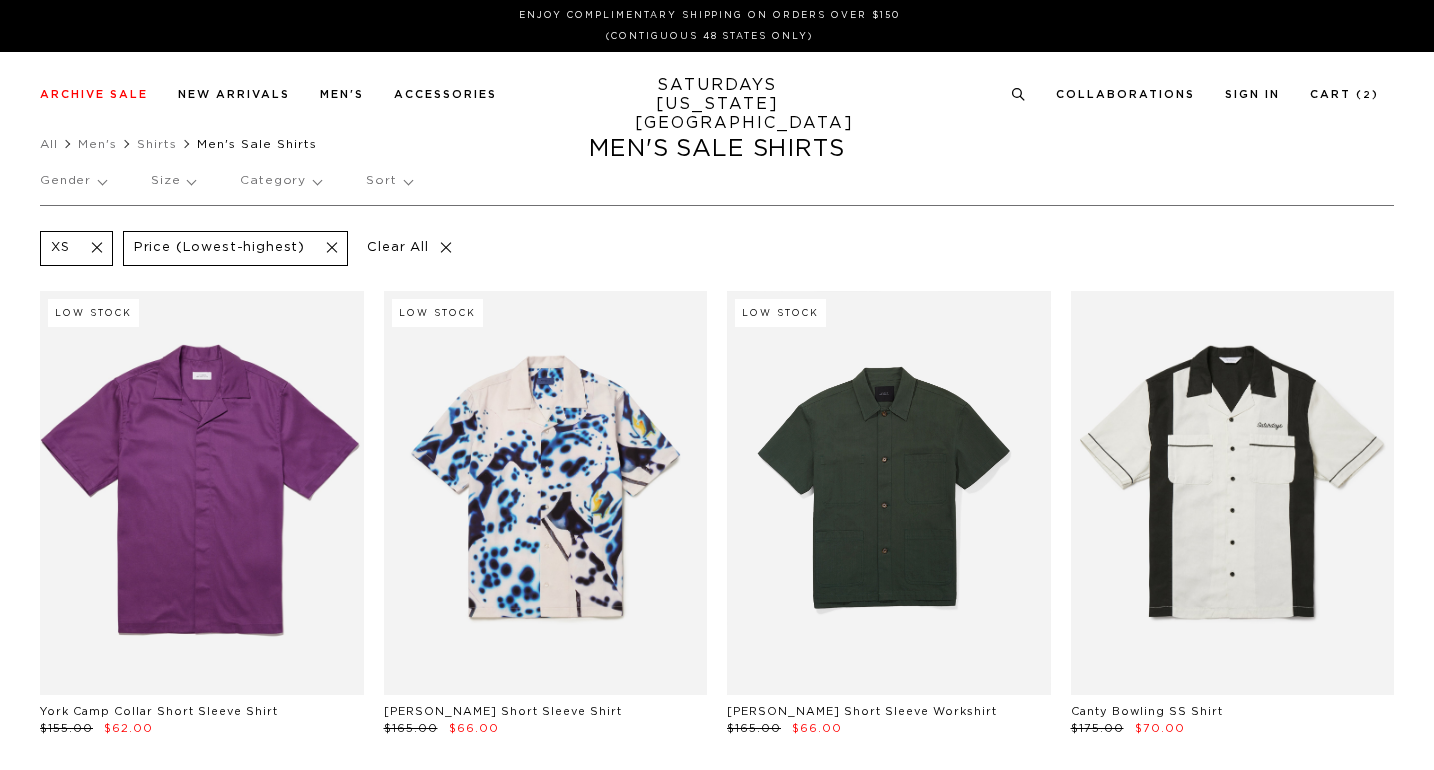 click at bounding box center (202, 493) 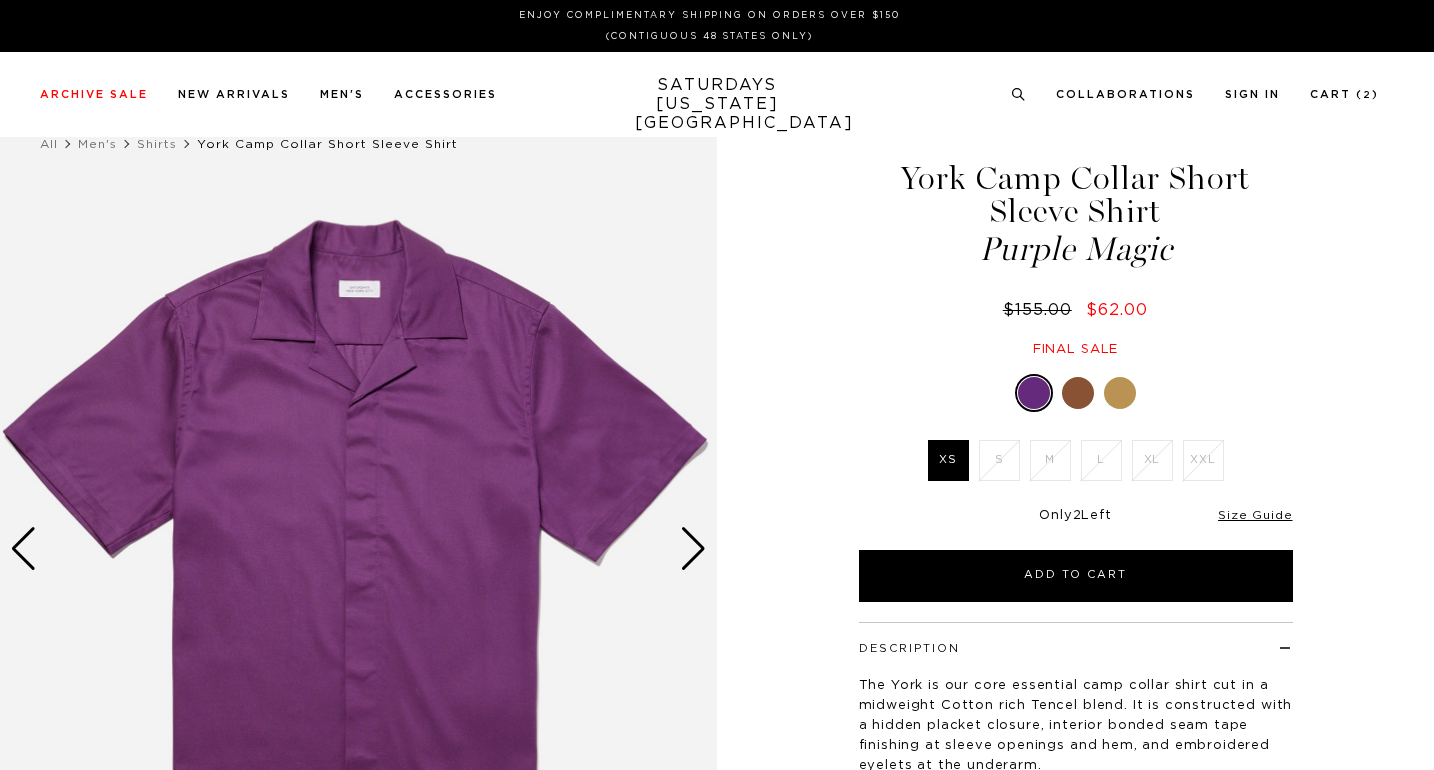 scroll, scrollTop: 0, scrollLeft: 0, axis: both 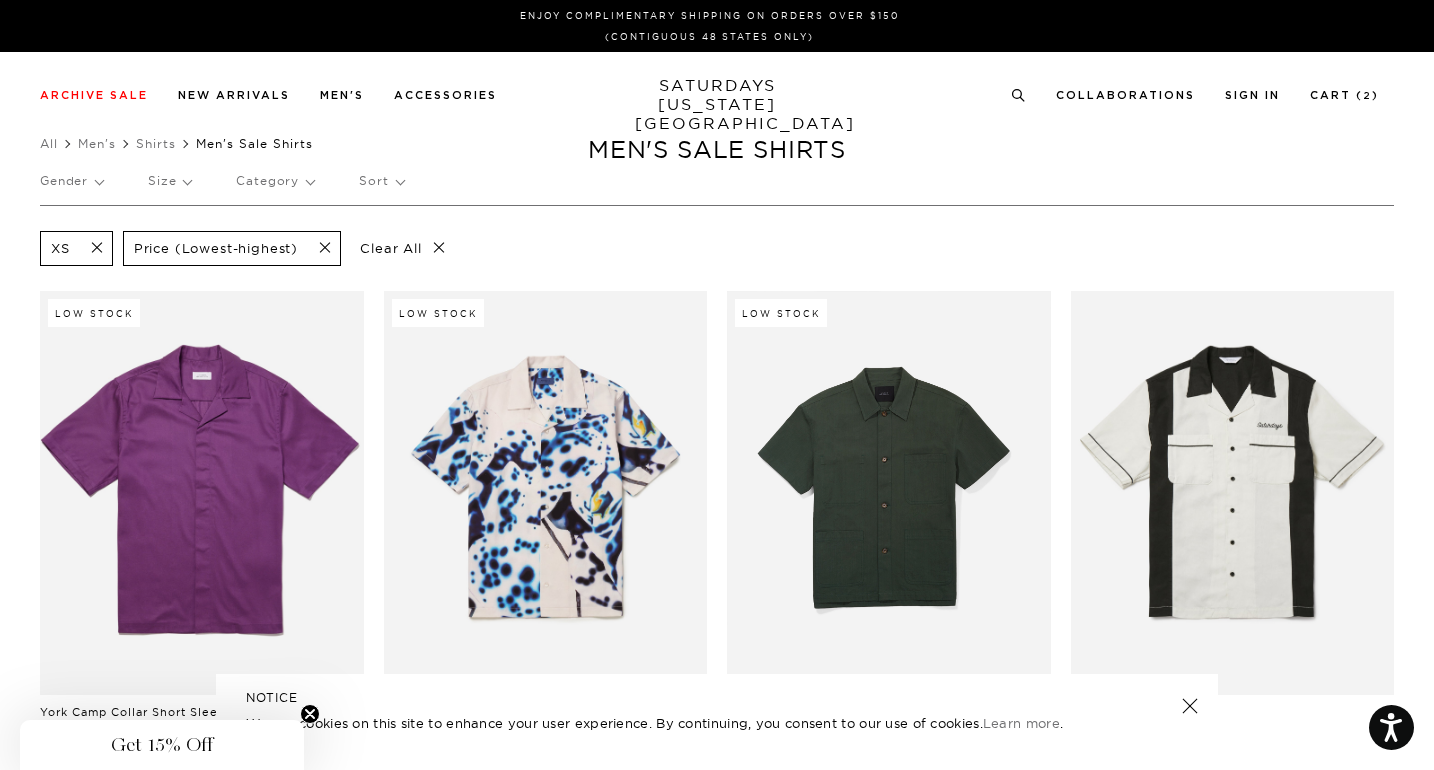 click on "Size" at bounding box center (169, 181) 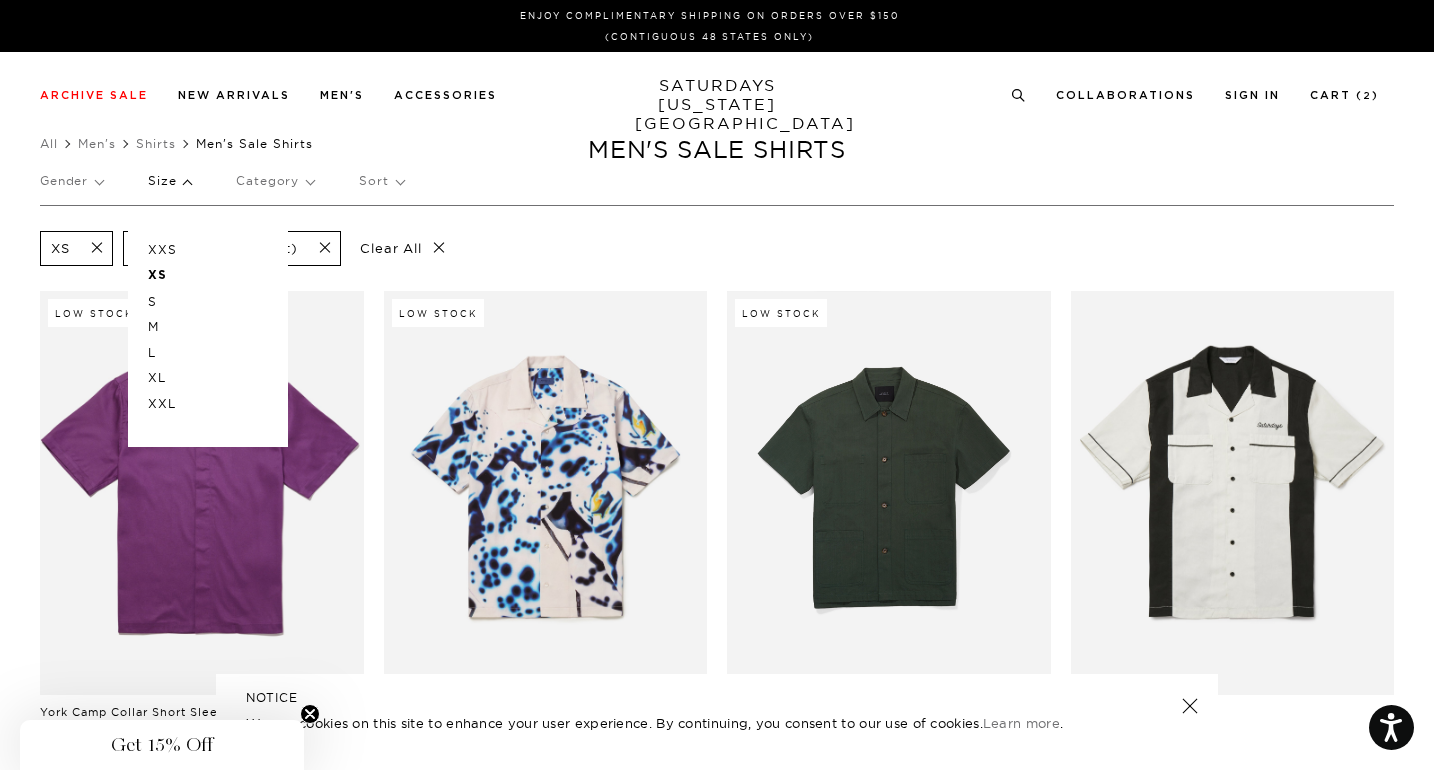 click on "S" at bounding box center [208, 302] 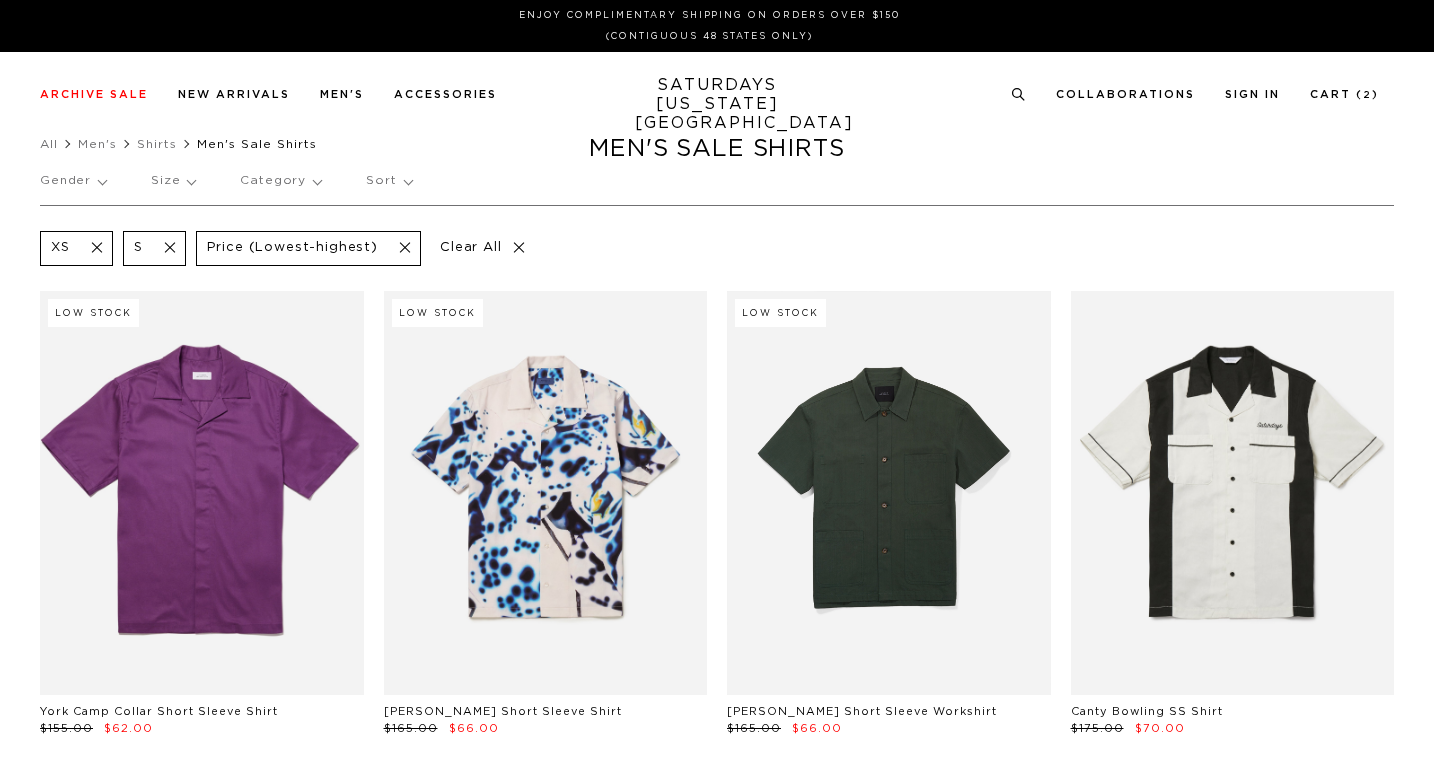 scroll, scrollTop: 0, scrollLeft: 0, axis: both 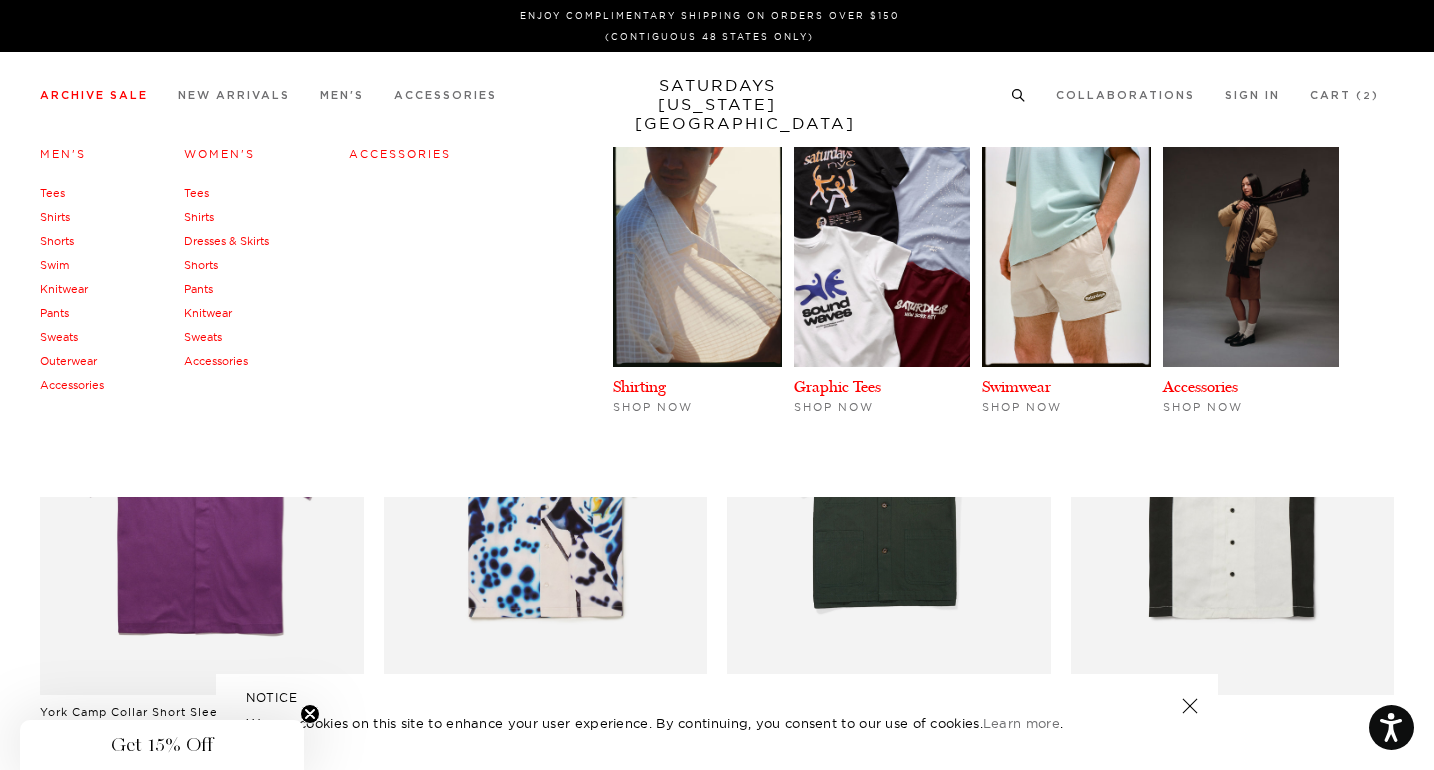 click on "Swim" at bounding box center [54, 265] 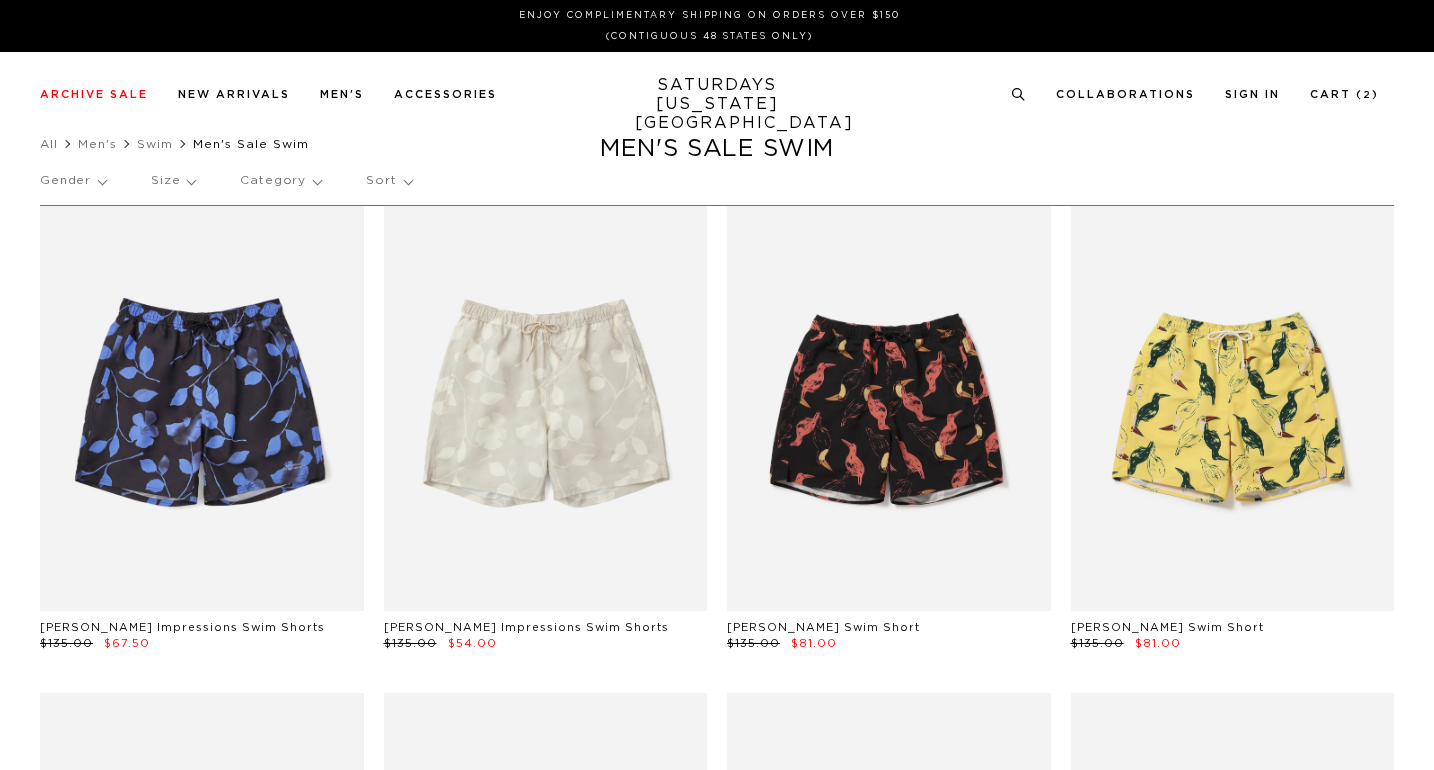 scroll, scrollTop: 0, scrollLeft: 0, axis: both 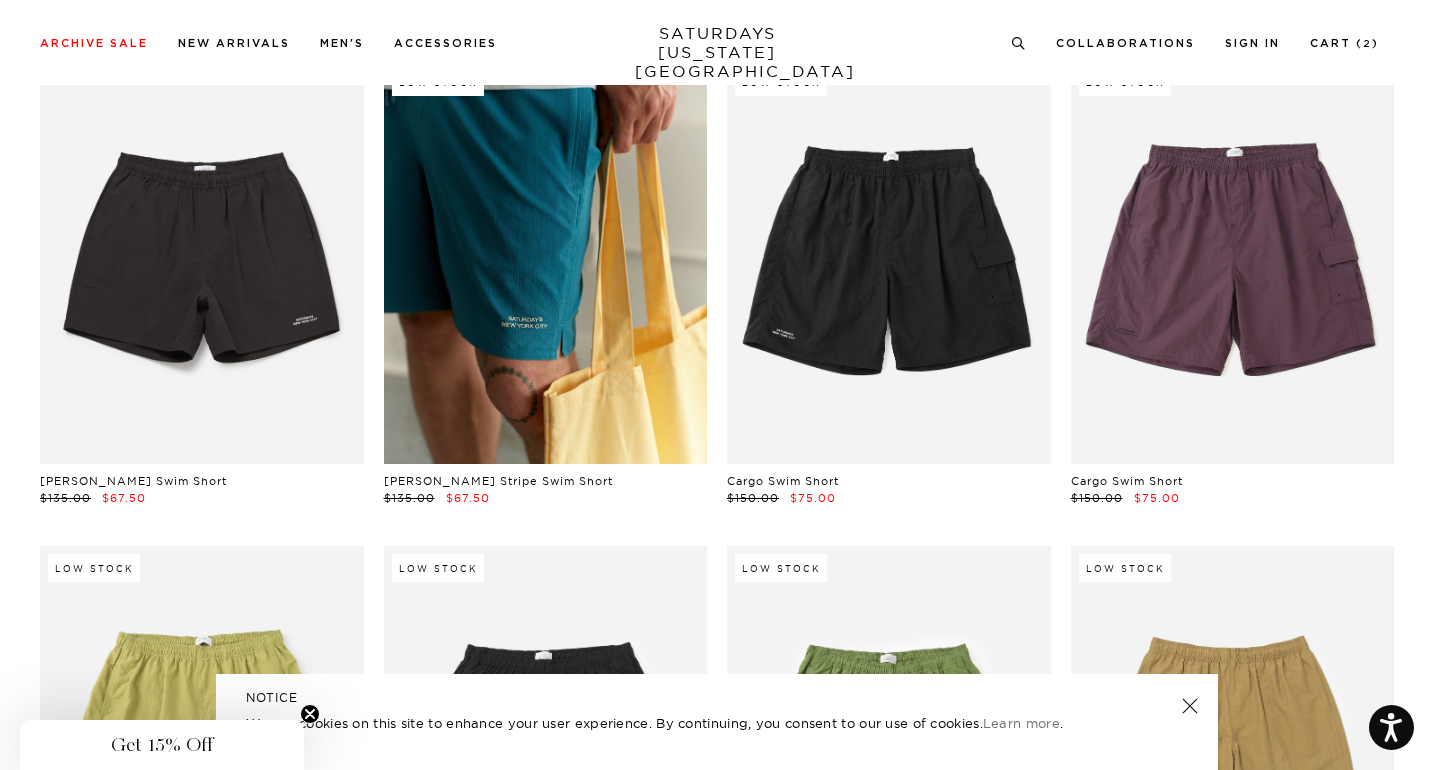 drag, startPoint x: 589, startPoint y: 325, endPoint x: 951, endPoint y: 13, distance: 477.89957 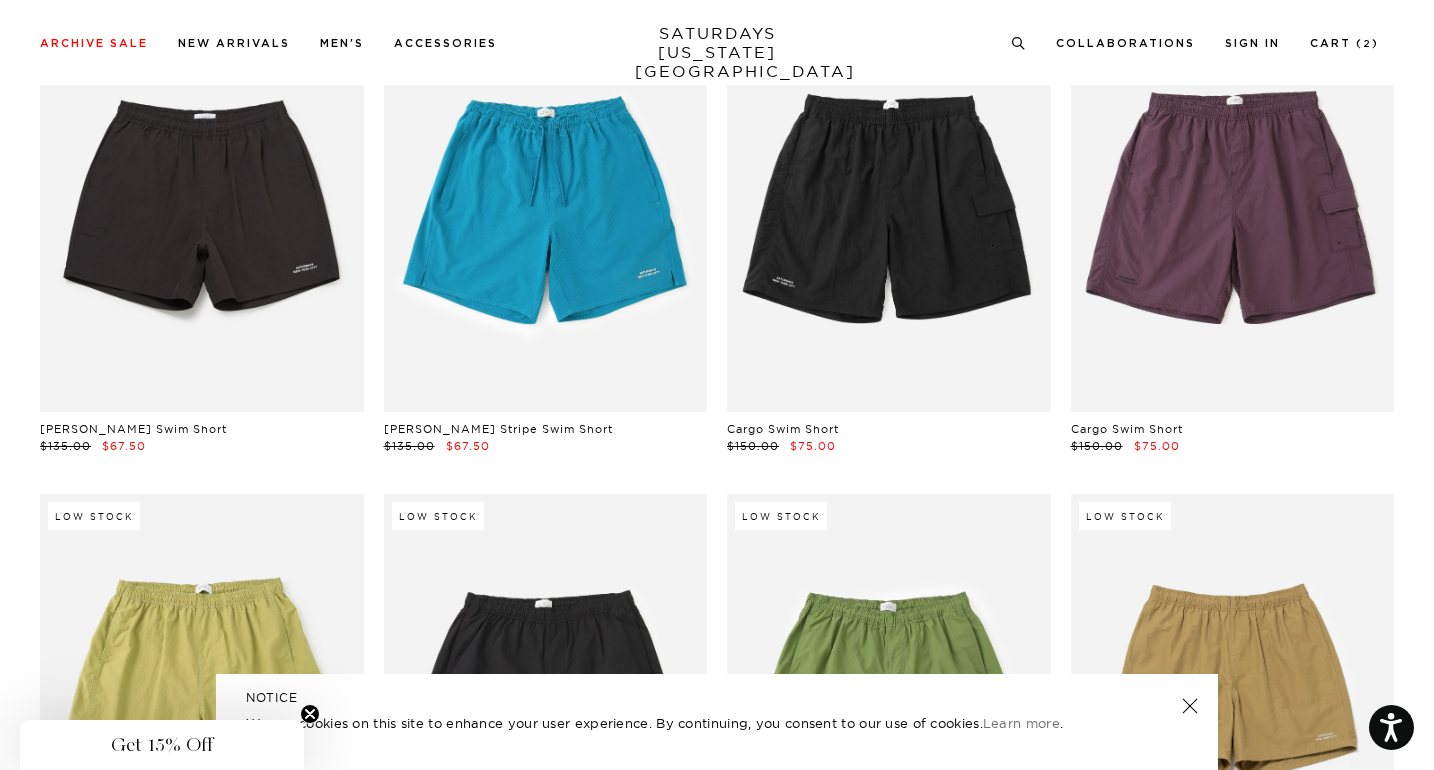 scroll, scrollTop: 1187, scrollLeft: 0, axis: vertical 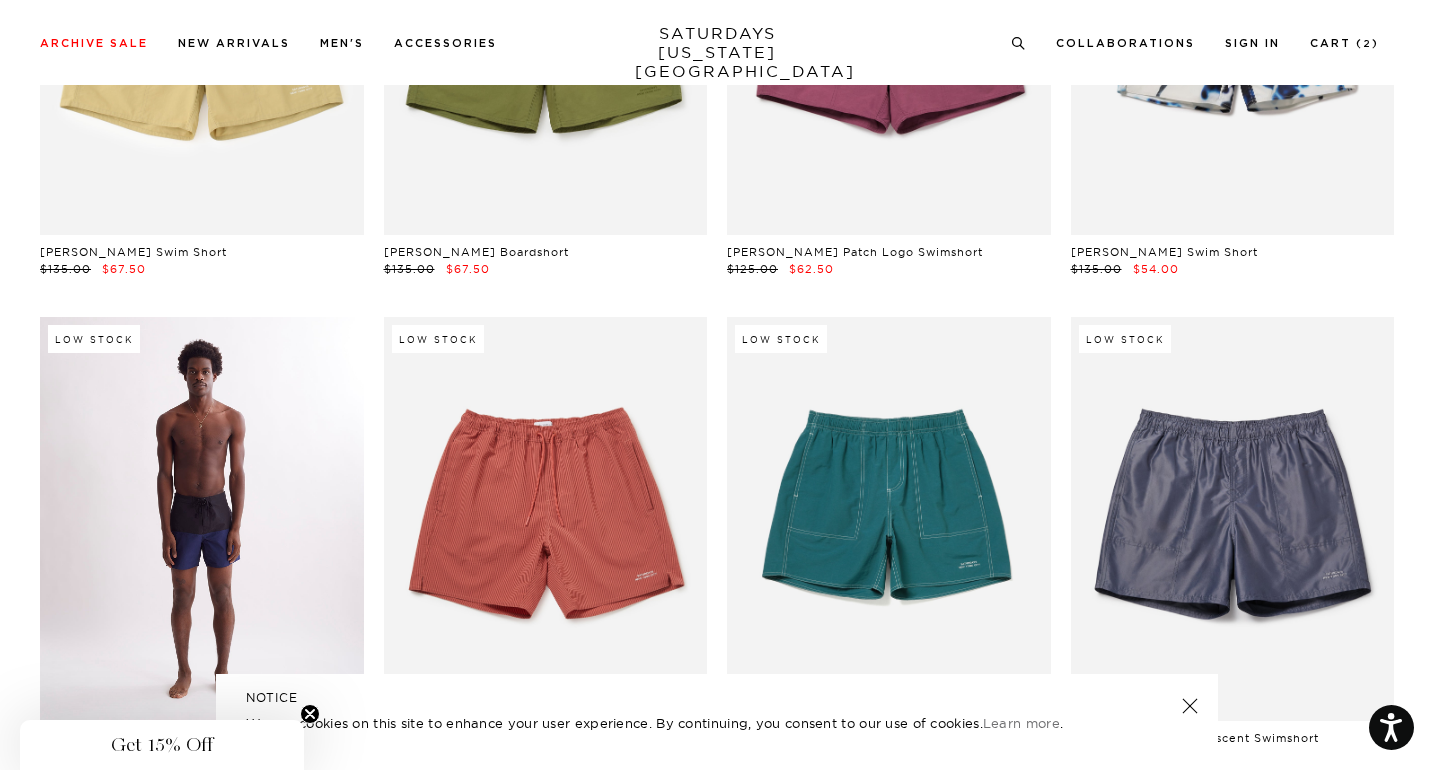 click at bounding box center (202, 519) 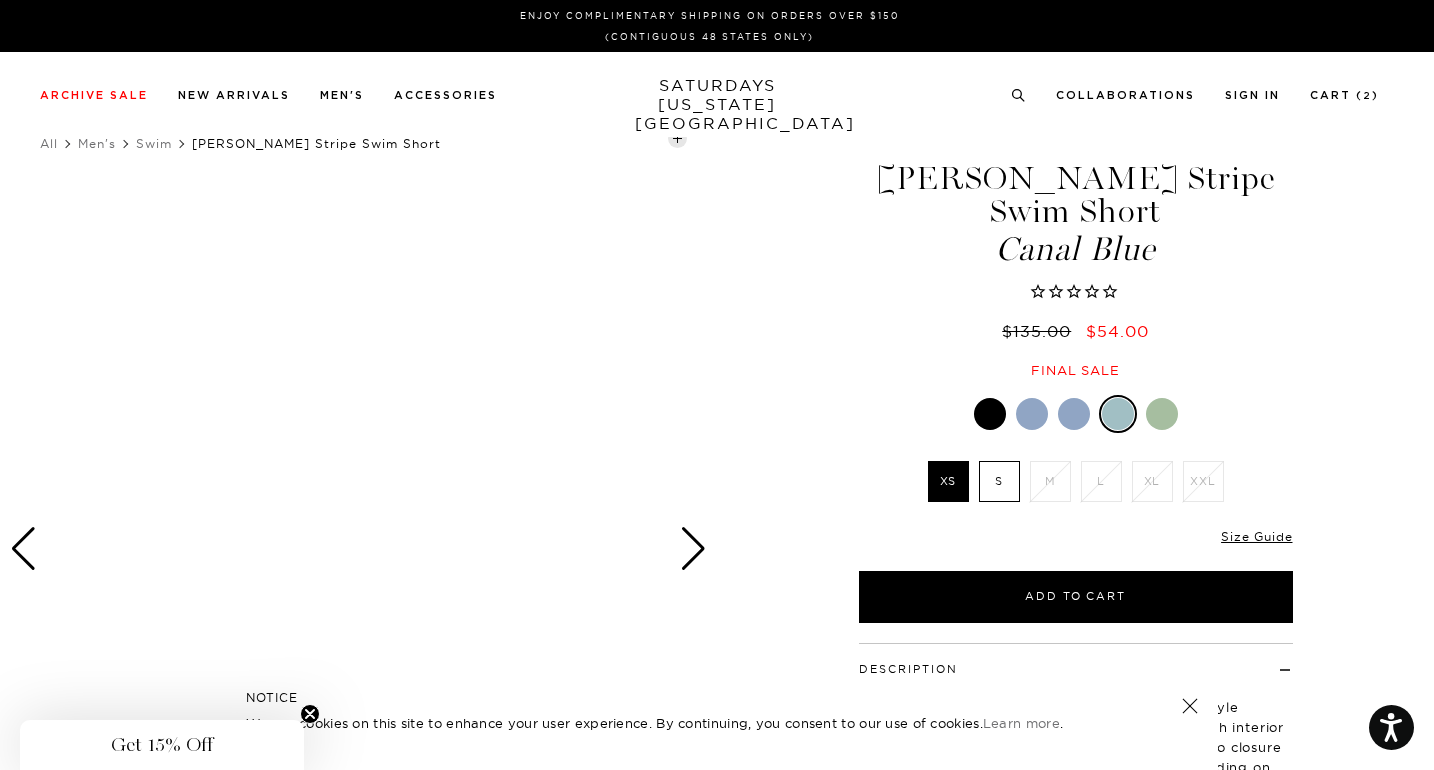 scroll, scrollTop: 0, scrollLeft: 0, axis: both 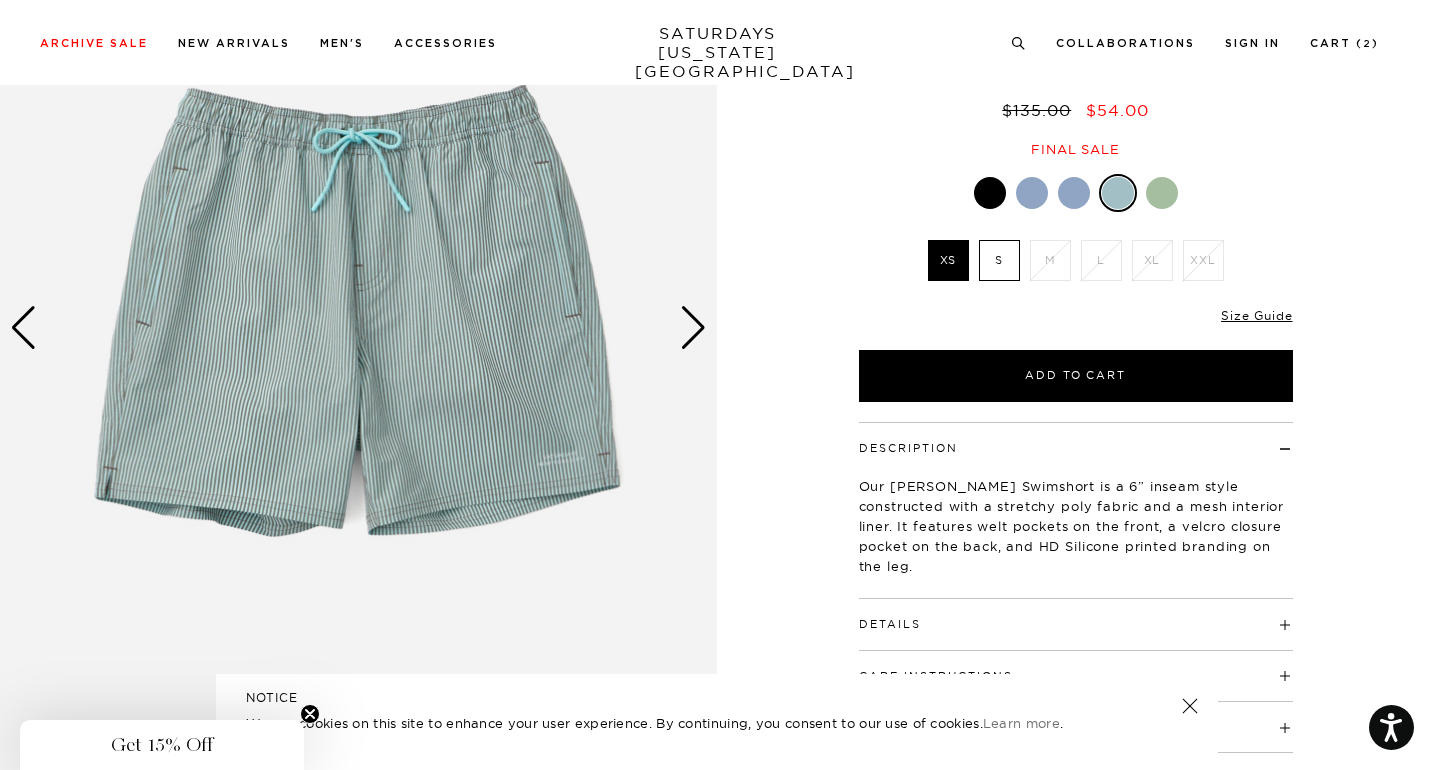 click at bounding box center (358, 328) 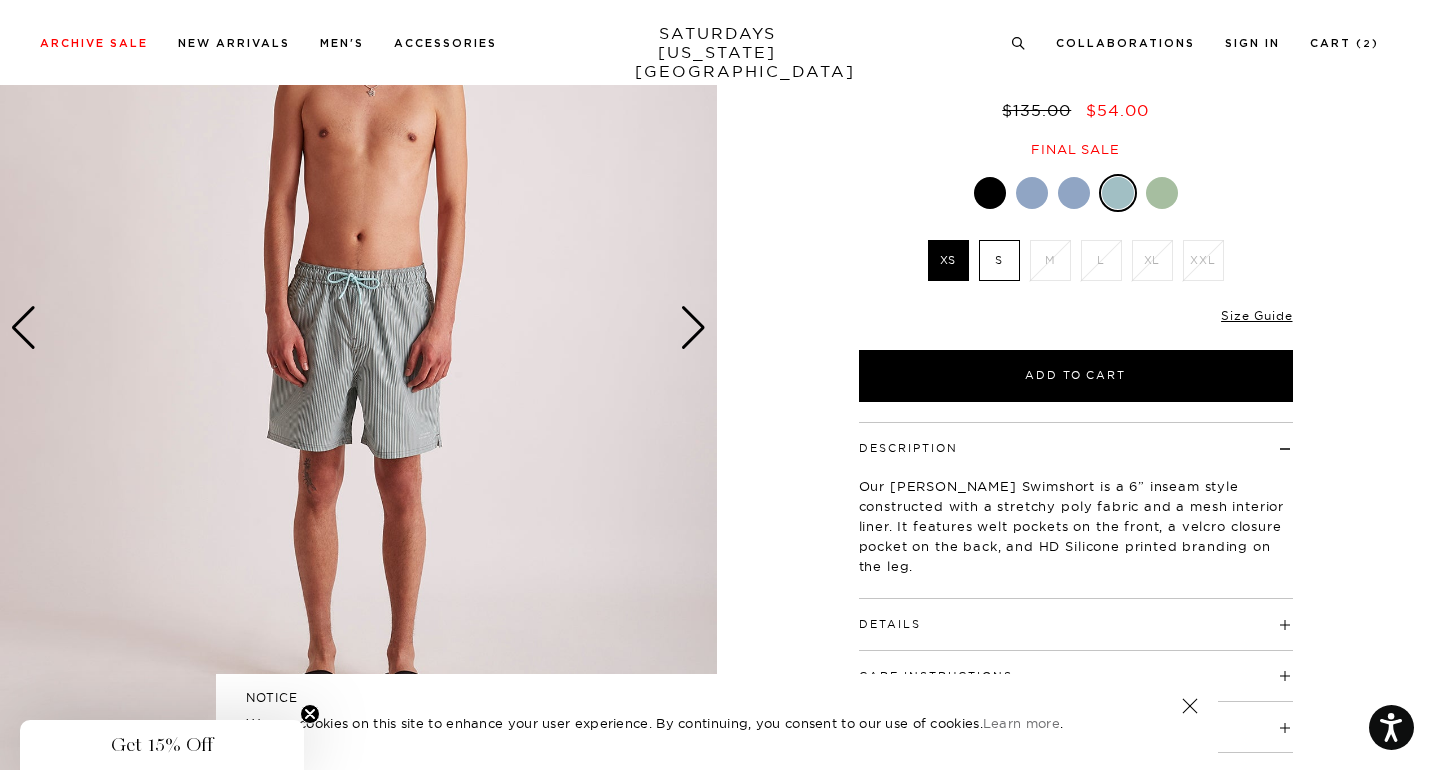 click at bounding box center (358, 328) 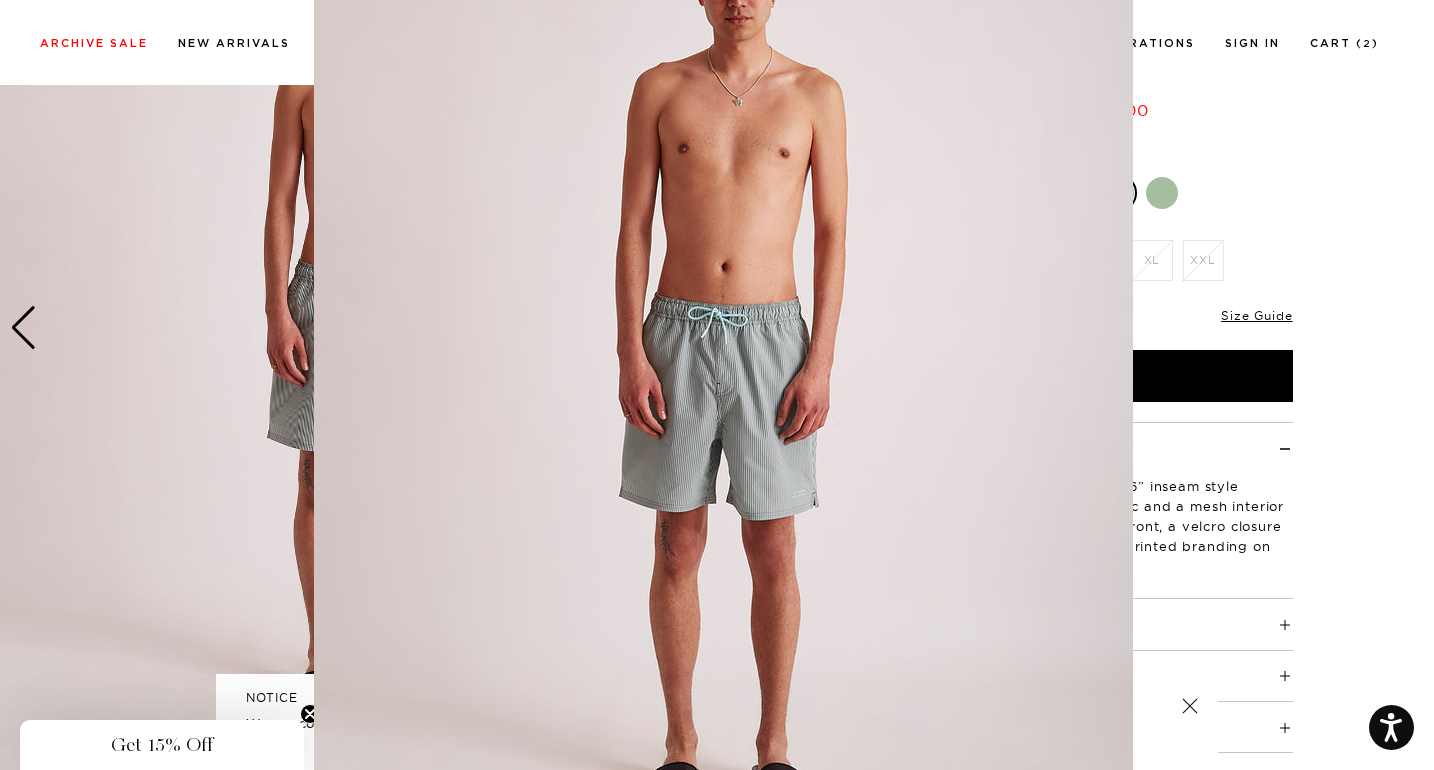 scroll, scrollTop: 131, scrollLeft: 0, axis: vertical 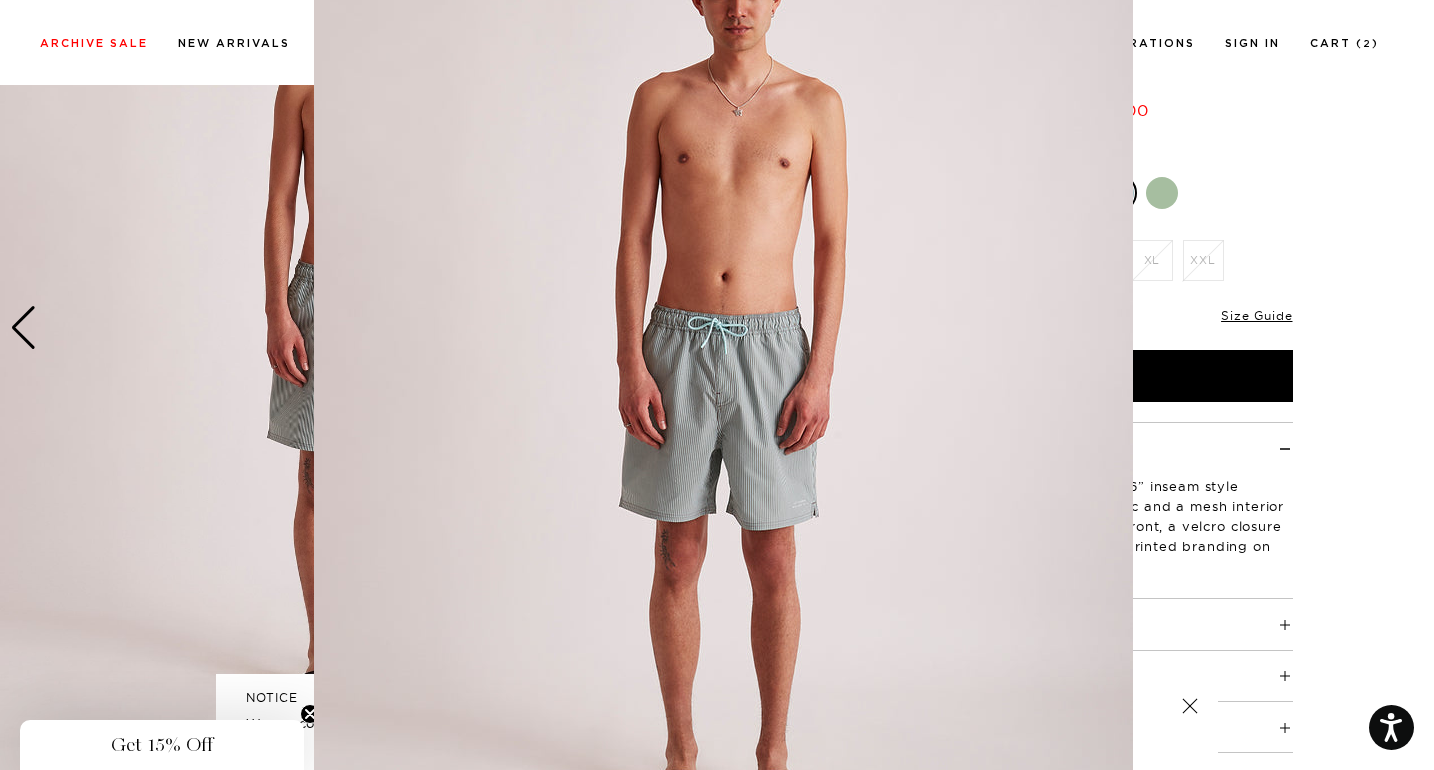 click at bounding box center [717, 385] 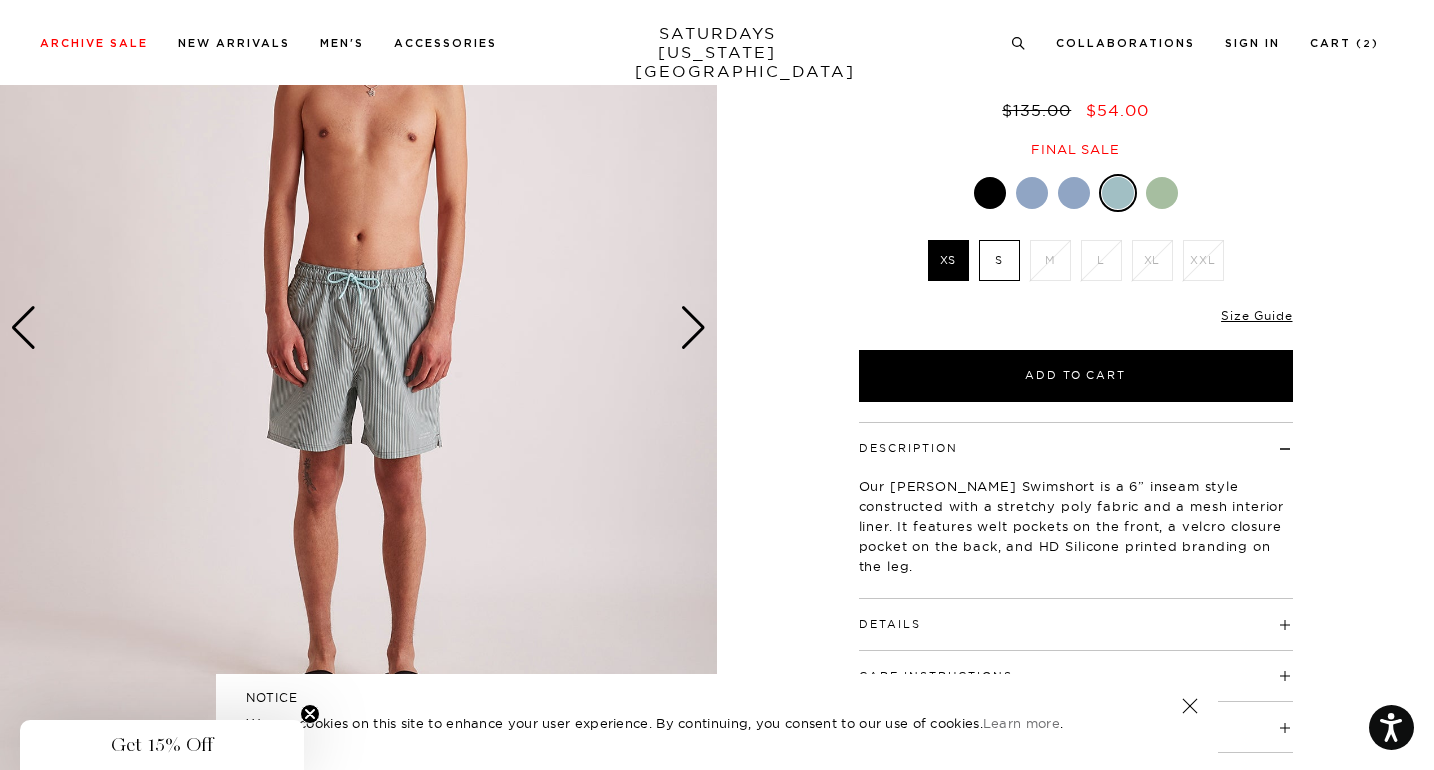scroll, scrollTop: 0, scrollLeft: 0, axis: both 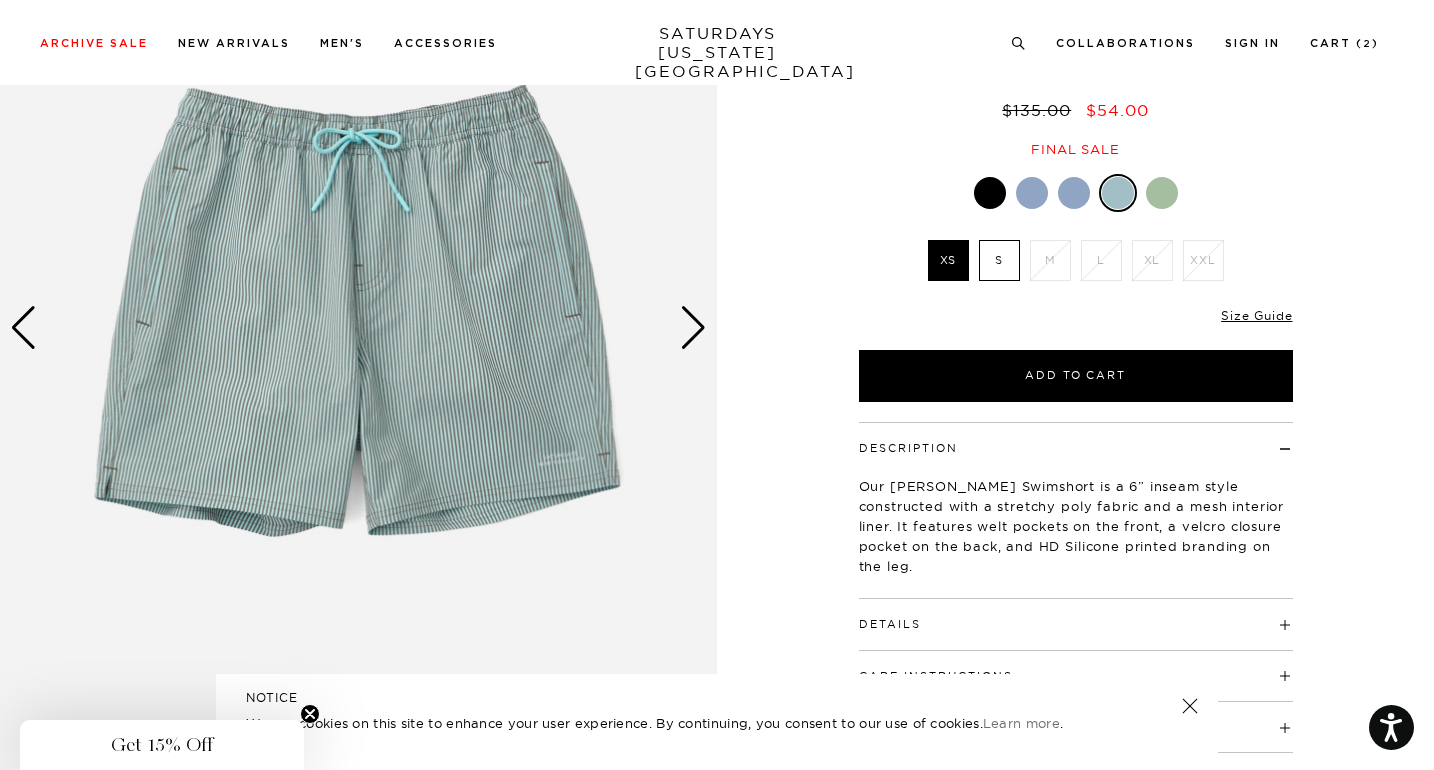 click at bounding box center (358, 328) 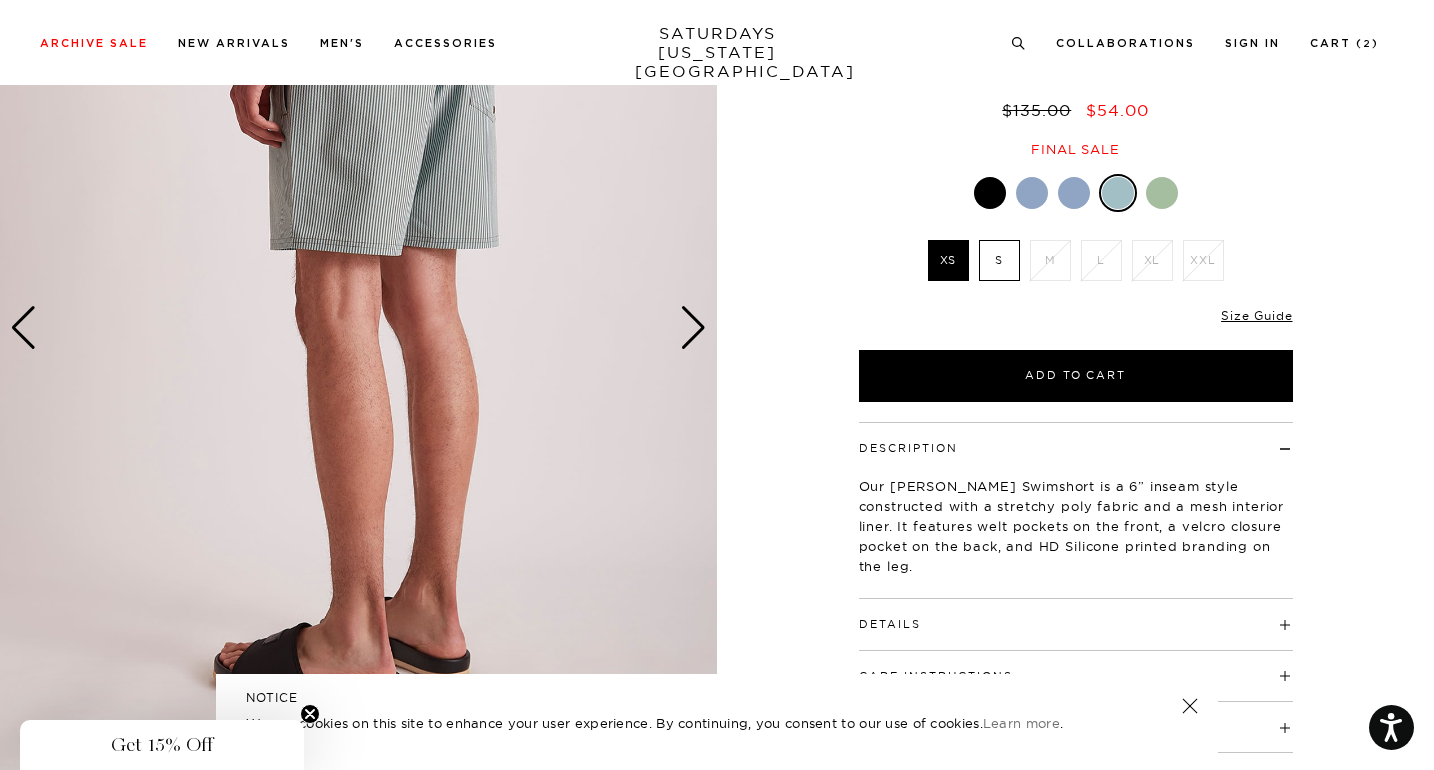 click at bounding box center [693, 328] 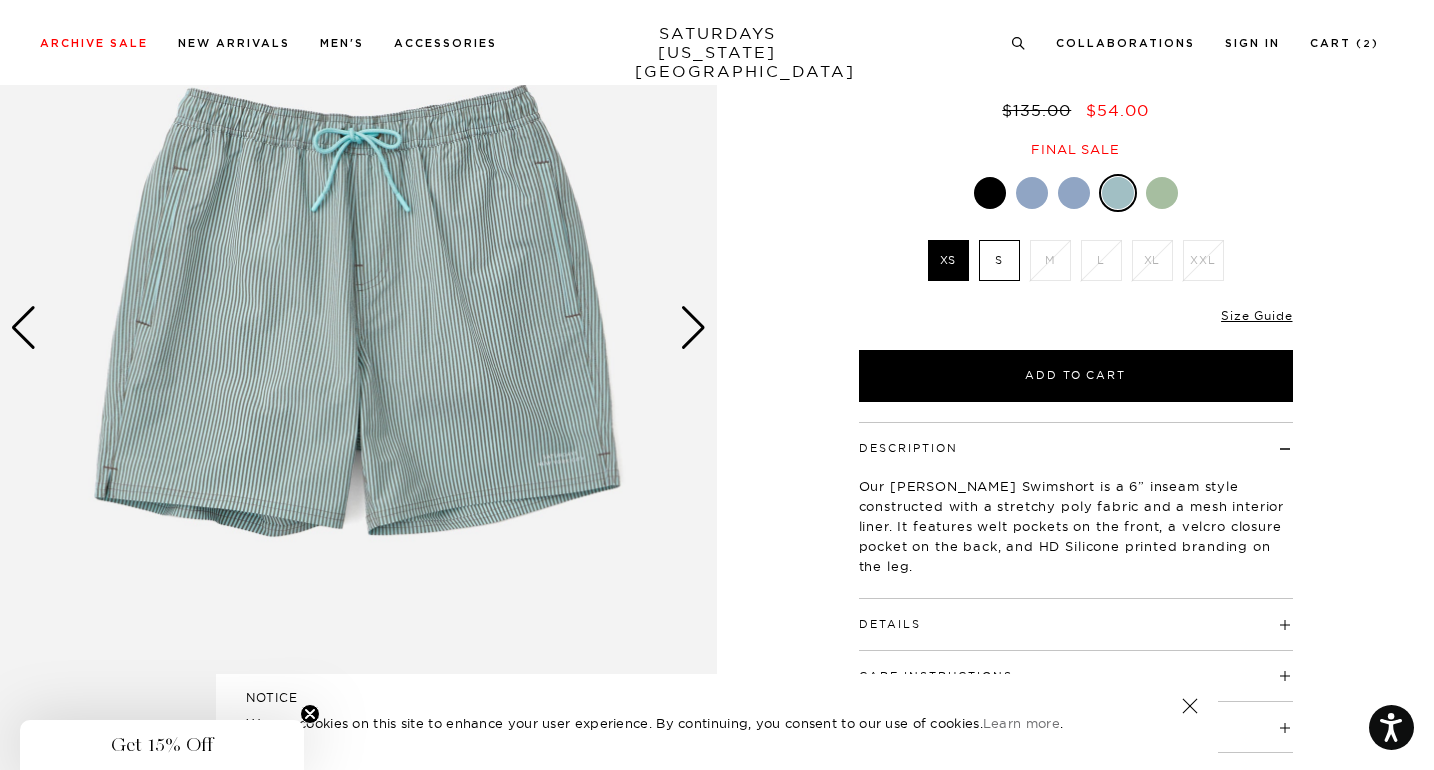 click at bounding box center [358, 328] 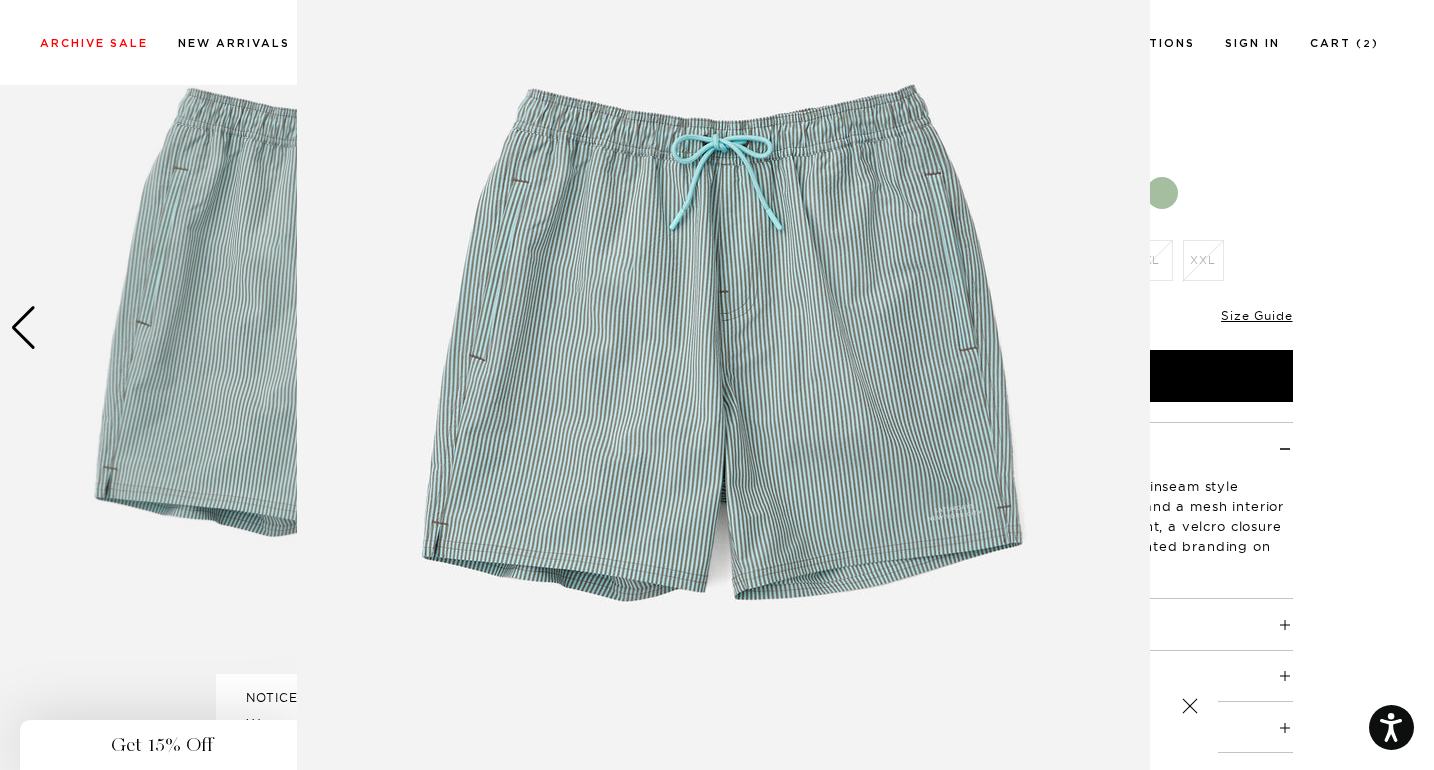 scroll, scrollTop: 150, scrollLeft: 0, axis: vertical 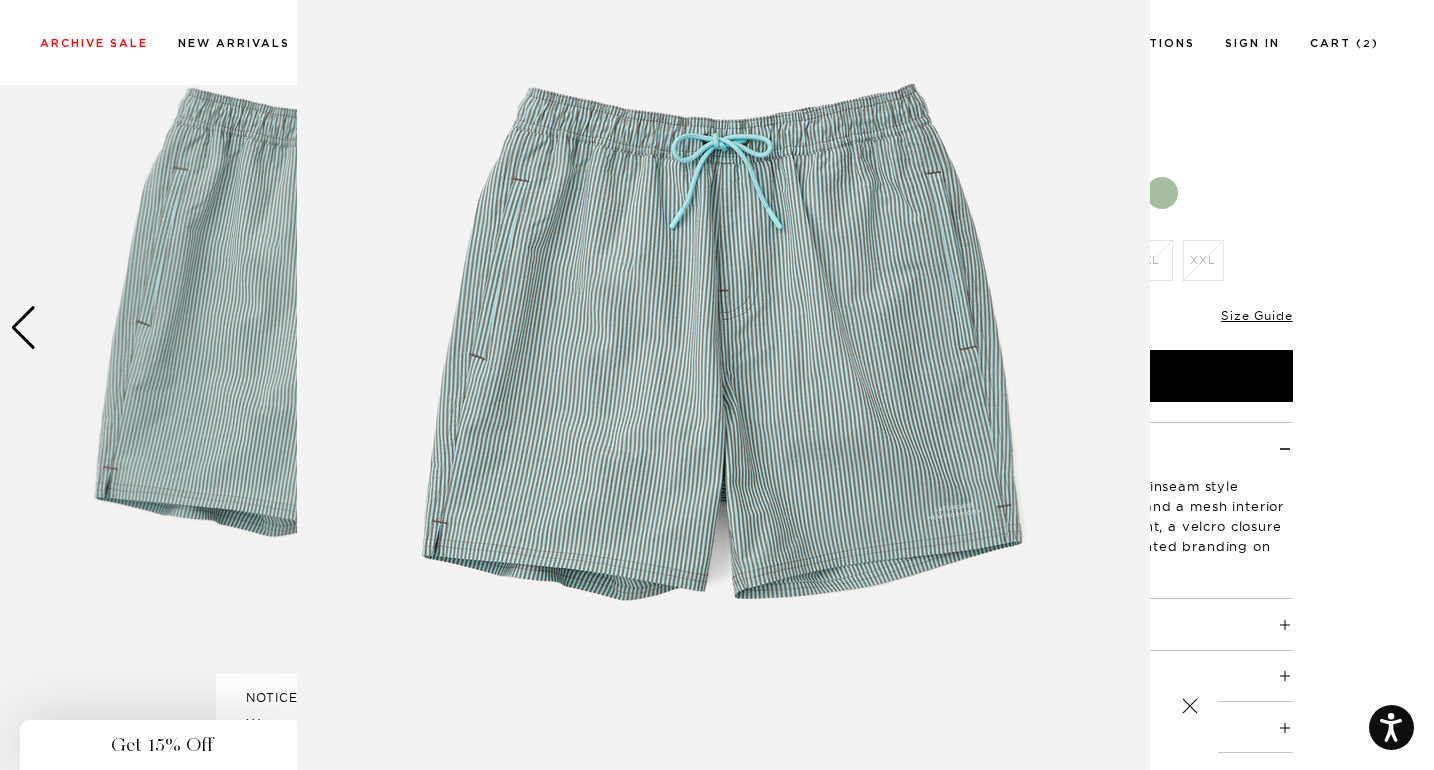 click at bounding box center (723, 362) 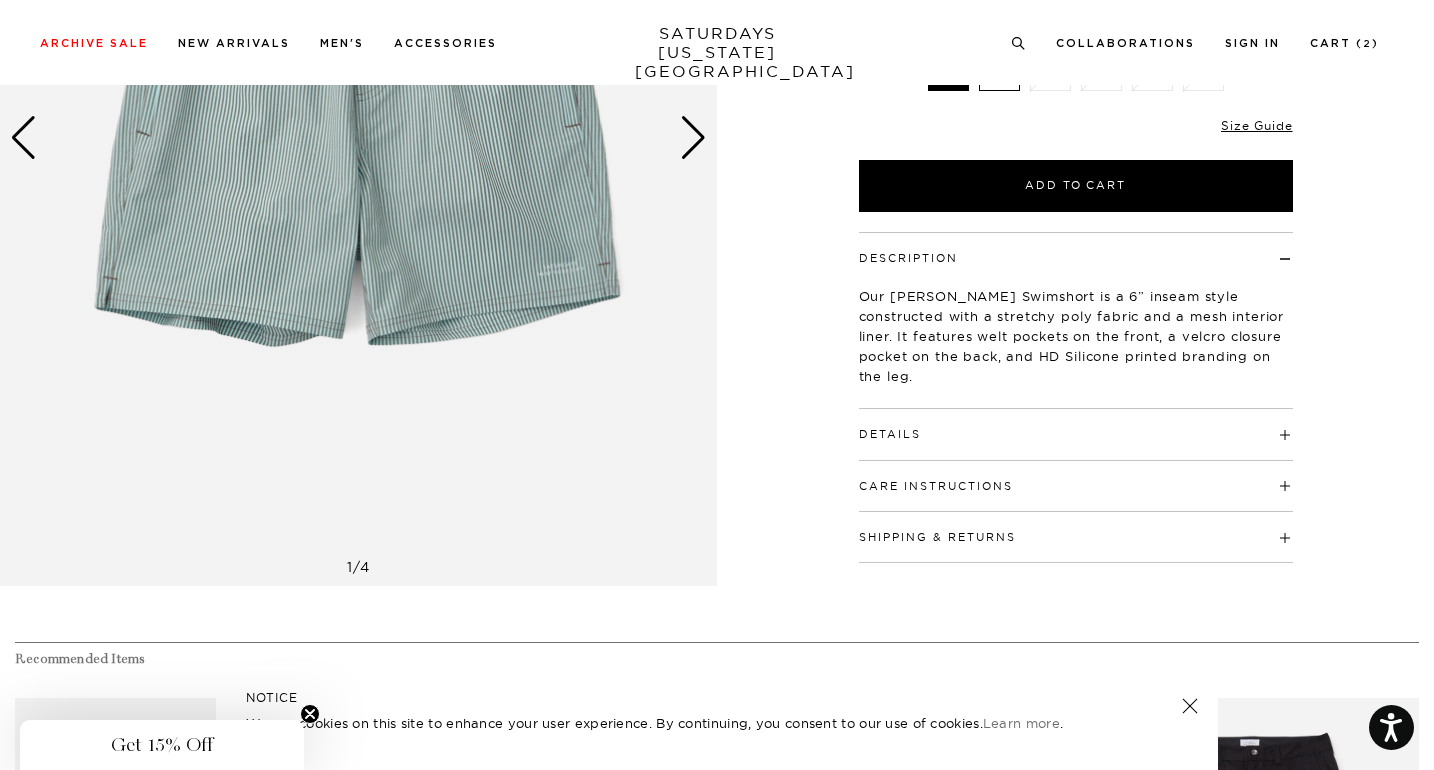 scroll, scrollTop: 486, scrollLeft: 0, axis: vertical 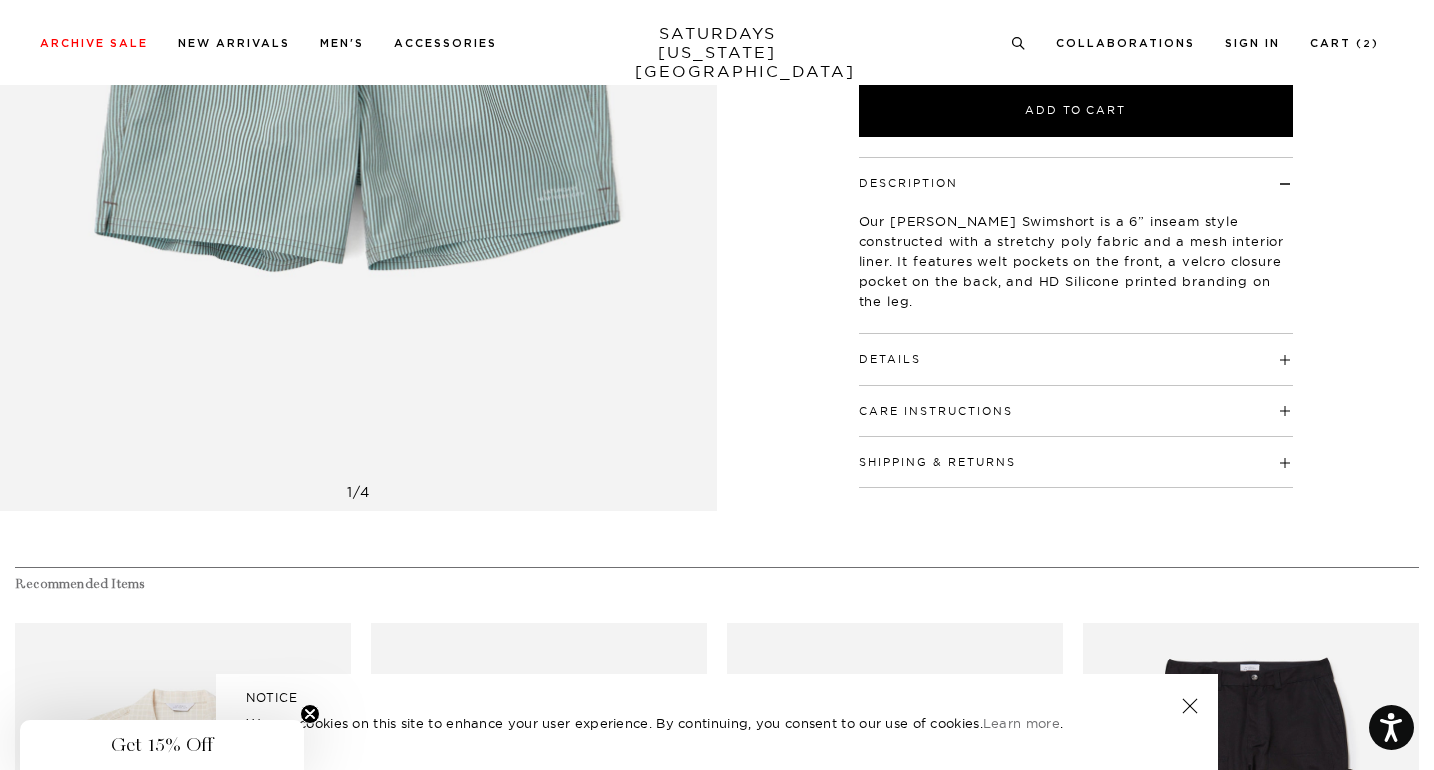 click on "Details
Mid-weight 100% polyester seersucker fabric. Medium-stretchiness Single welt side pockets with mesh pocket bags Elastic waistband with tubular drawcord and ¼” side vents at hem Back patch pocket with Japanese-style velcro closure and bungee HD logo print on wearer’s left thigh Standard Fit 6" Inseam Model is 6'0 and wears a size Medium" at bounding box center [1076, 359] 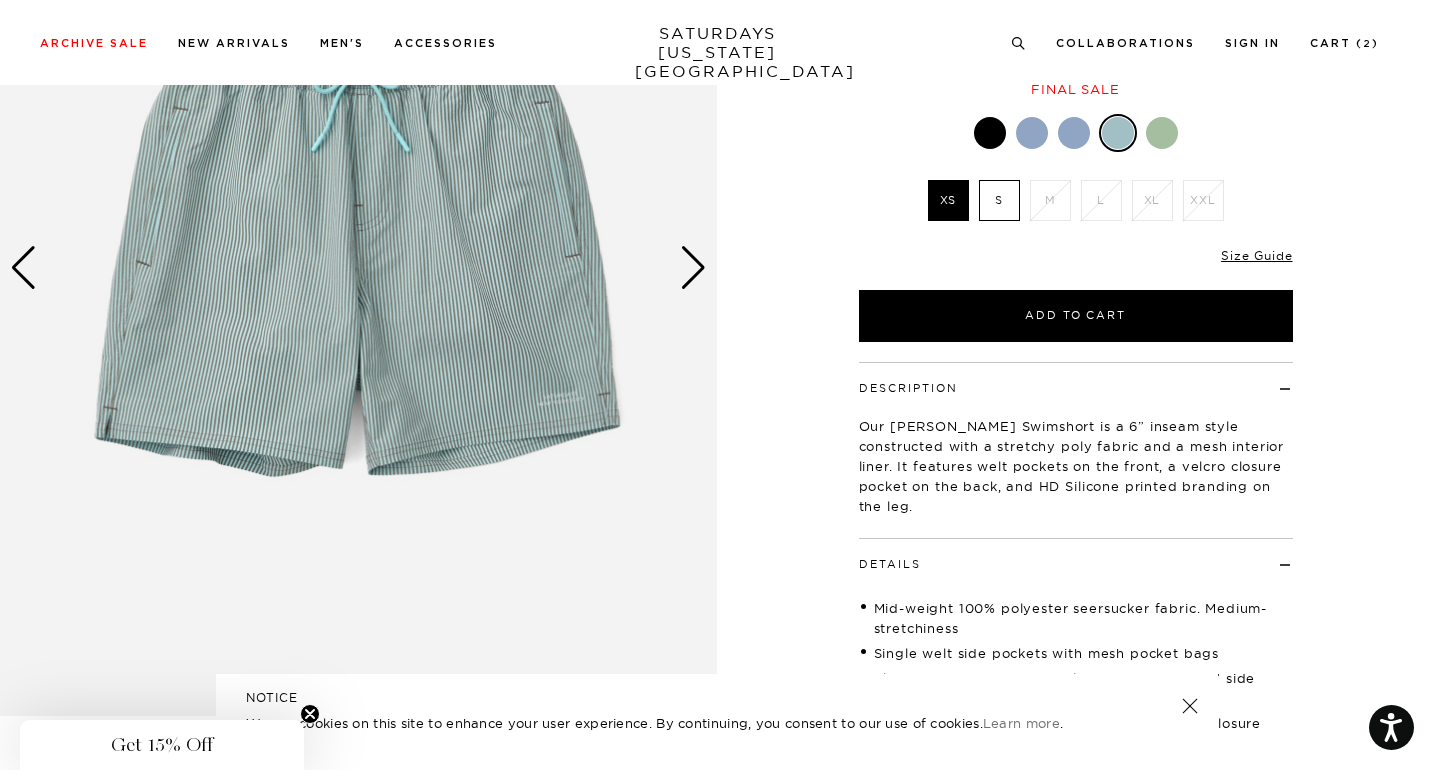 scroll, scrollTop: 190, scrollLeft: 0, axis: vertical 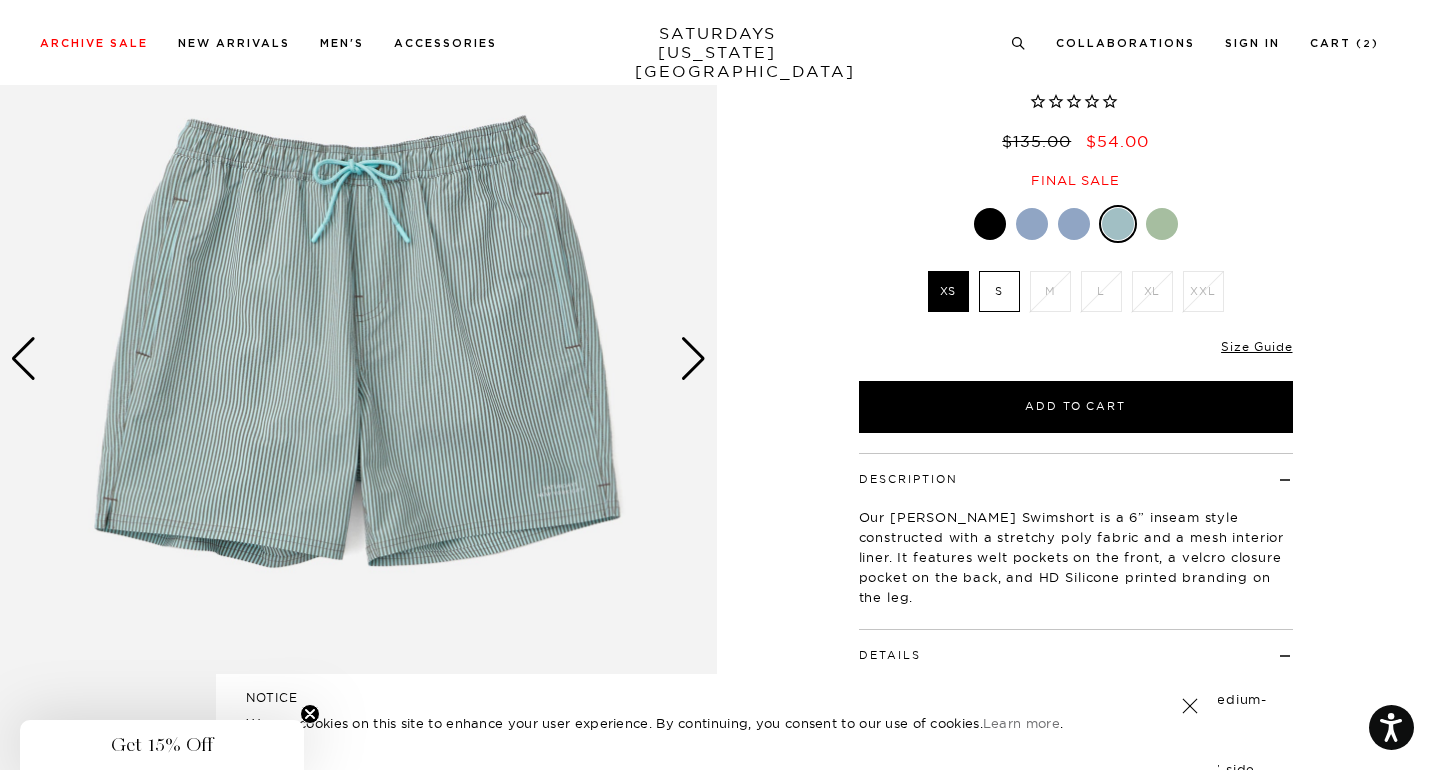 click at bounding box center [-3227, 359] 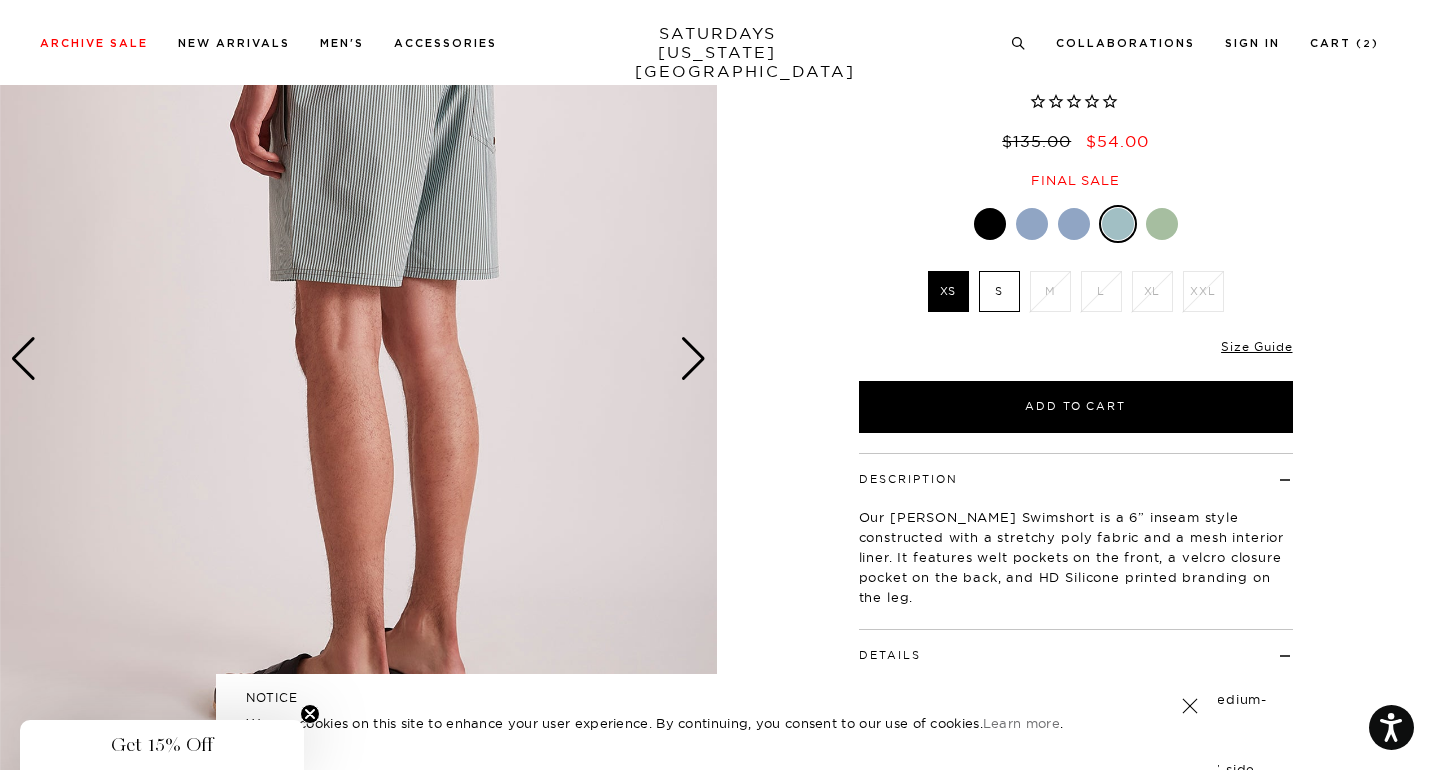 click at bounding box center [-2510, 359] 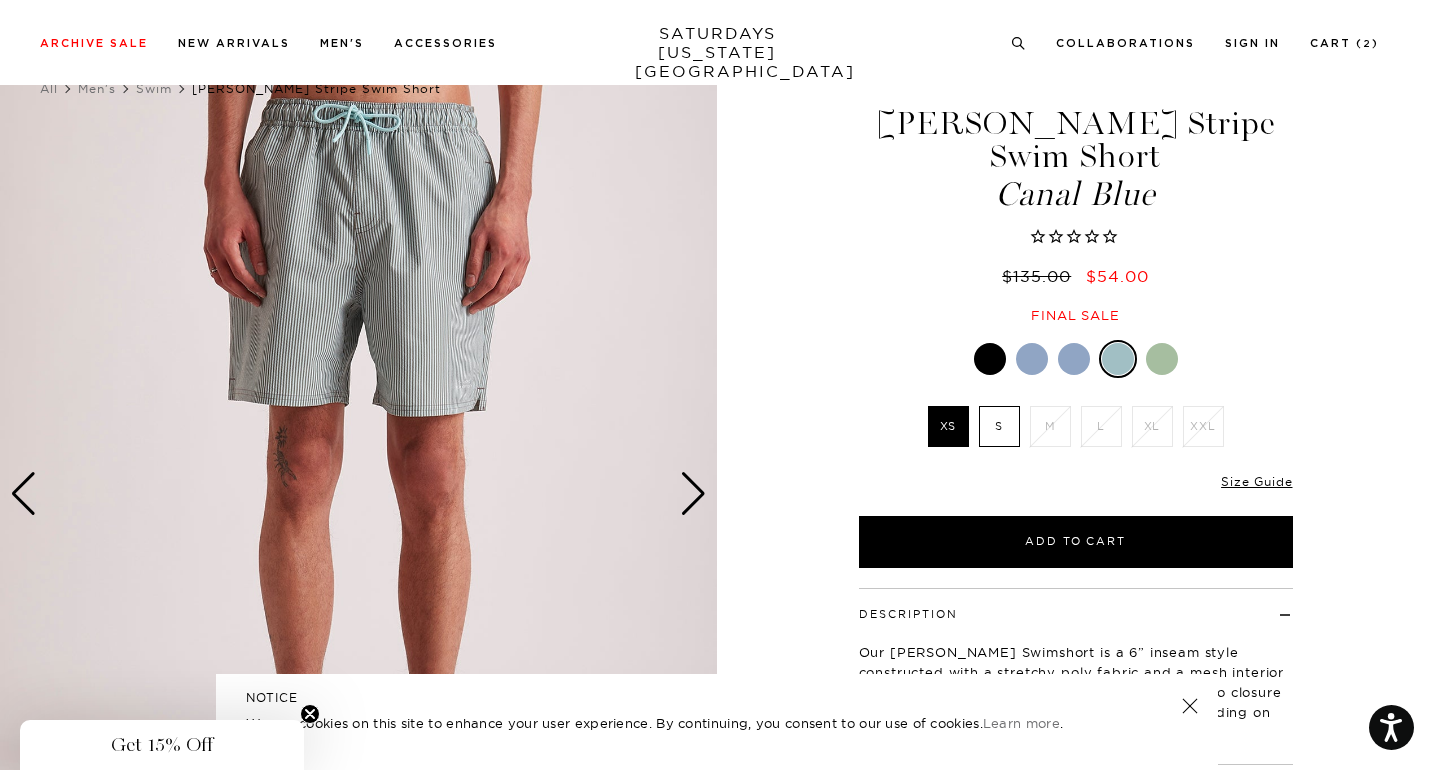 scroll, scrollTop: 58, scrollLeft: 0, axis: vertical 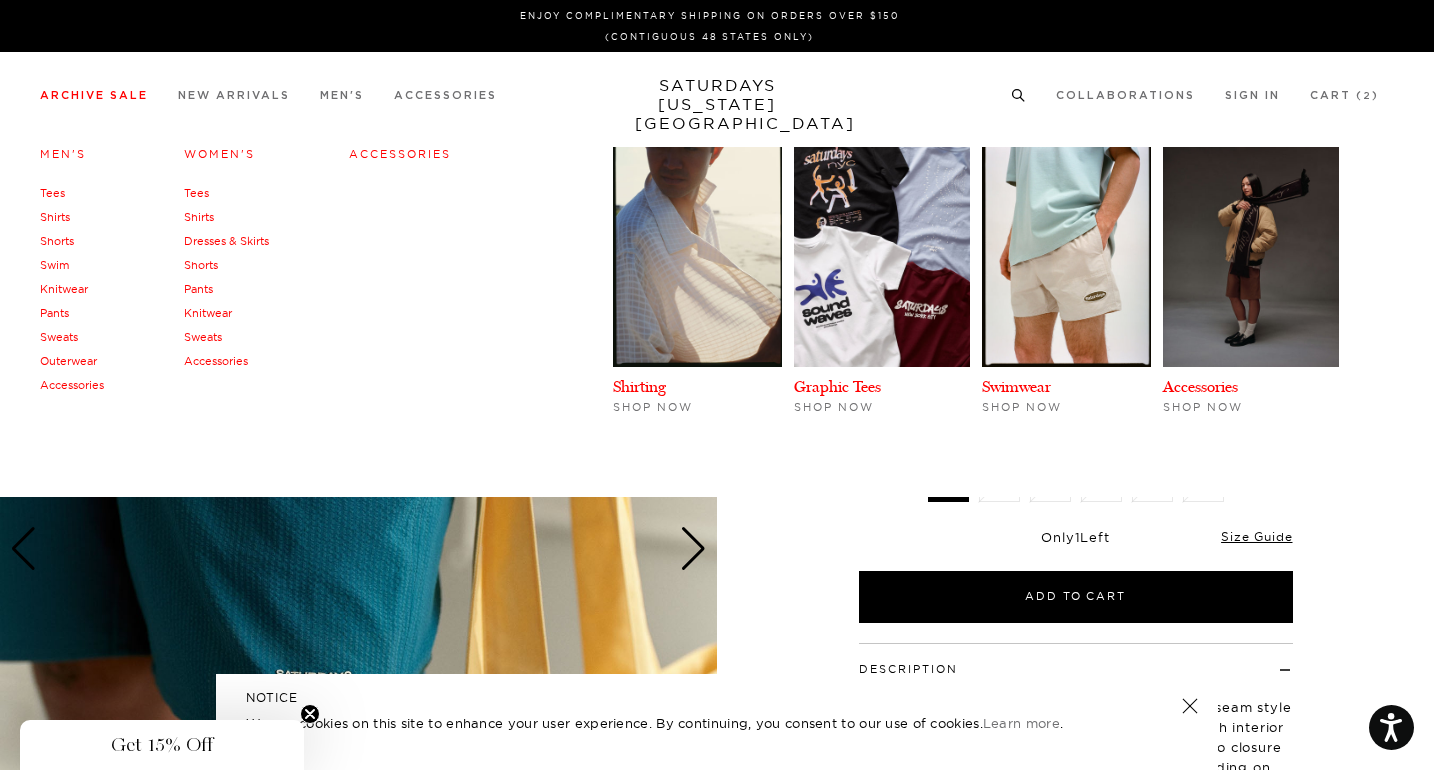 click on "Knitwear" at bounding box center (64, 289) 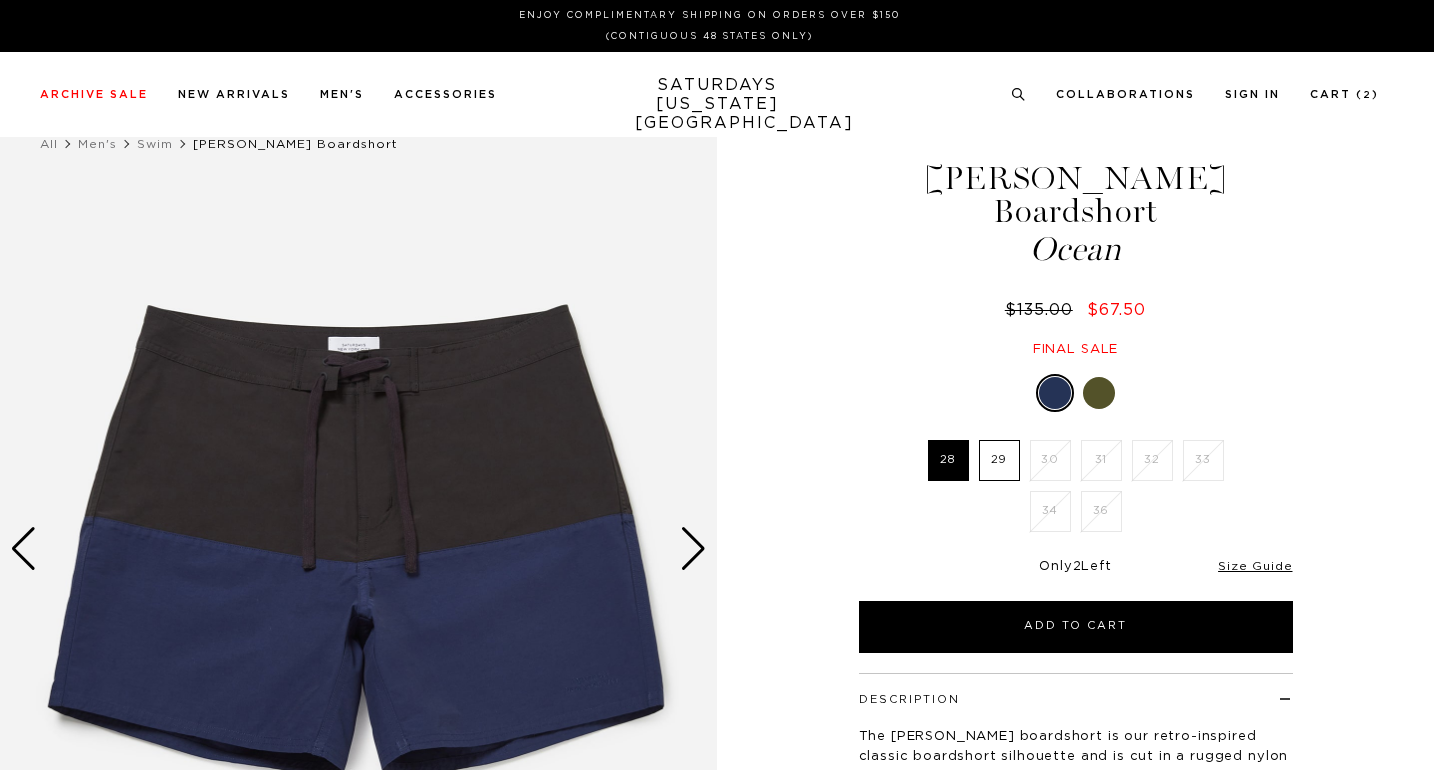scroll, scrollTop: 0, scrollLeft: 0, axis: both 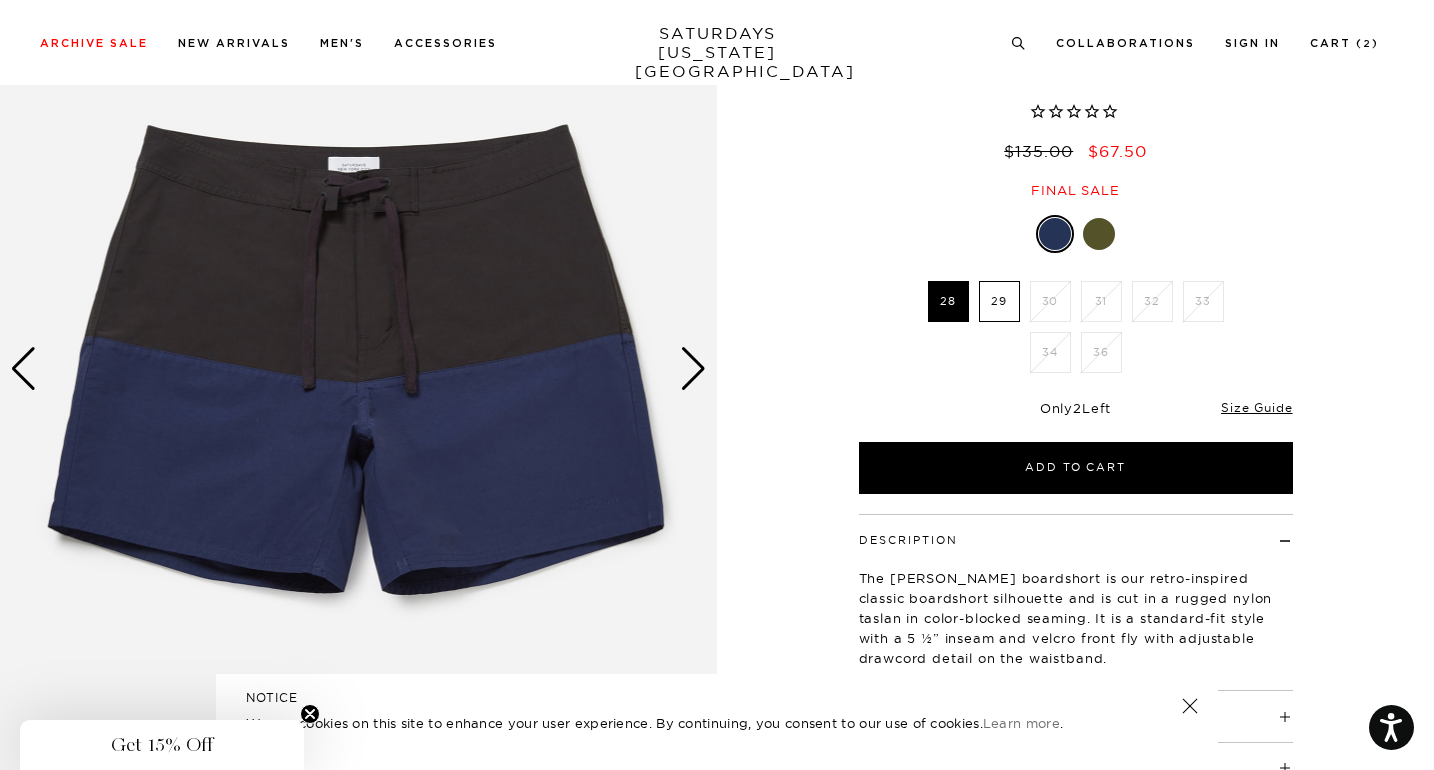 click at bounding box center (1099, 234) 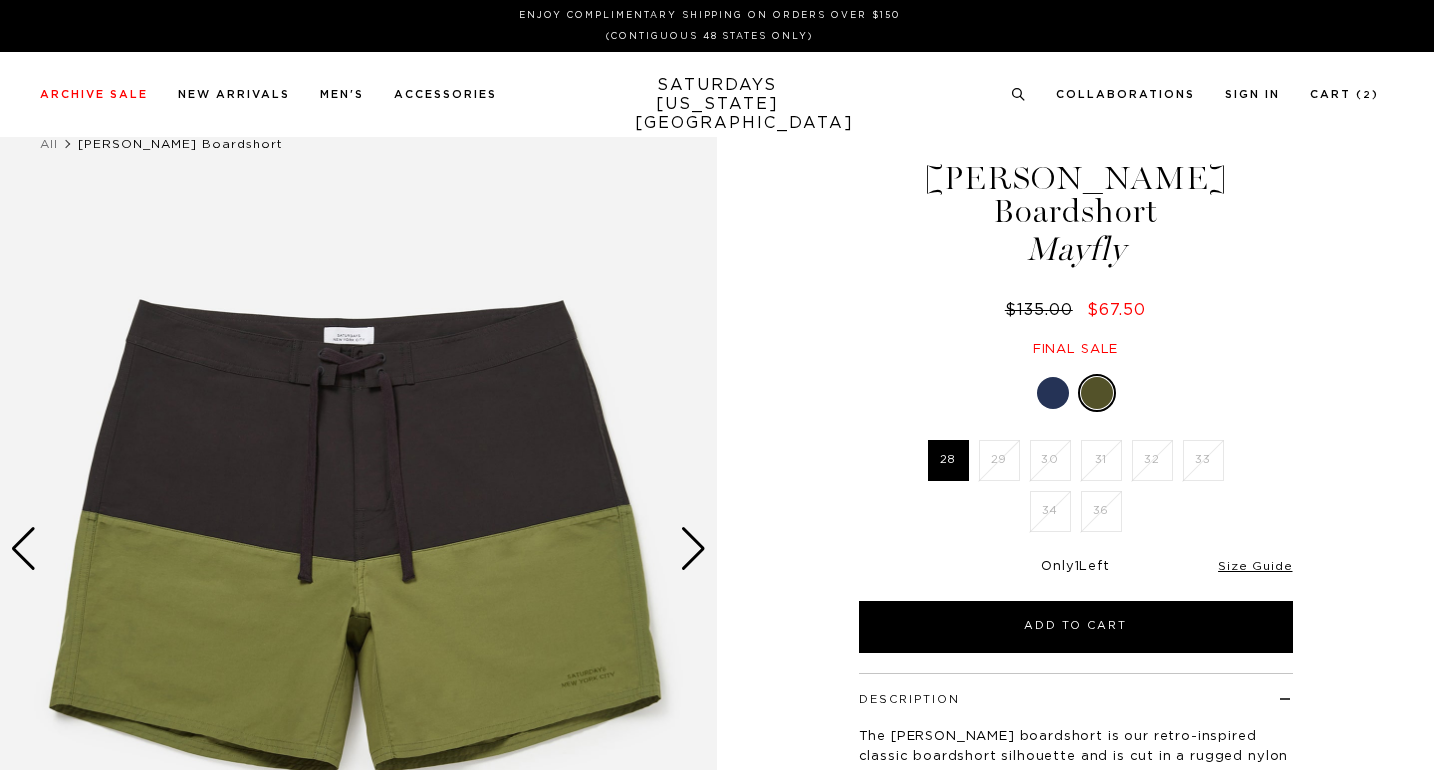 scroll, scrollTop: 0, scrollLeft: 0, axis: both 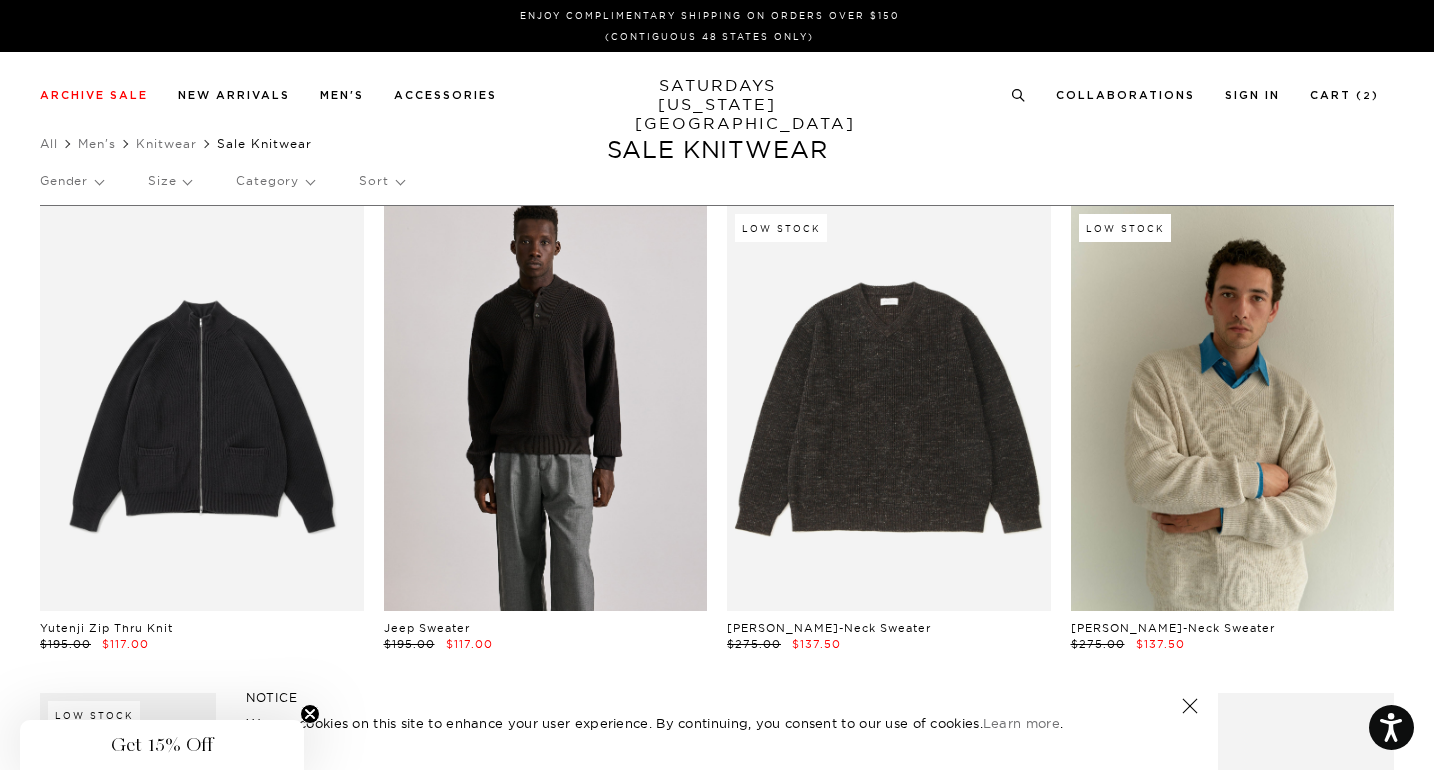 click on "Size" at bounding box center (169, 181) 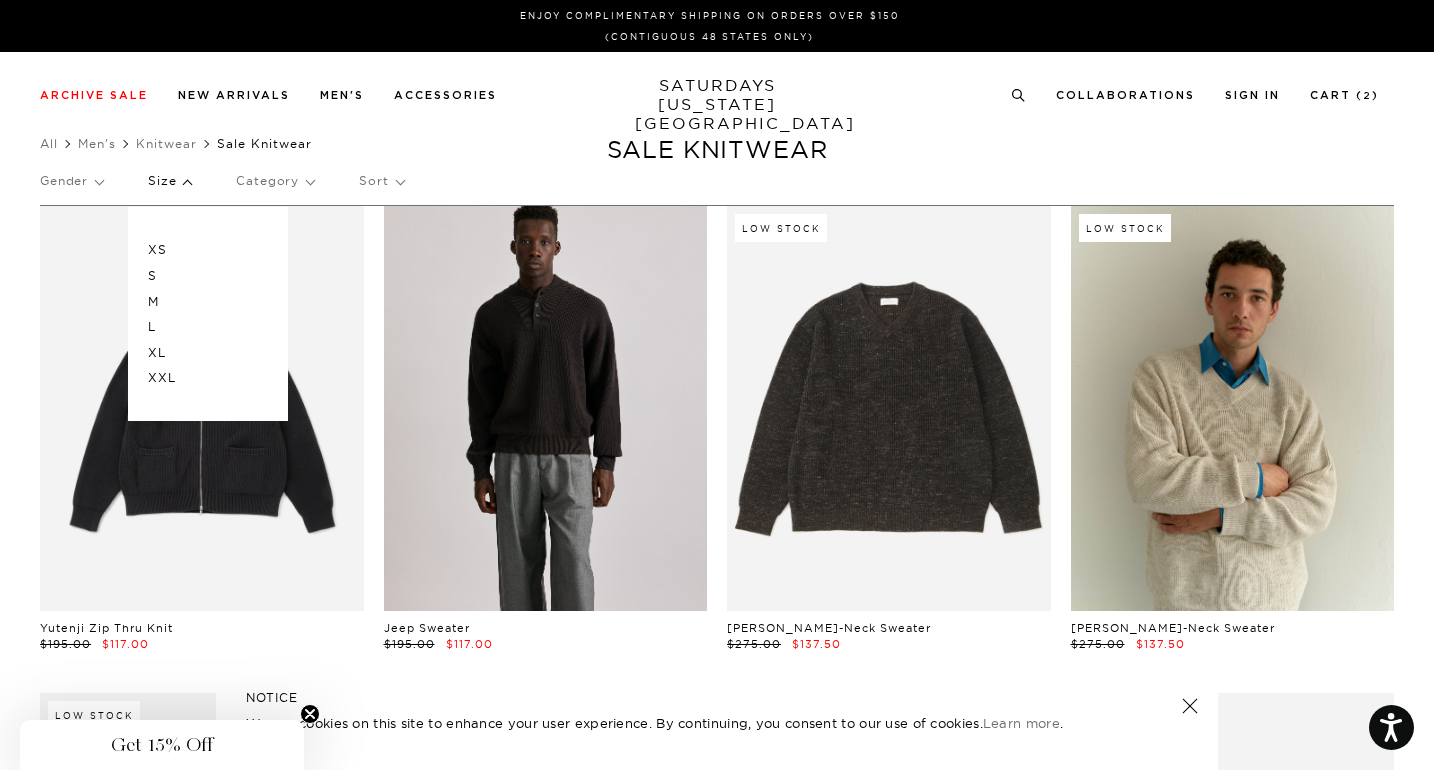 click on "S" at bounding box center (208, 276) 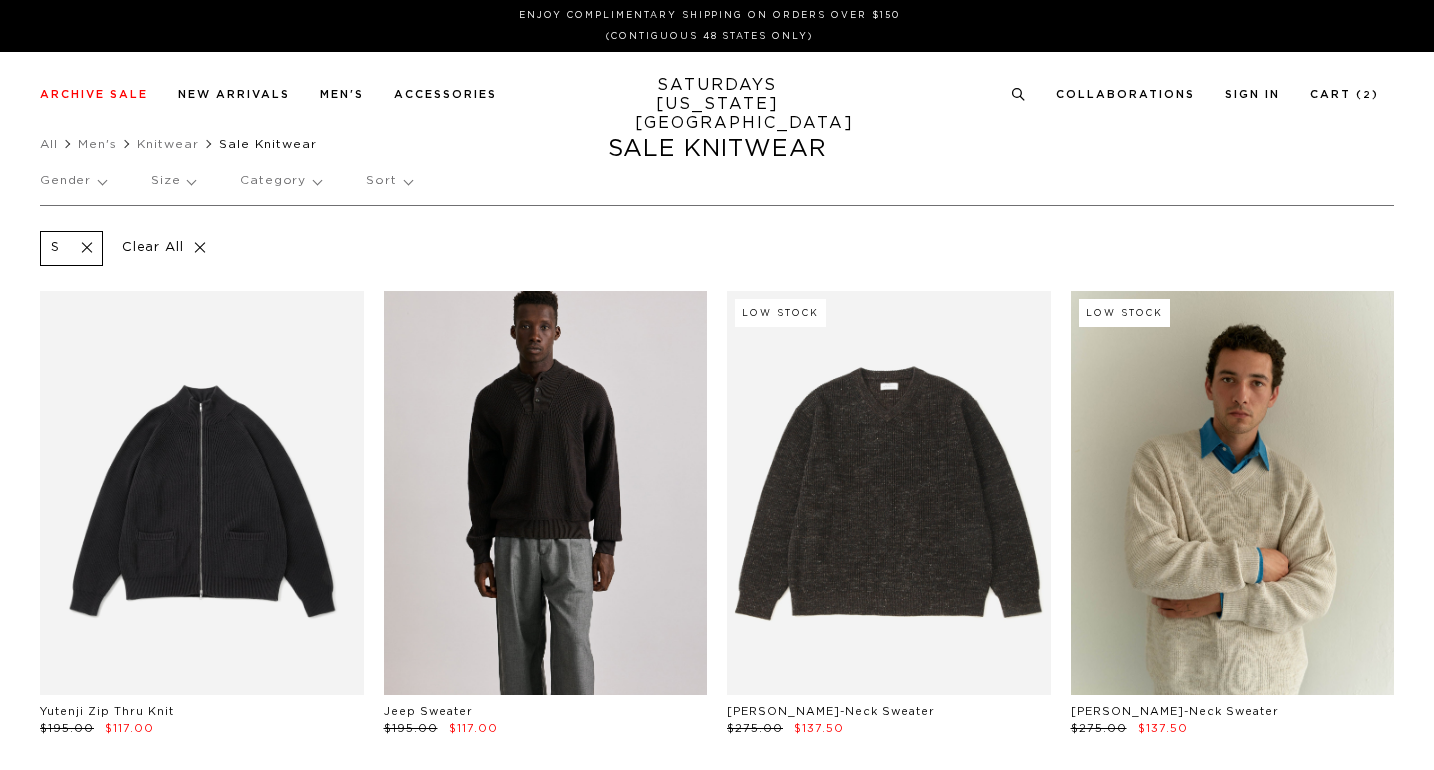 scroll, scrollTop: 0, scrollLeft: 0, axis: both 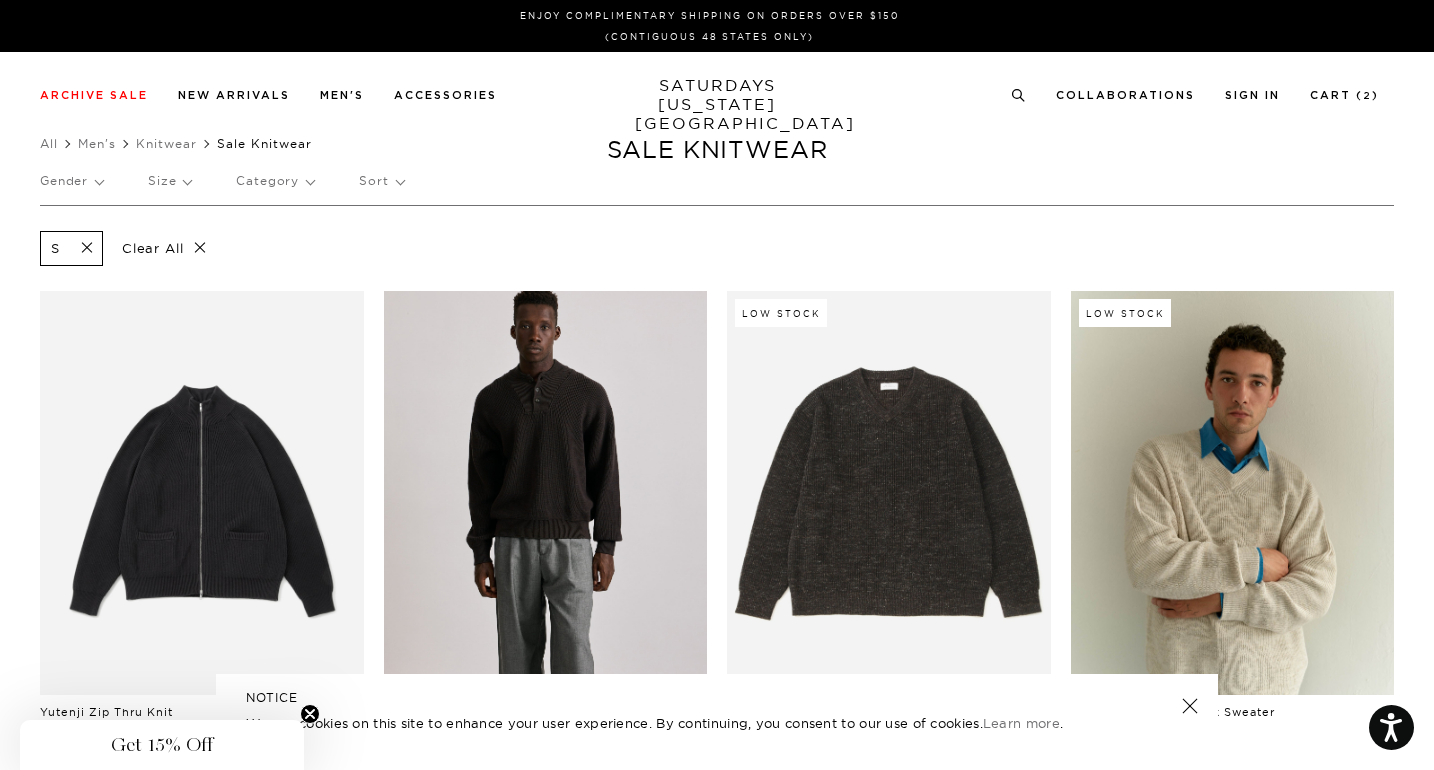 click on "Size" at bounding box center (169, 181) 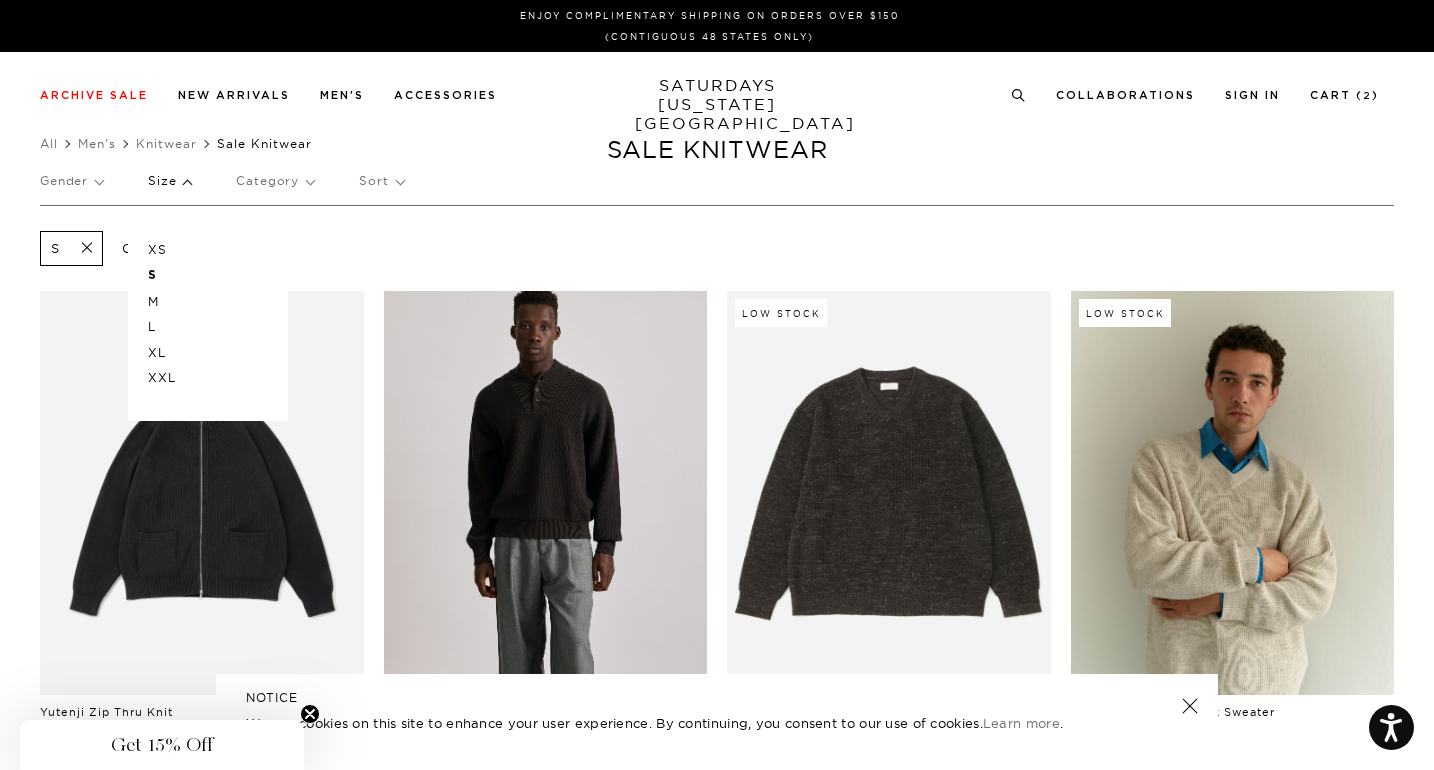 click on "XS" at bounding box center (208, 250) 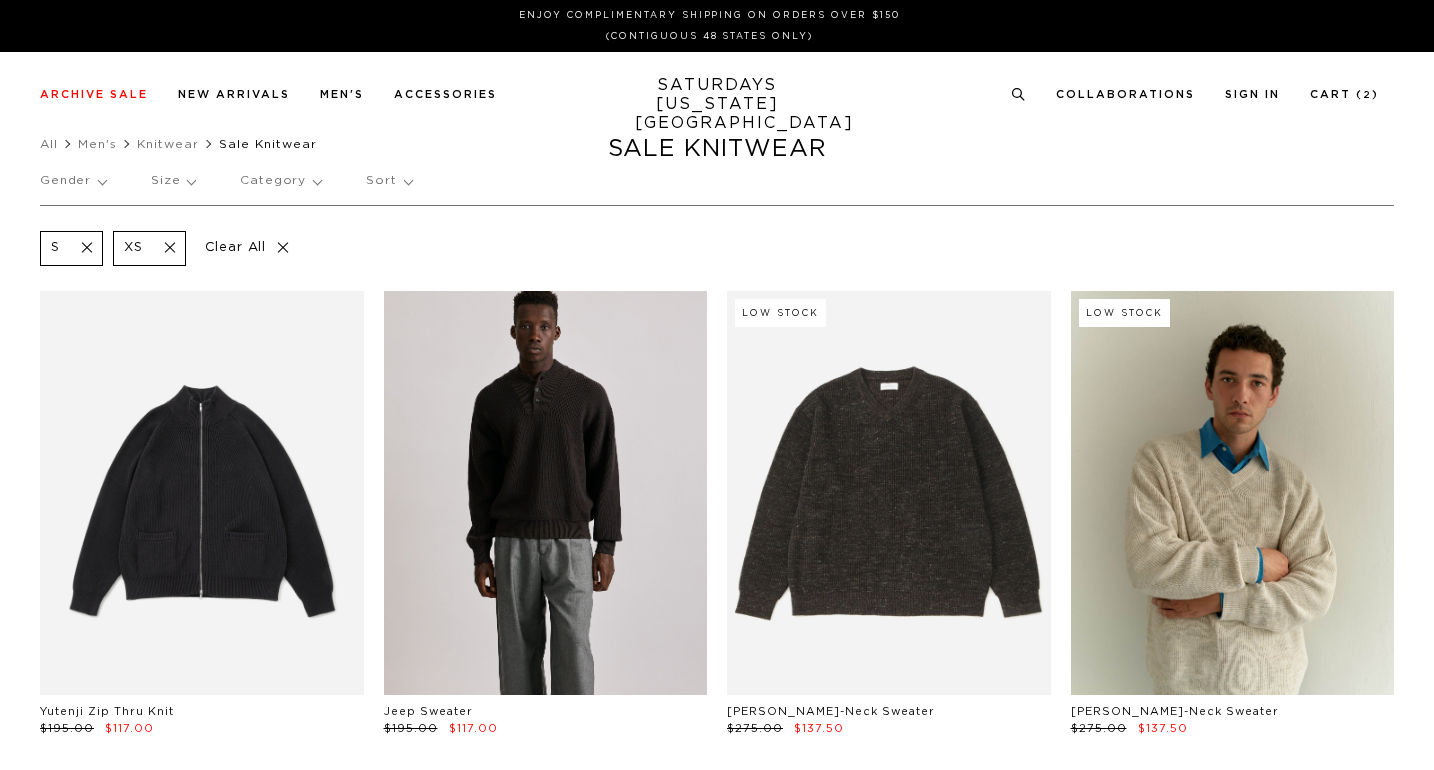 scroll, scrollTop: 0, scrollLeft: 0, axis: both 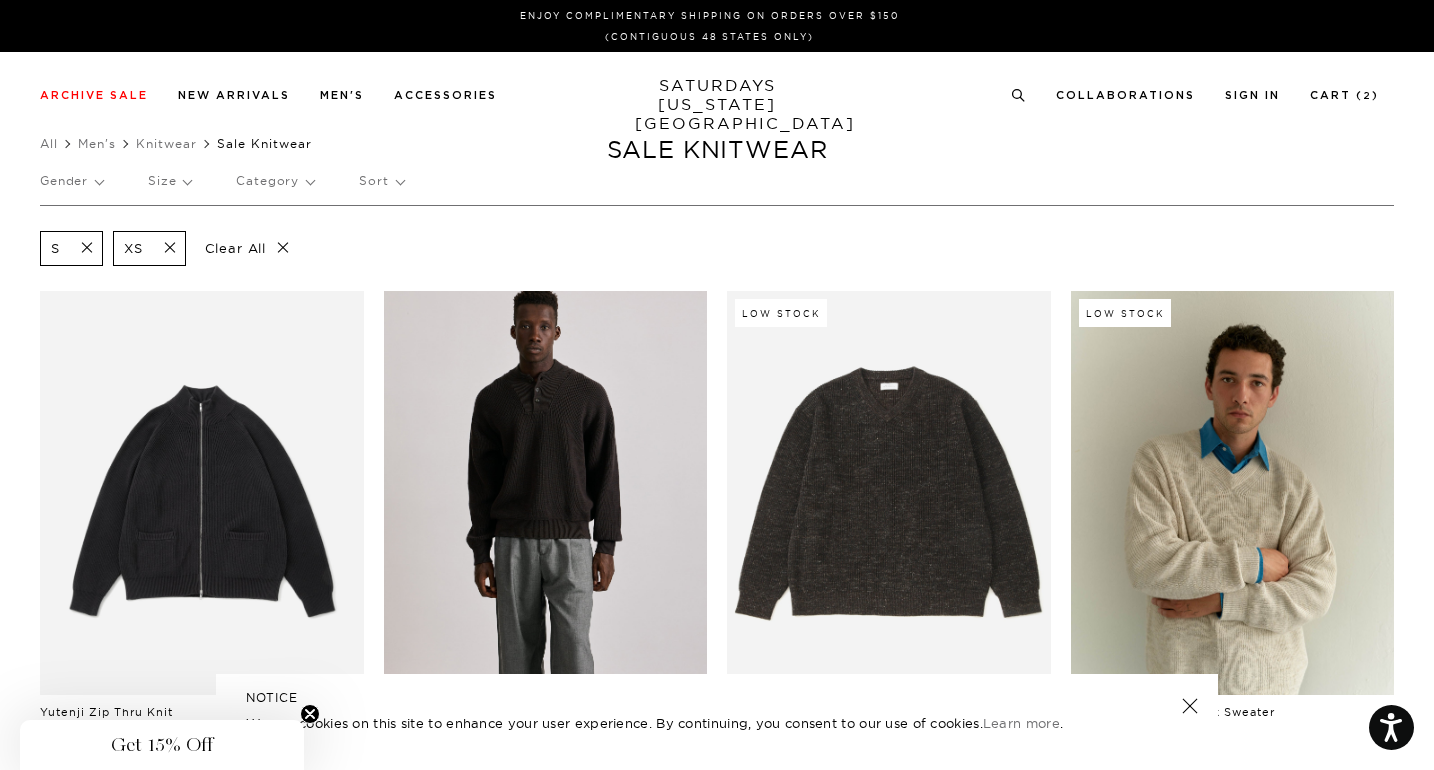 click on "Sort" at bounding box center [381, 181] 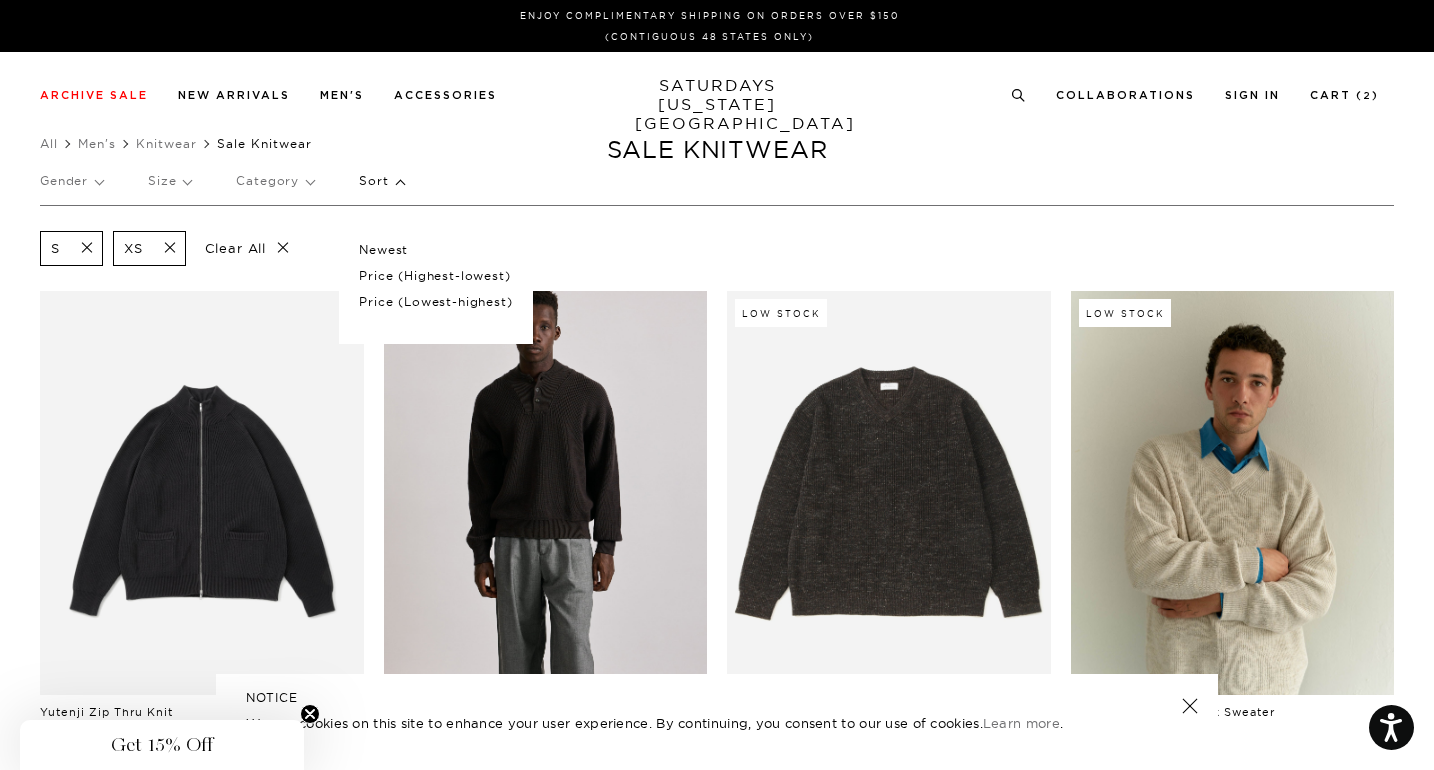 click on "Price (Lowest-highest)" at bounding box center [435, 302] 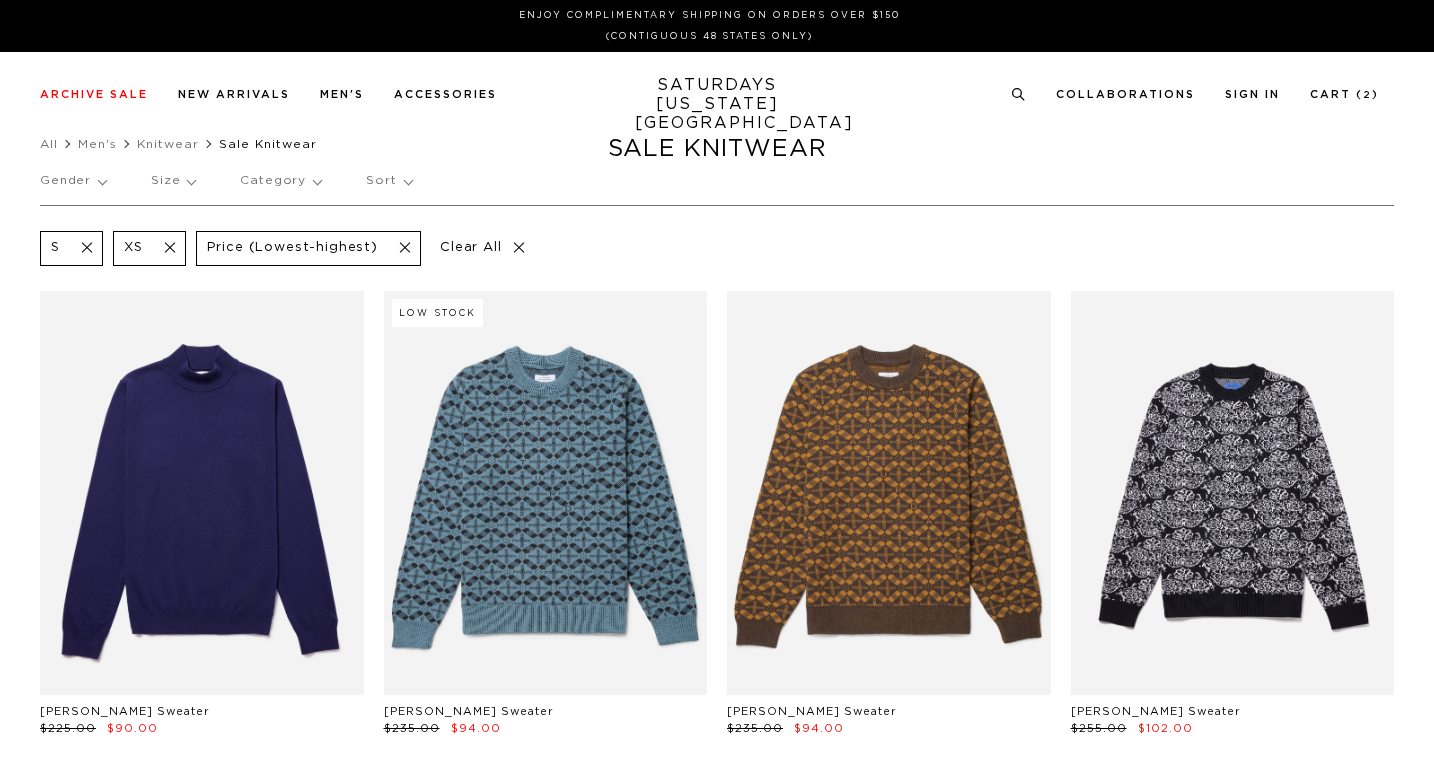 scroll, scrollTop: 0, scrollLeft: 0, axis: both 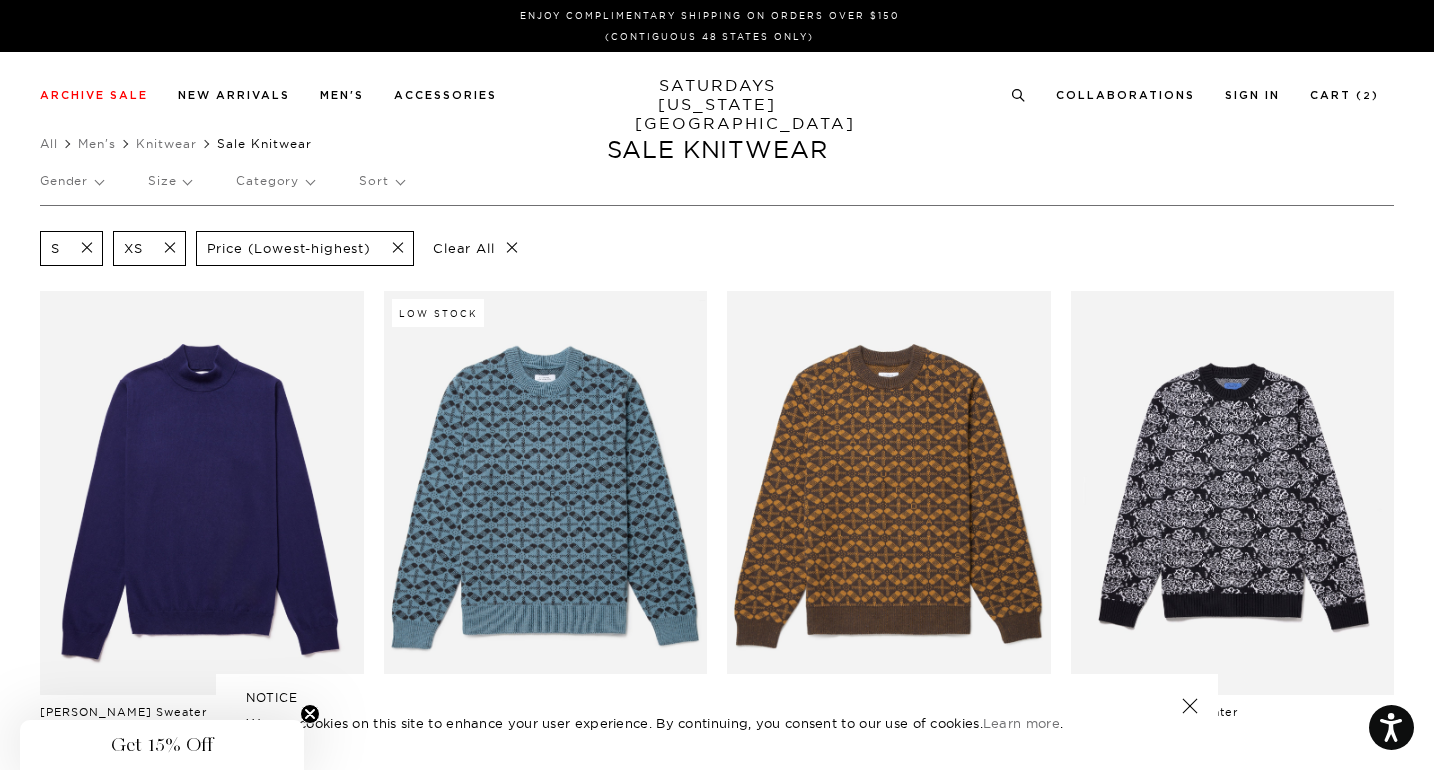click on "Category" at bounding box center (275, 181) 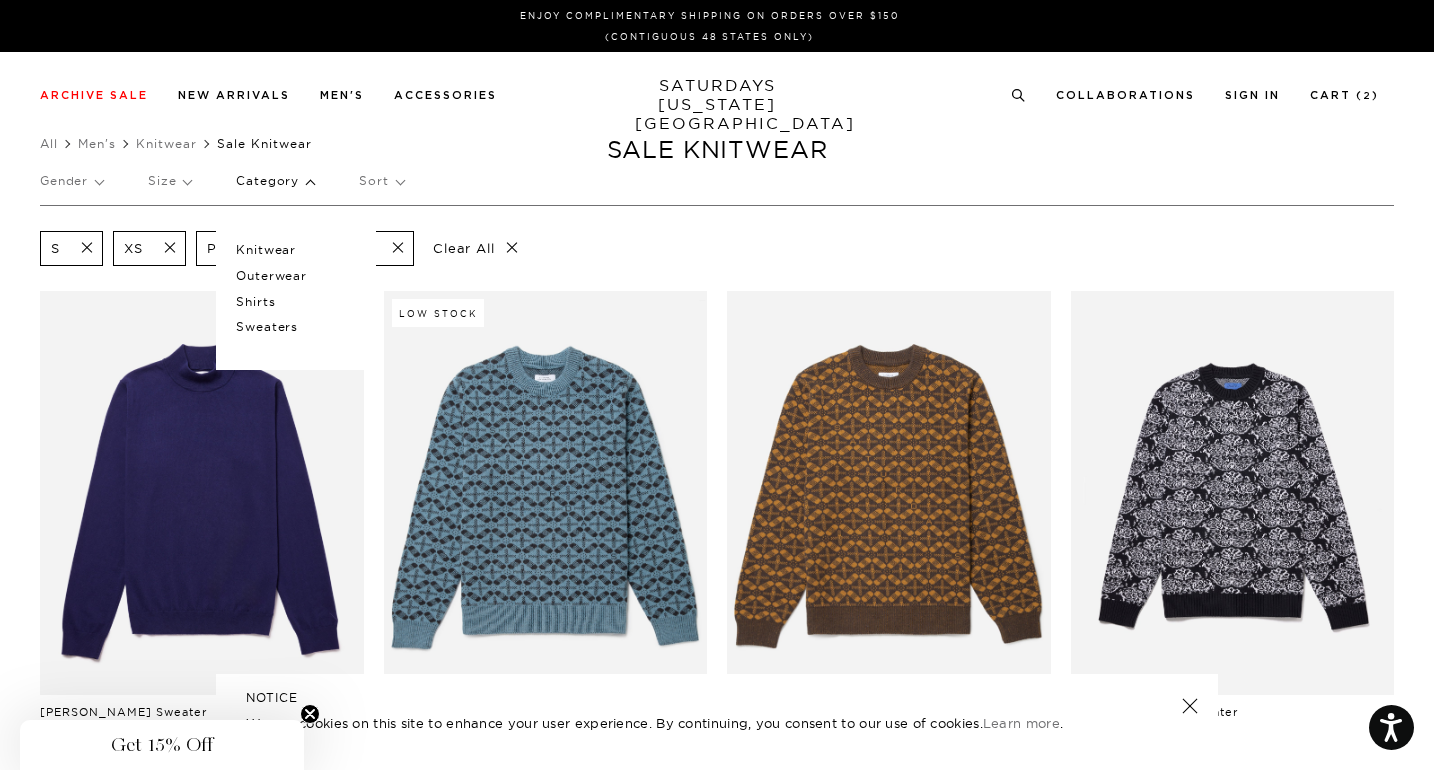 click on "Outerwear" at bounding box center (296, 276) 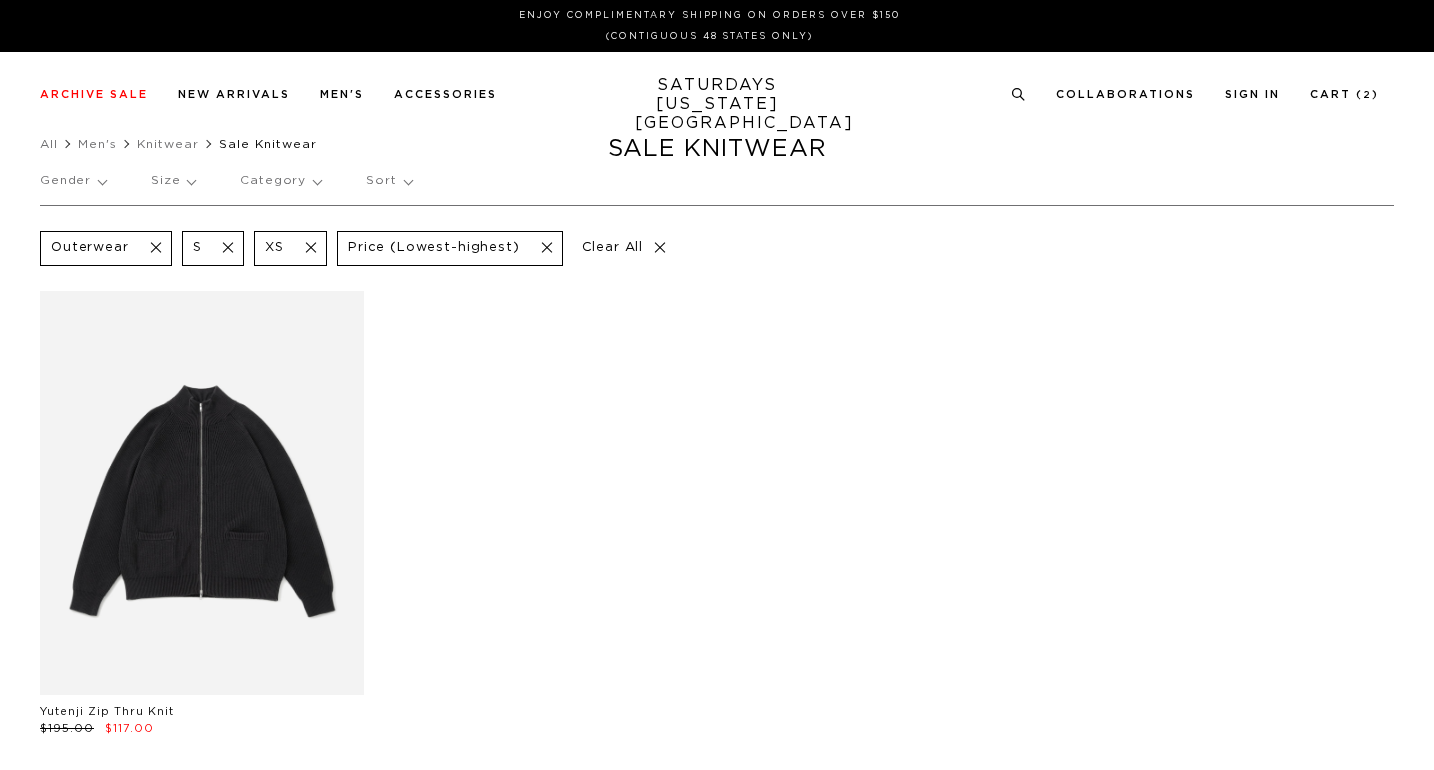 scroll, scrollTop: 0, scrollLeft: 0, axis: both 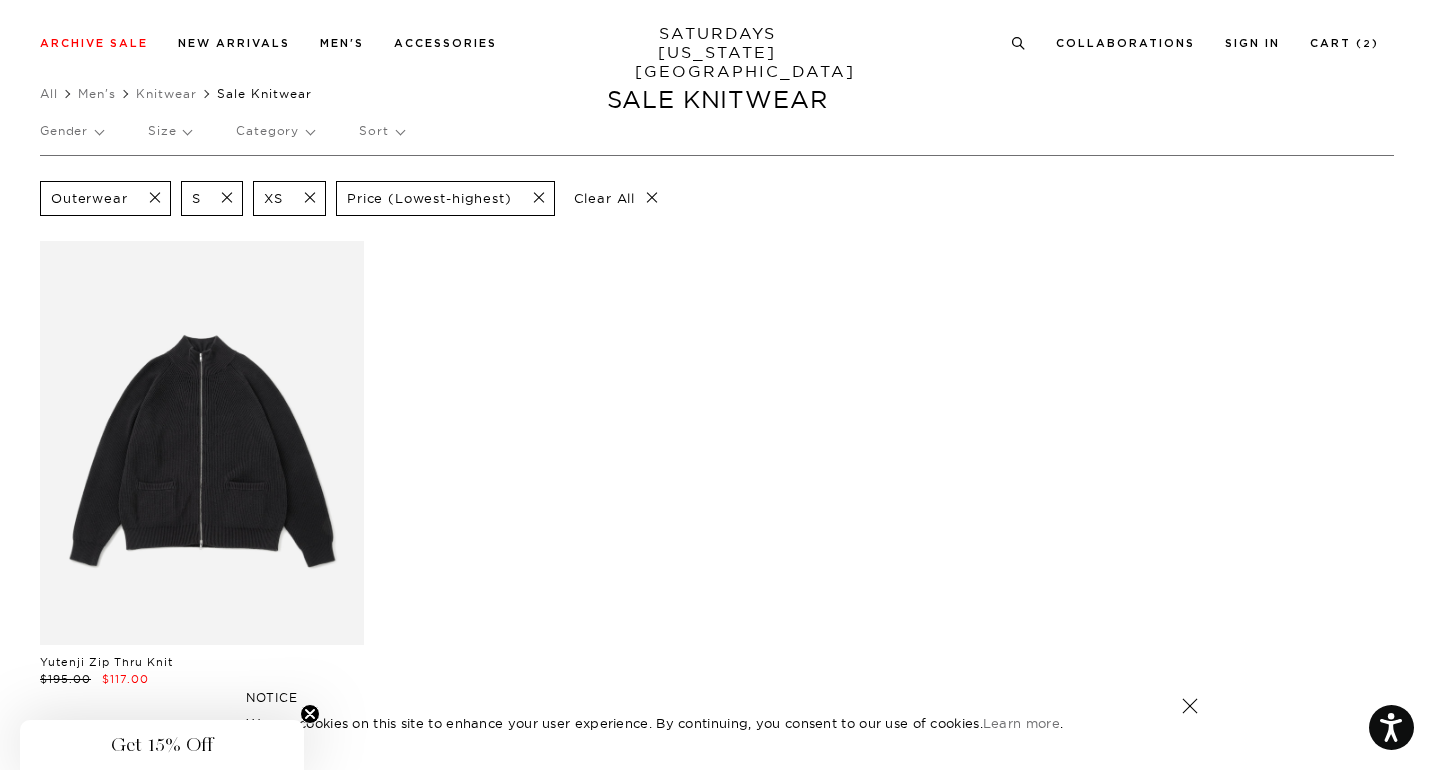click on "Category" at bounding box center (275, 131) 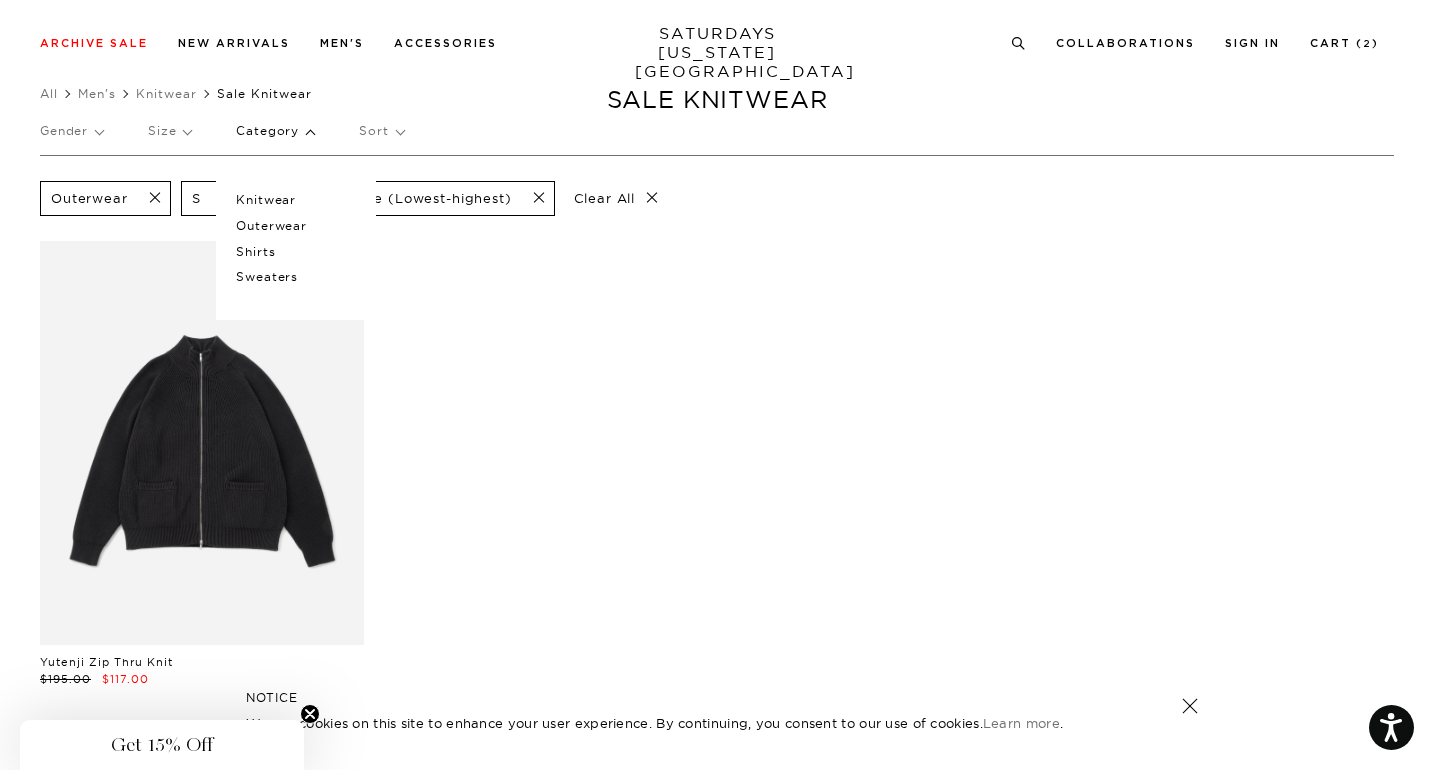 click on "Knitwear" at bounding box center (296, 200) 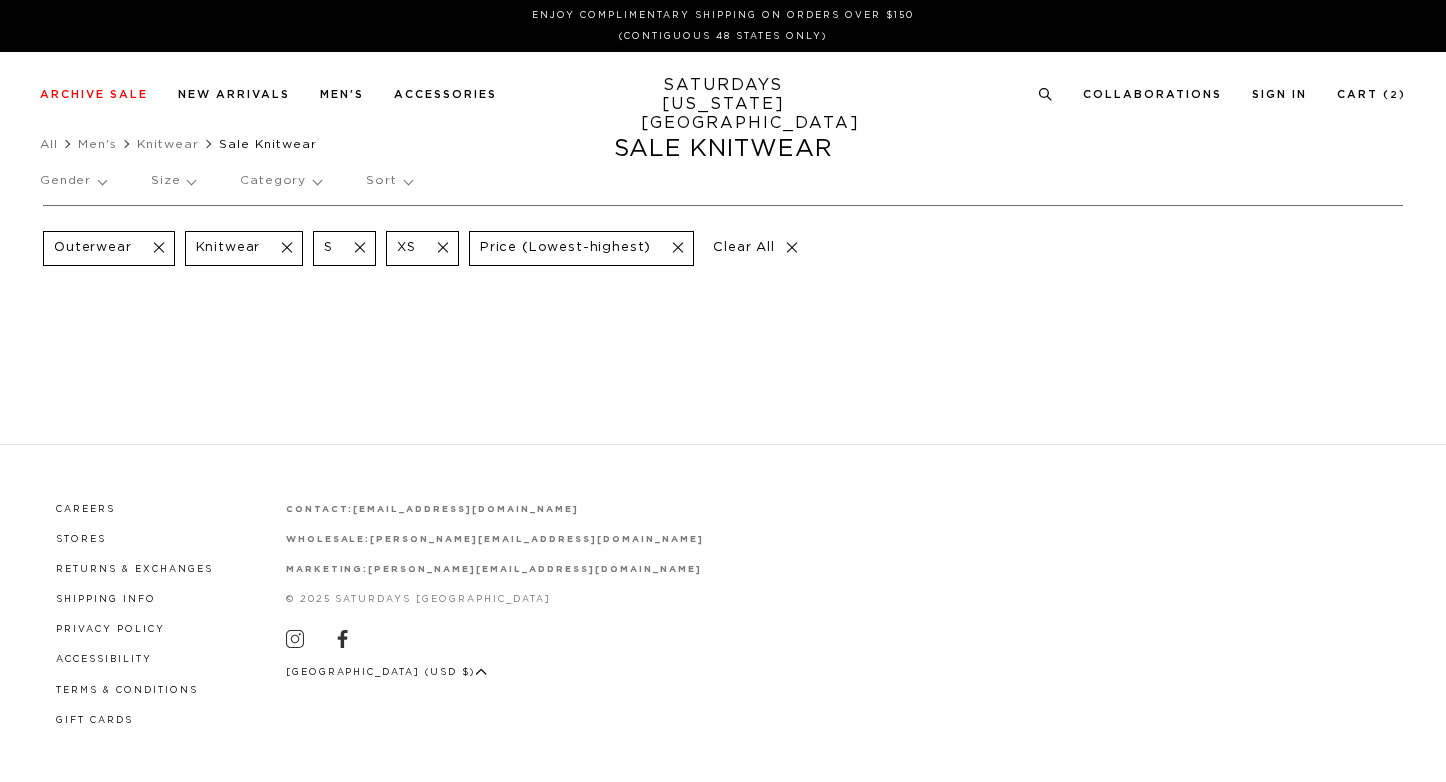 scroll, scrollTop: 0, scrollLeft: 0, axis: both 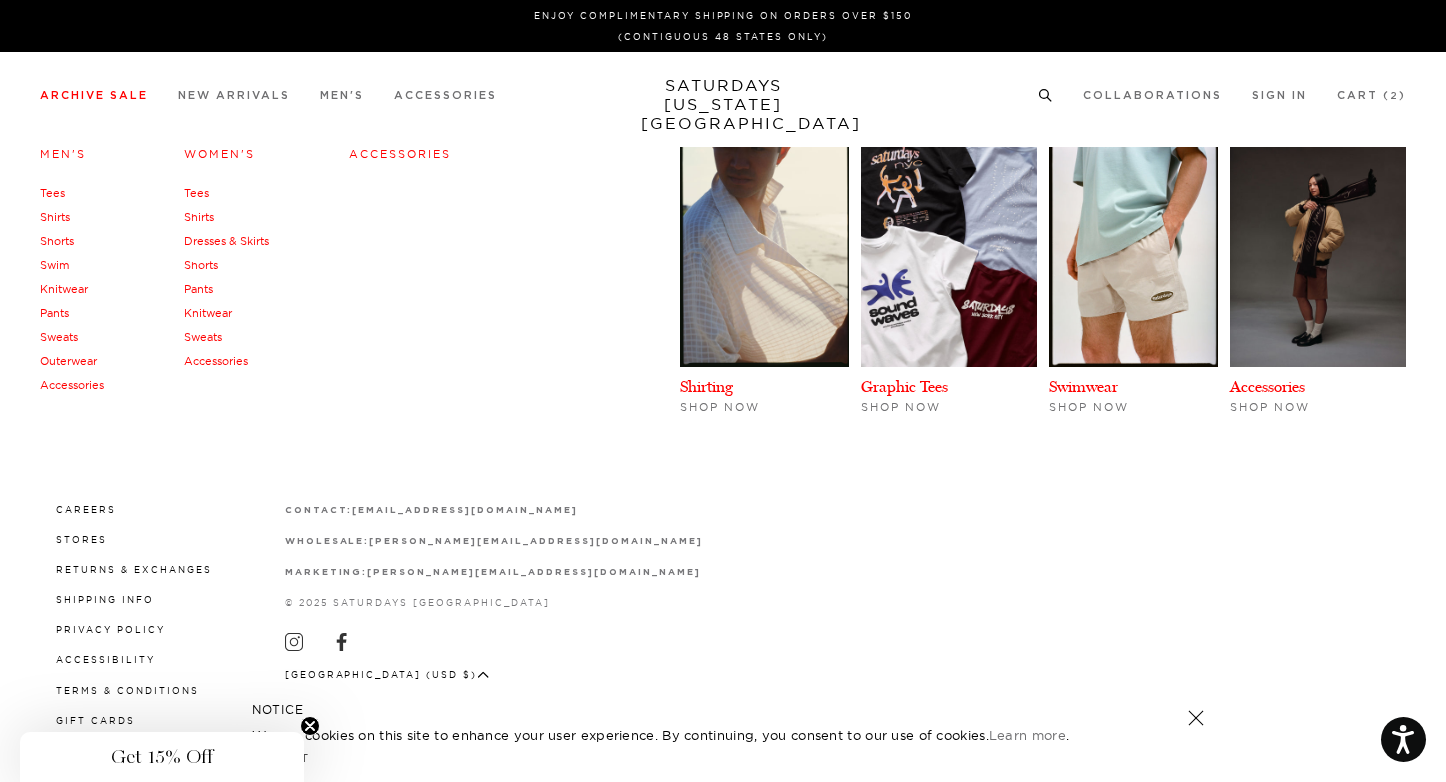 click on "Accessories" at bounding box center (72, 385) 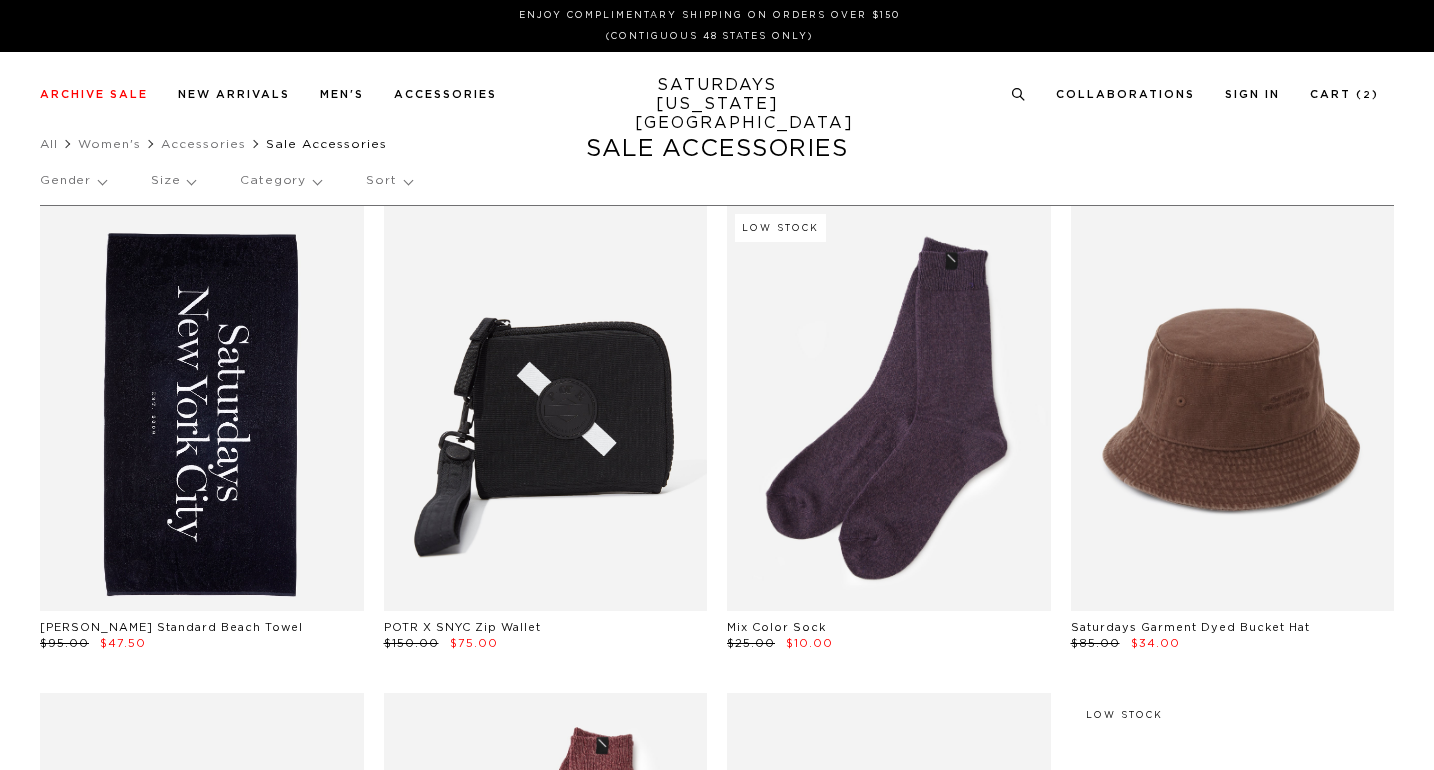scroll, scrollTop: 0, scrollLeft: 0, axis: both 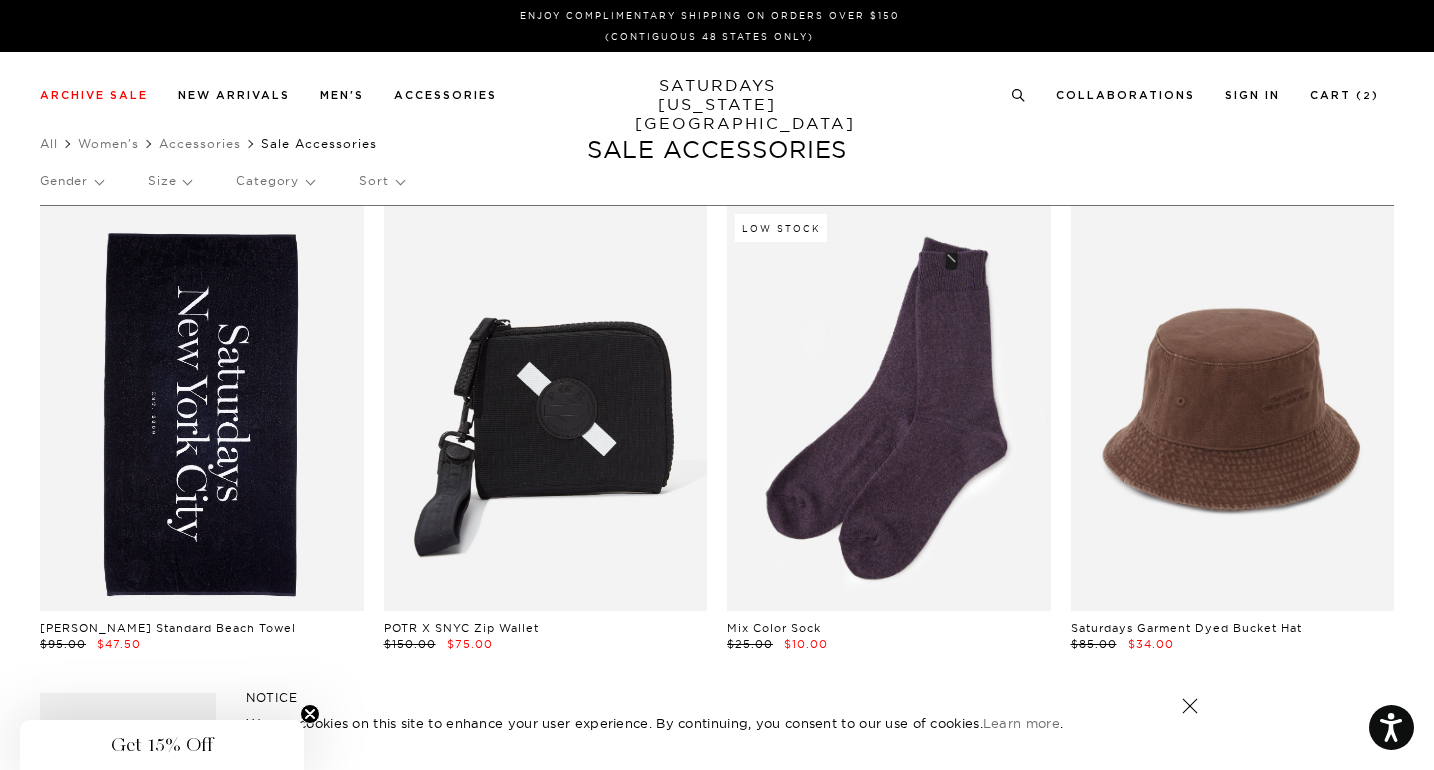 click on "Sort" at bounding box center (381, 181) 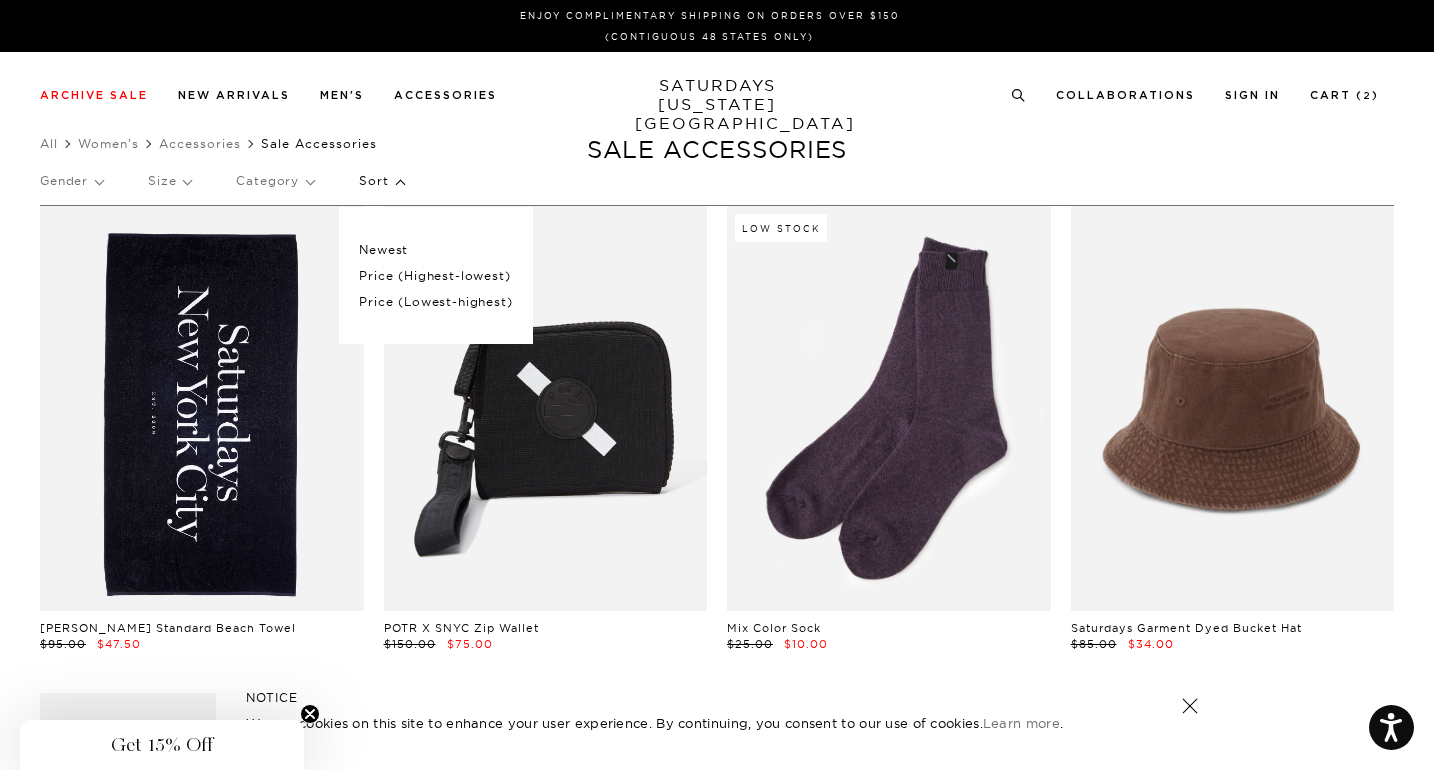 click on "Price (Highest-lowest)" at bounding box center [435, 276] 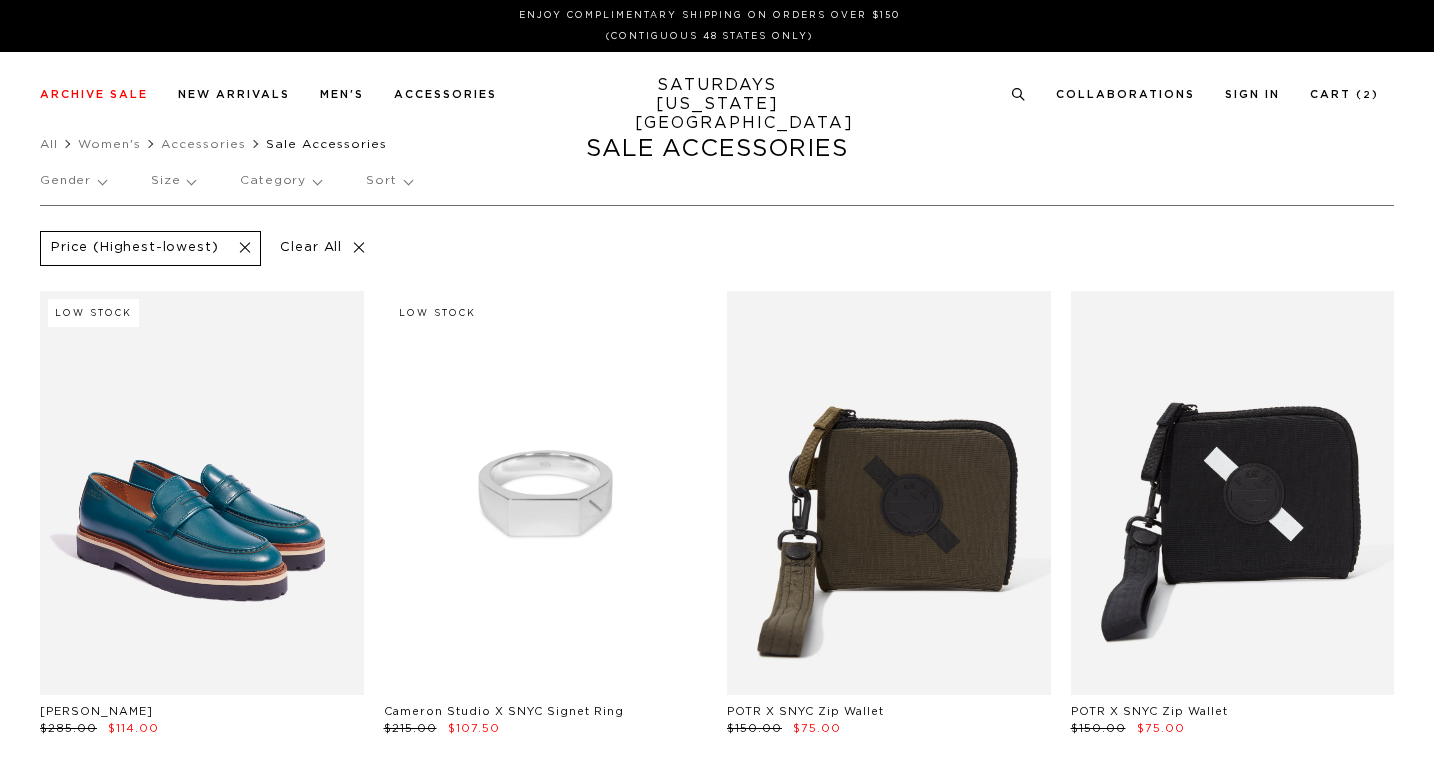 scroll, scrollTop: 0, scrollLeft: 0, axis: both 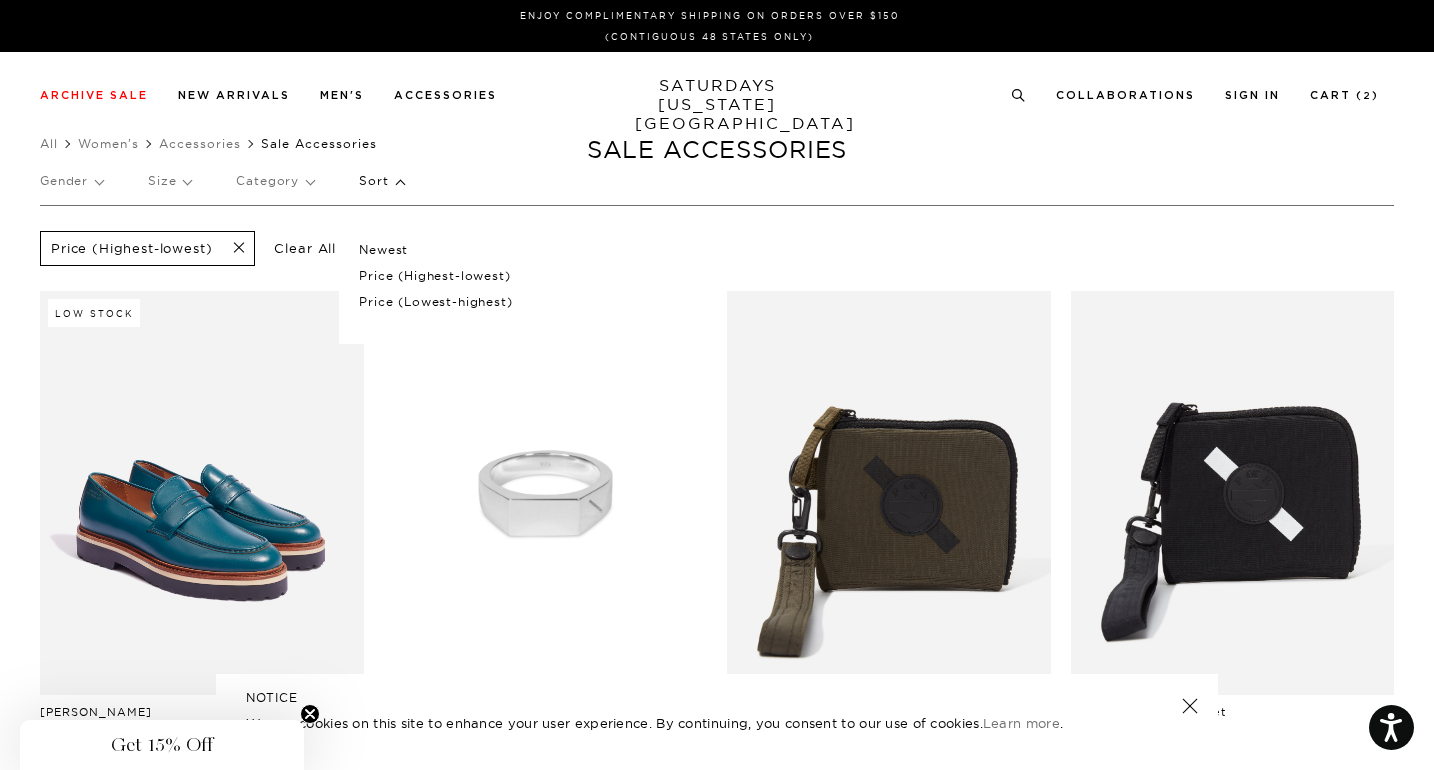 click on "Price (Lowest-highest)" at bounding box center (435, 302) 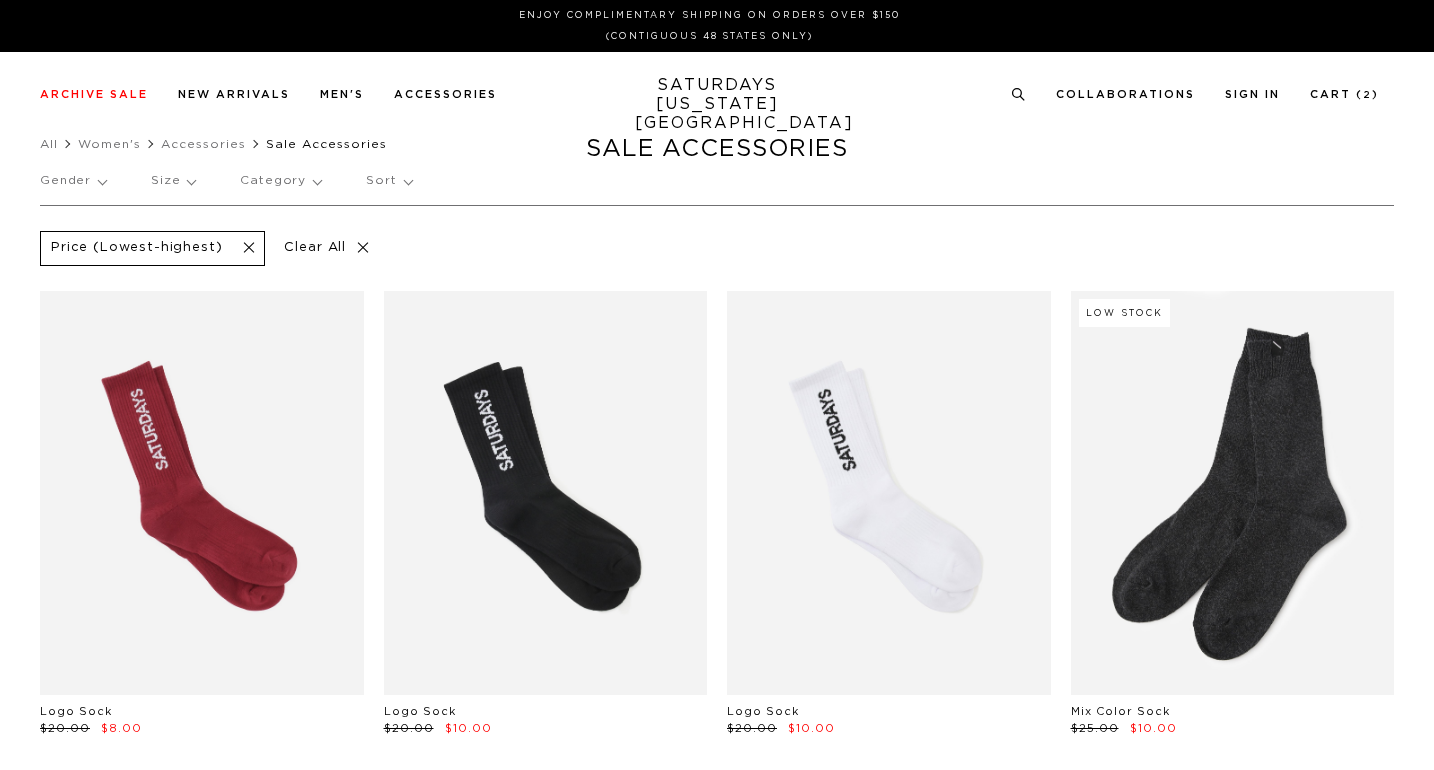 scroll, scrollTop: 0, scrollLeft: 0, axis: both 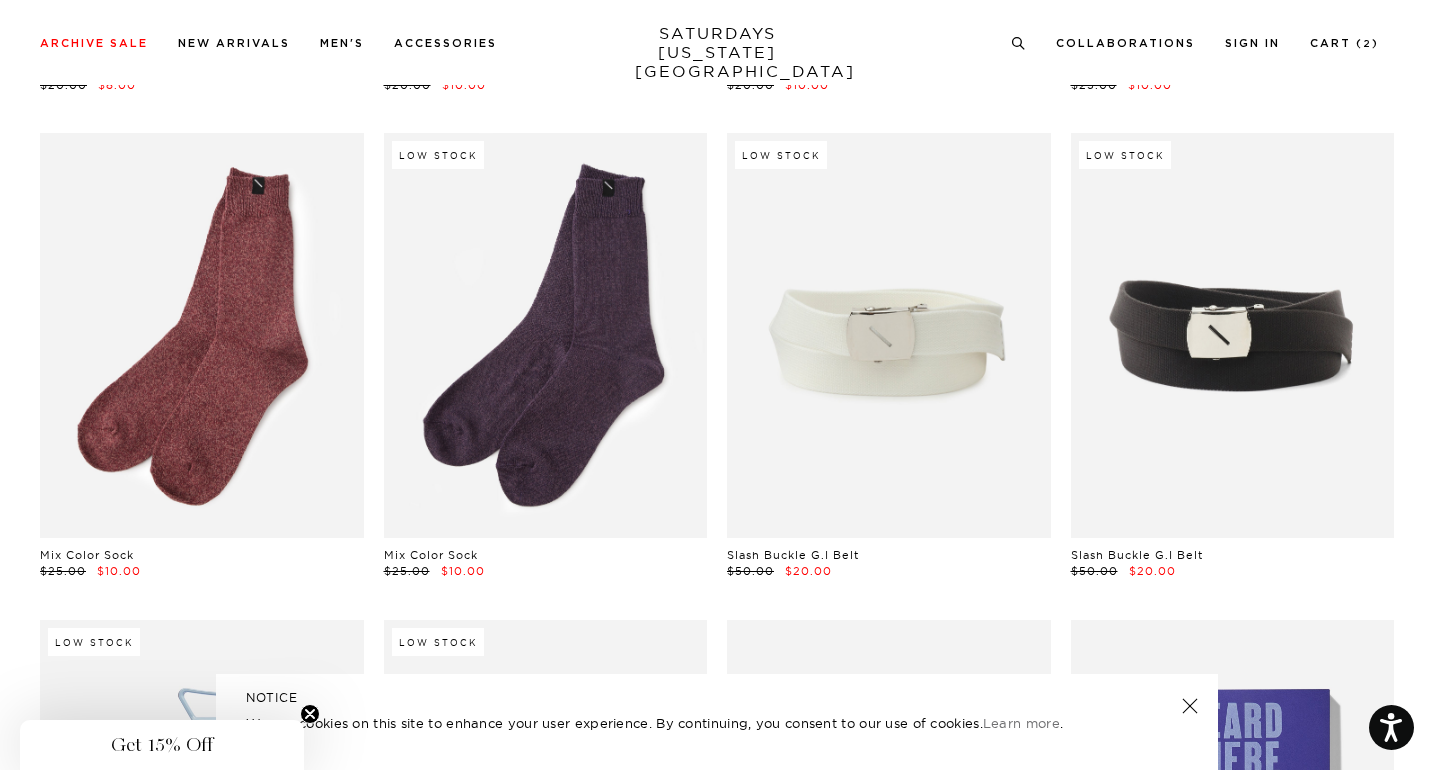 click at bounding box center [1233, 335] 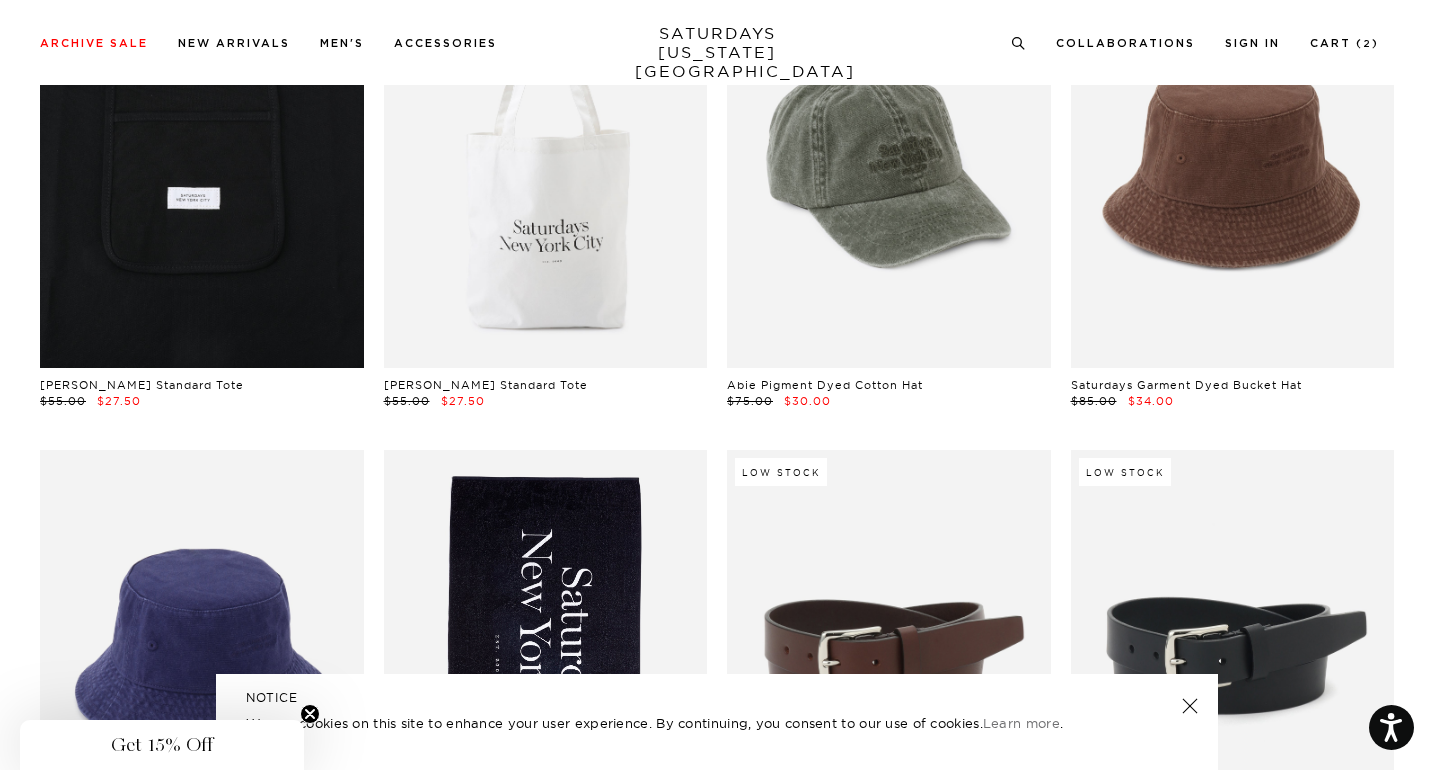 scroll, scrollTop: 1775, scrollLeft: 0, axis: vertical 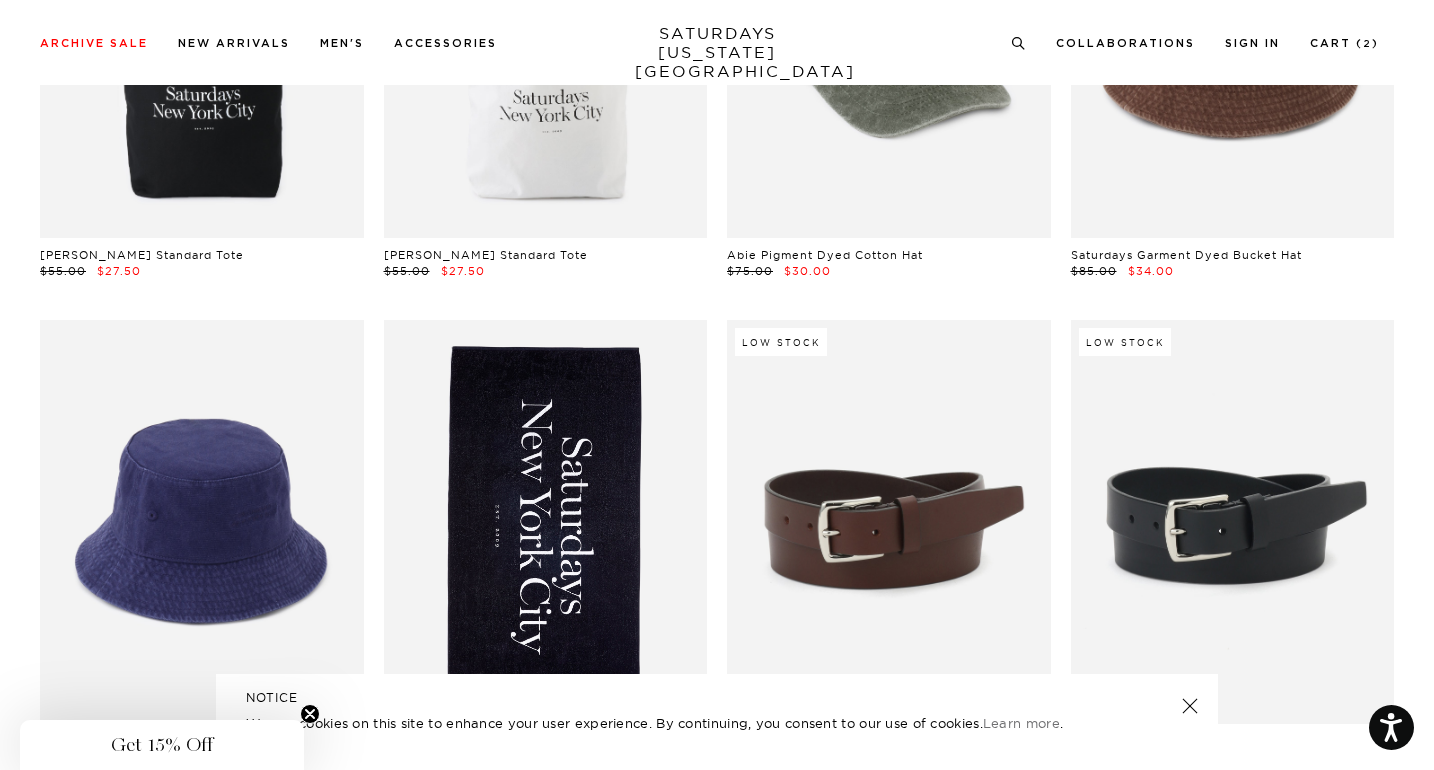 drag, startPoint x: 208, startPoint y: 265, endPoint x: 714, endPoint y: 8, distance: 567.5253 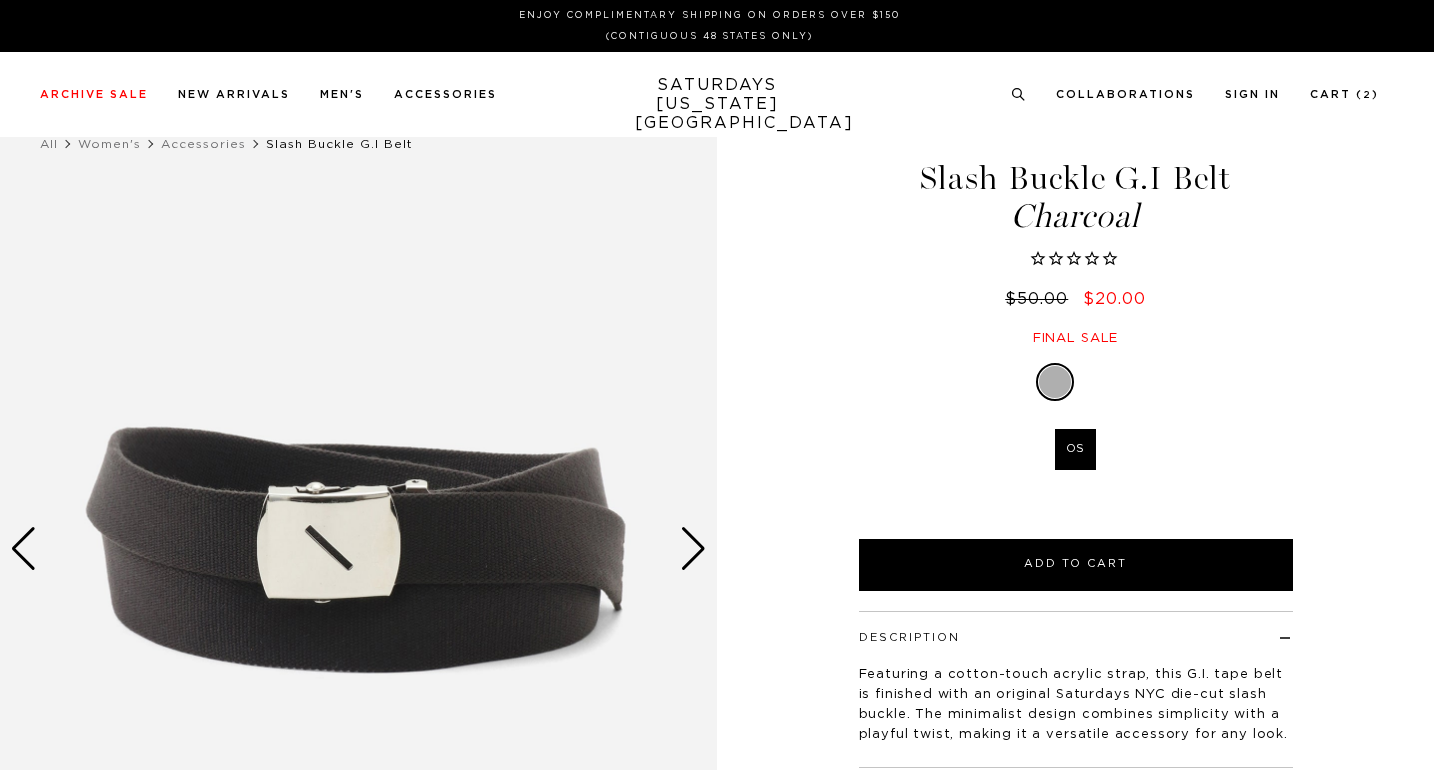 scroll, scrollTop: 0, scrollLeft: 0, axis: both 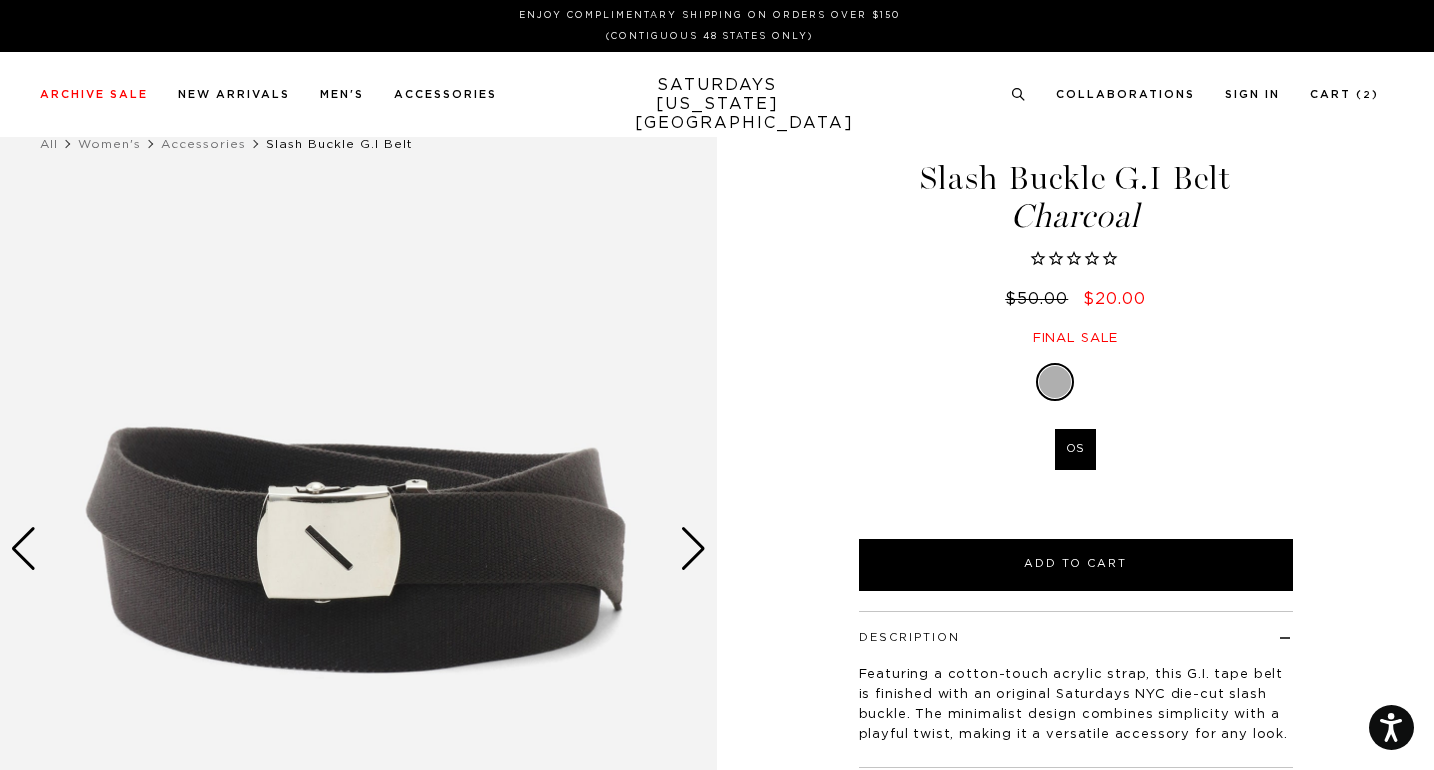click at bounding box center (693, 549) 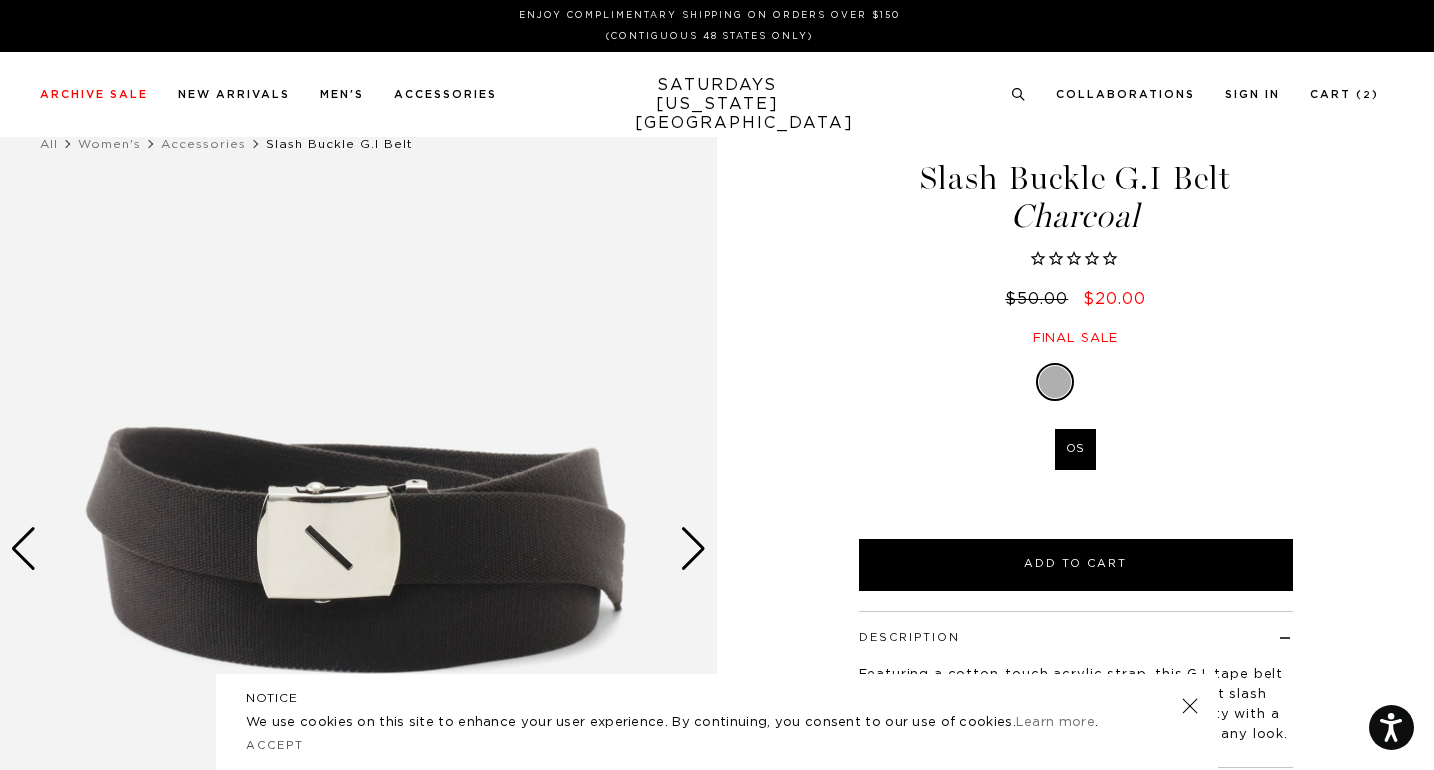 click at bounding box center [693, 549] 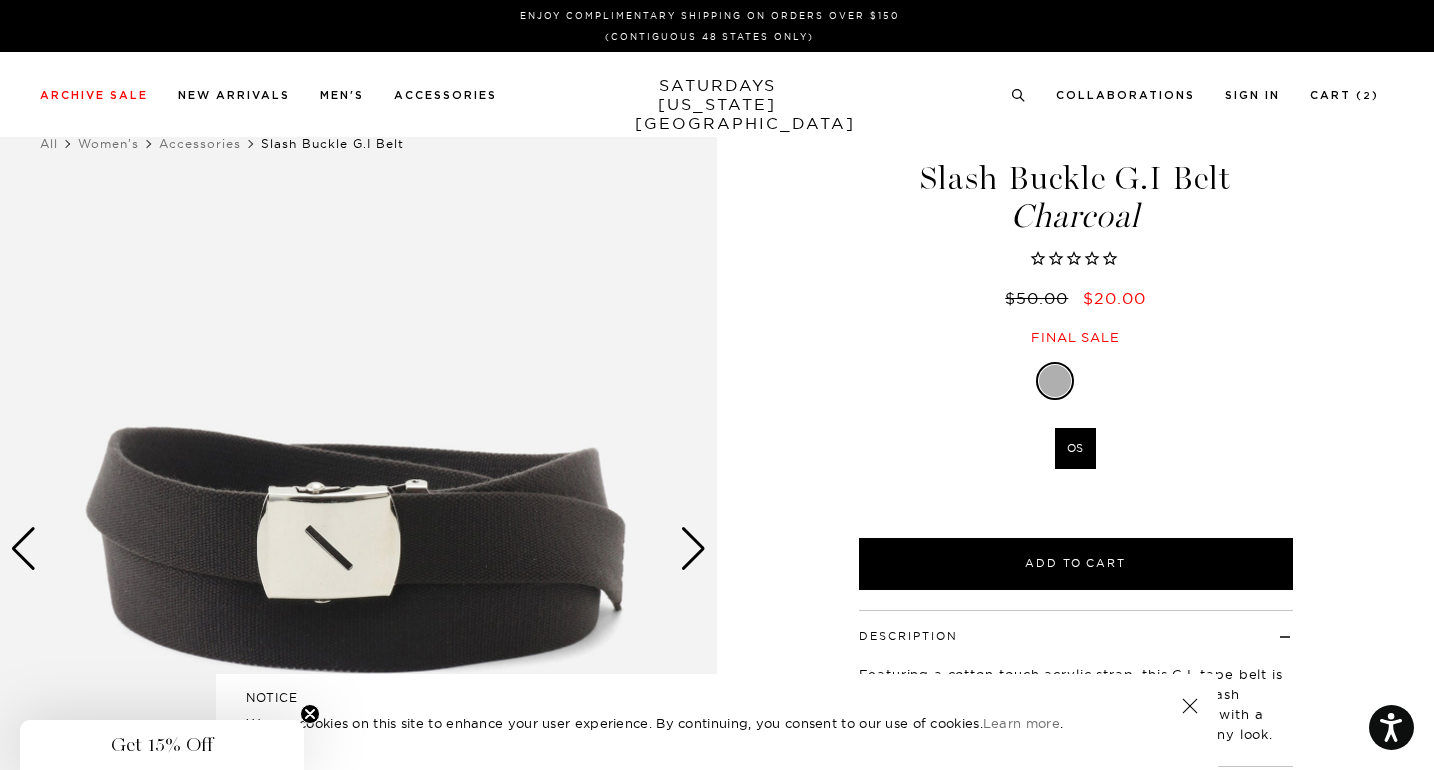 click at bounding box center [693, 549] 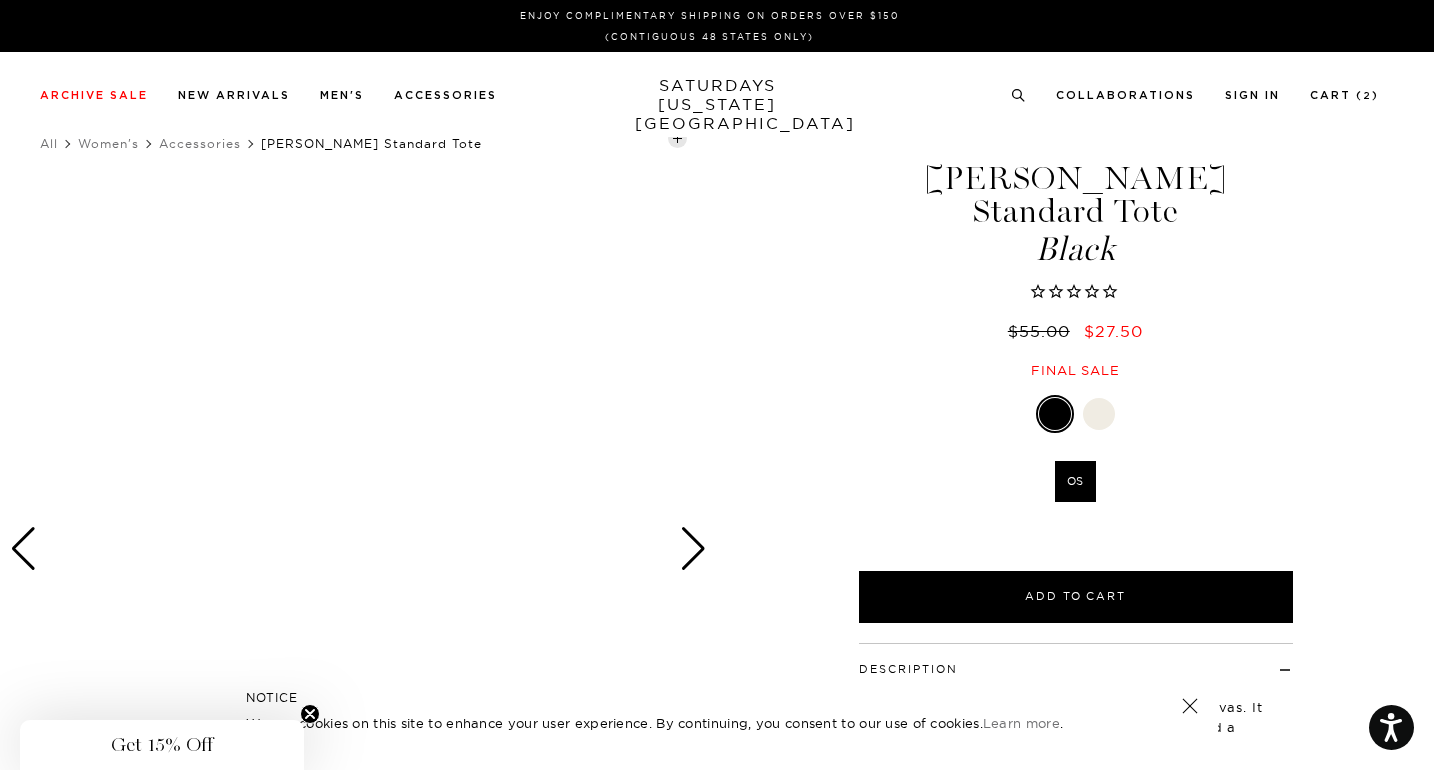 scroll, scrollTop: 0, scrollLeft: 0, axis: both 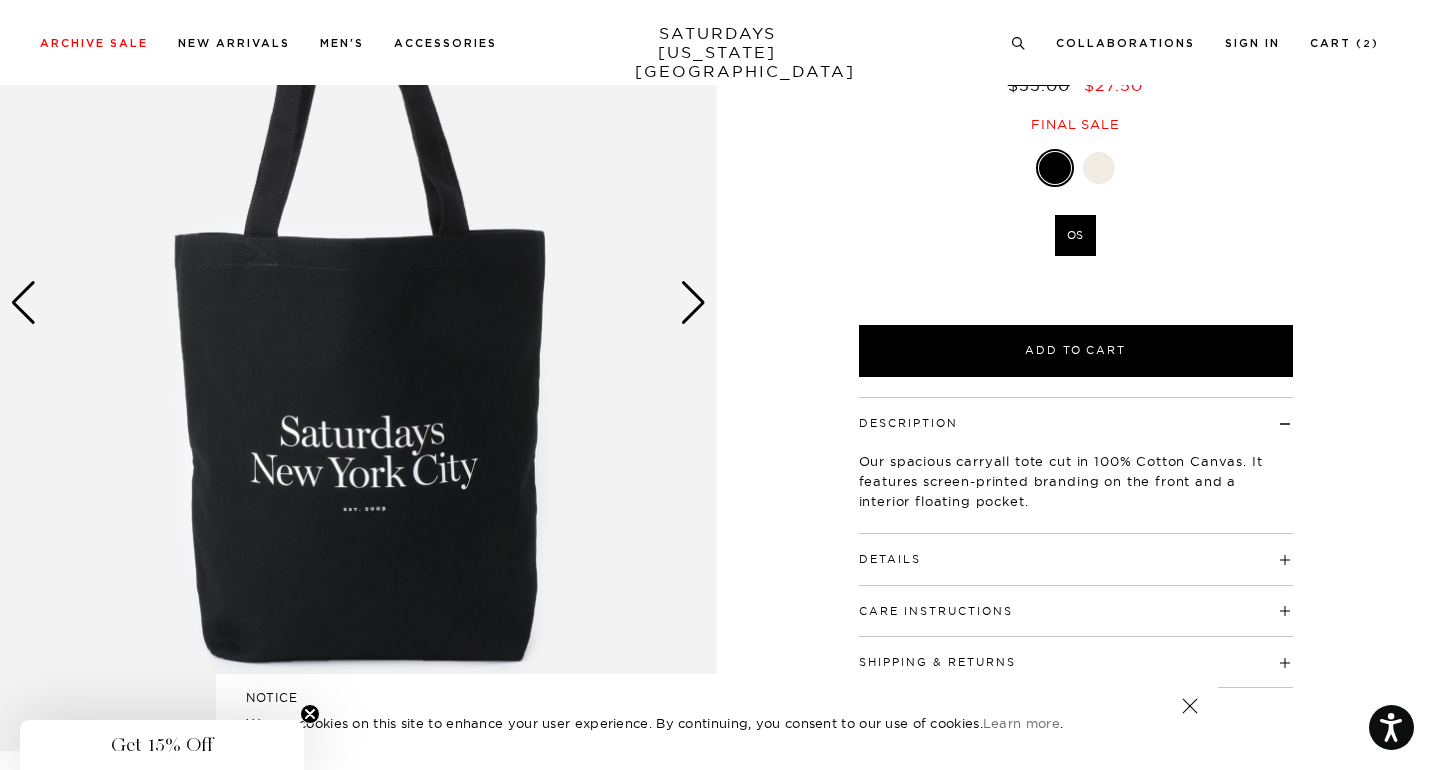 click at bounding box center [693, 303] 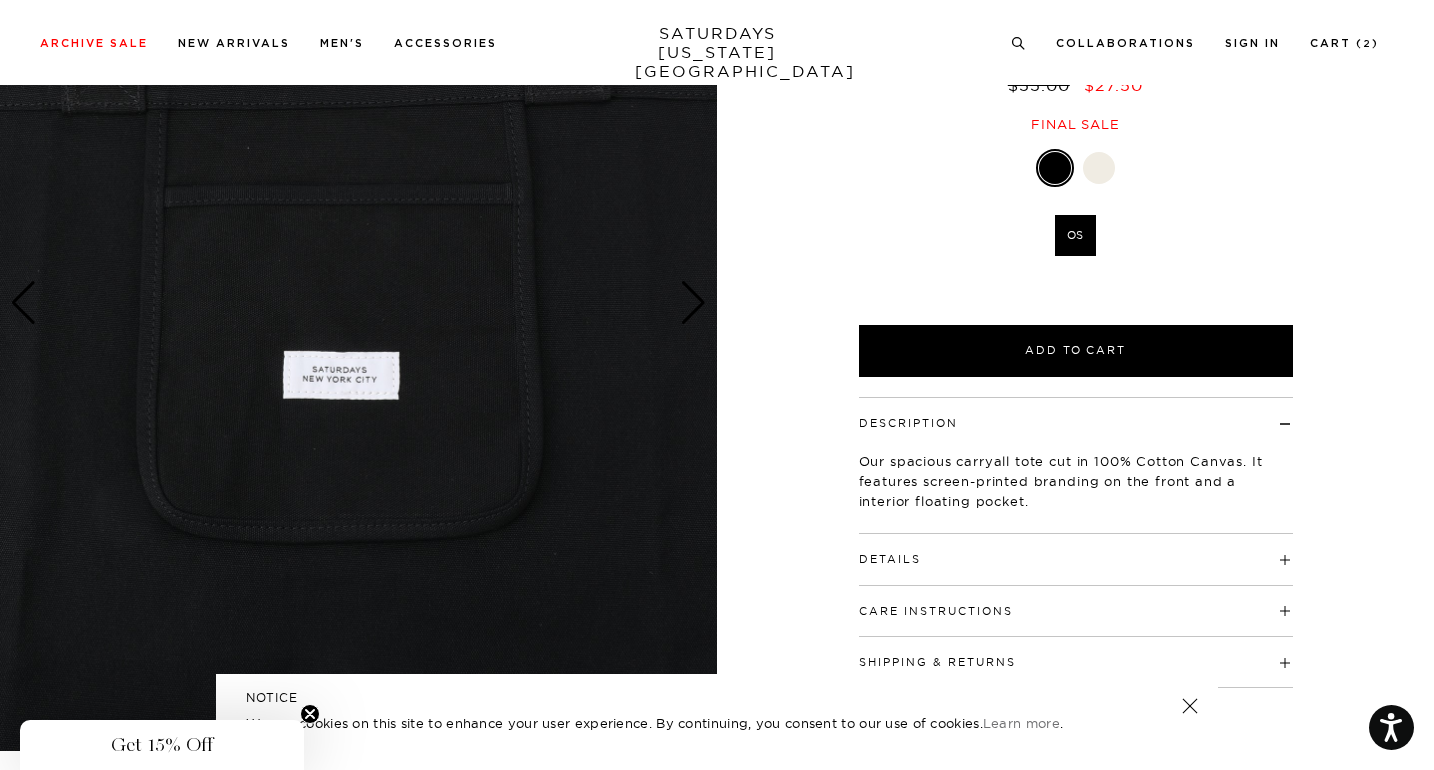 click at bounding box center (693, 303) 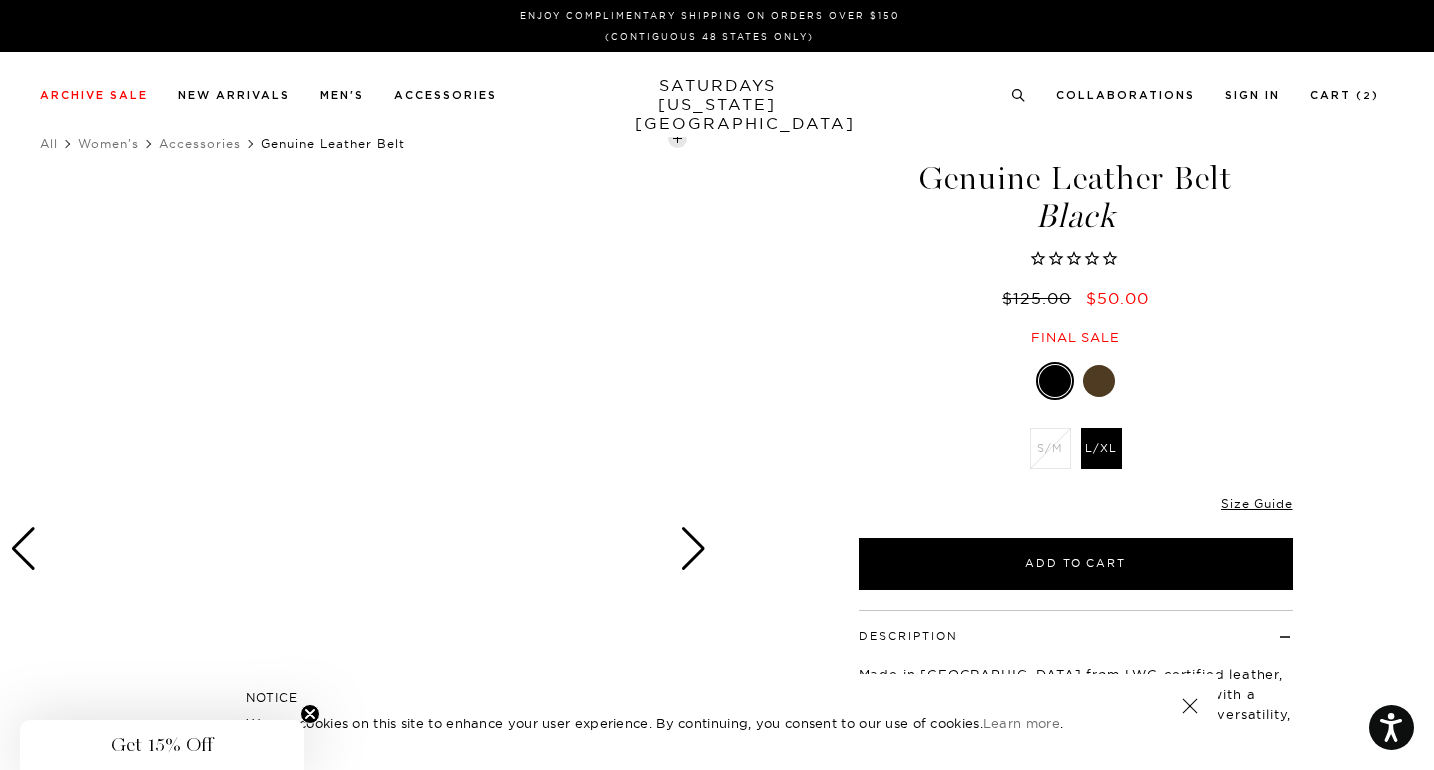scroll, scrollTop: 0, scrollLeft: 0, axis: both 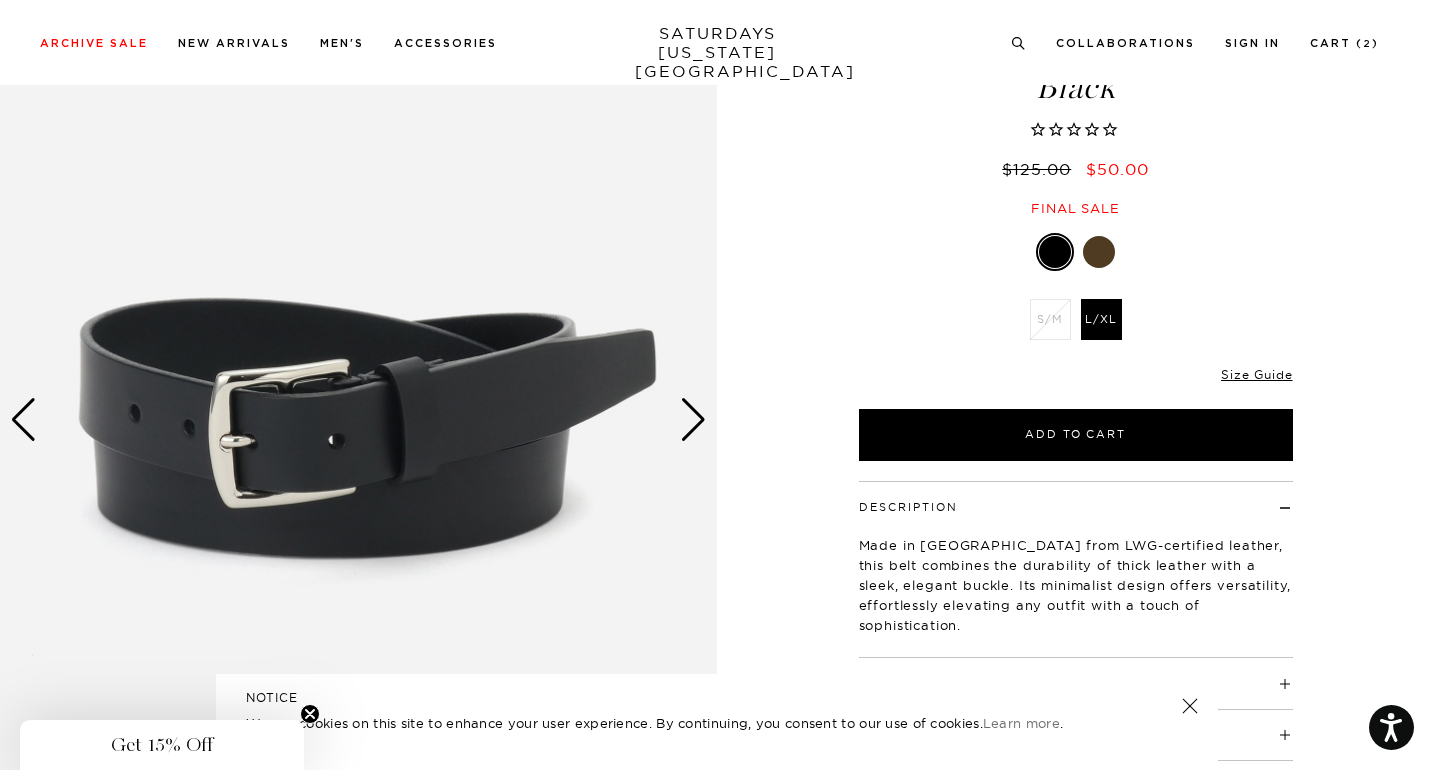 click at bounding box center (1099, 252) 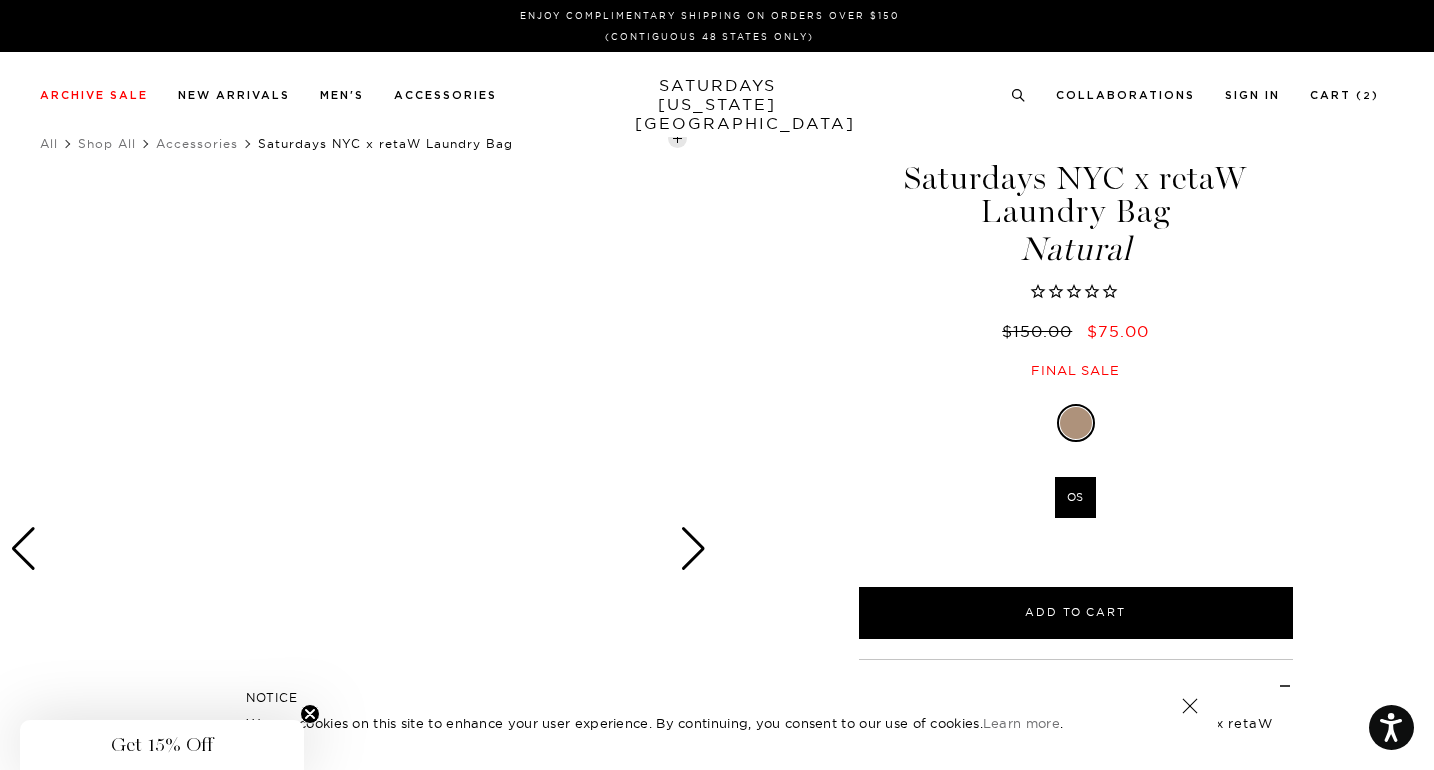 scroll, scrollTop: 0, scrollLeft: 0, axis: both 